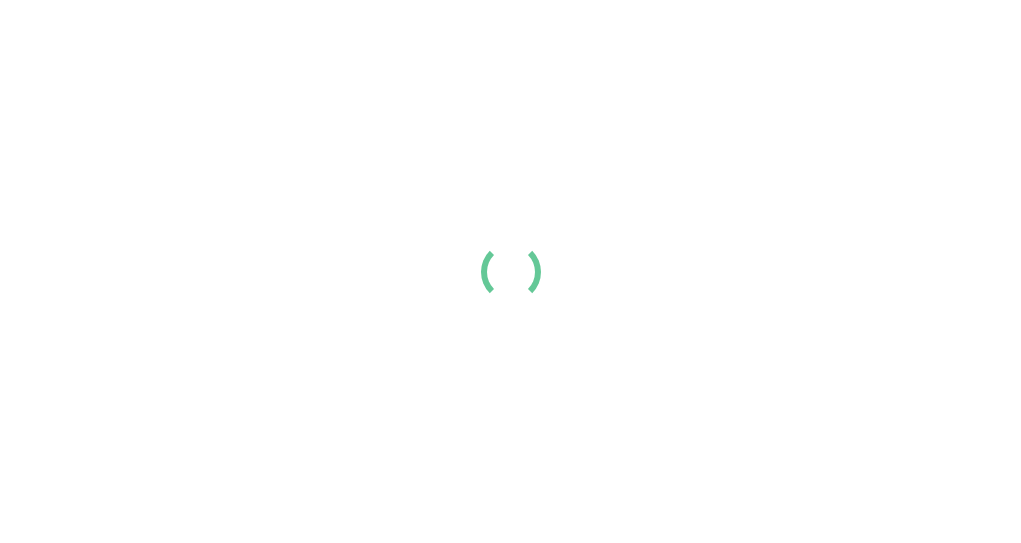 scroll, scrollTop: 0, scrollLeft: 0, axis: both 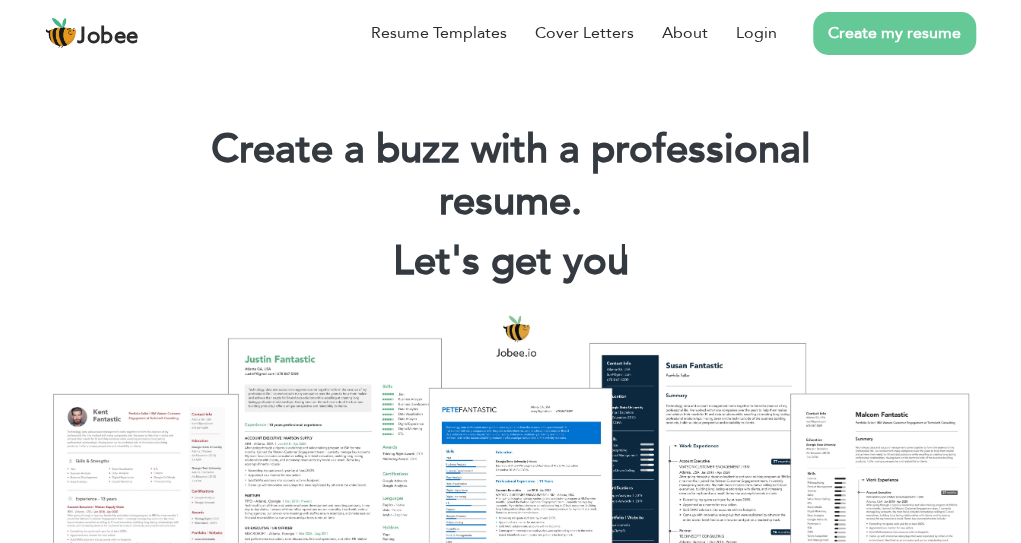 click on "Create my resume" at bounding box center (894, 33) 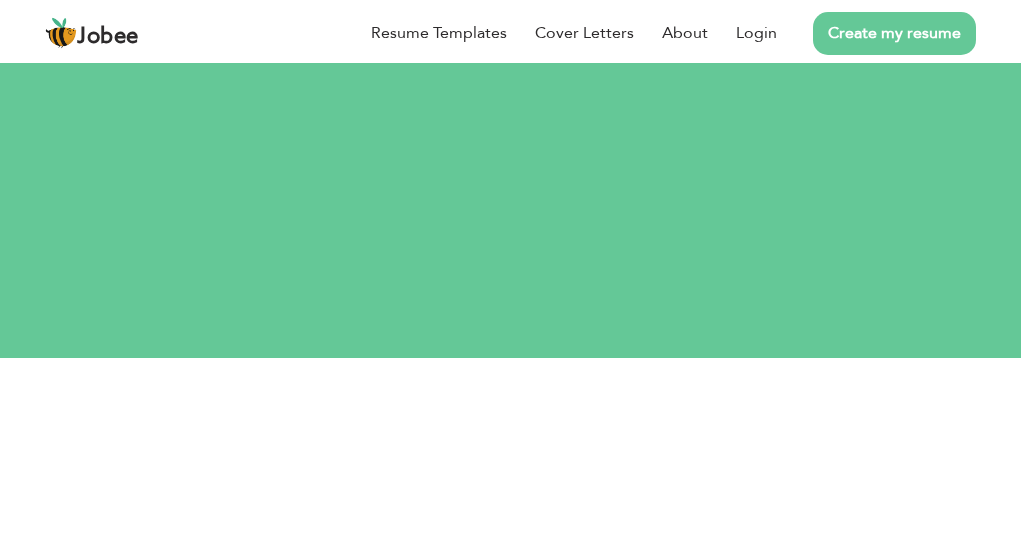 scroll, scrollTop: 0, scrollLeft: 0, axis: both 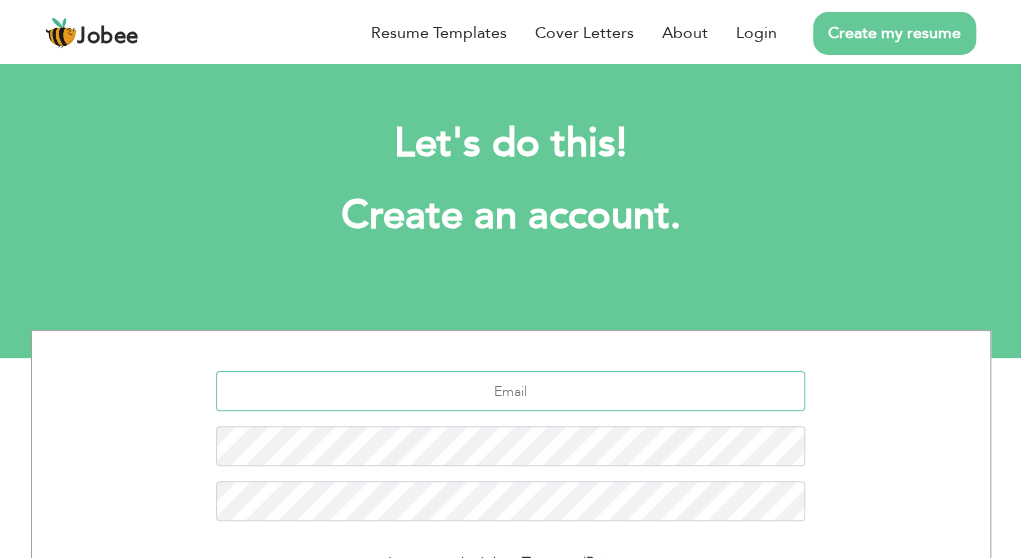 click at bounding box center [510, 391] 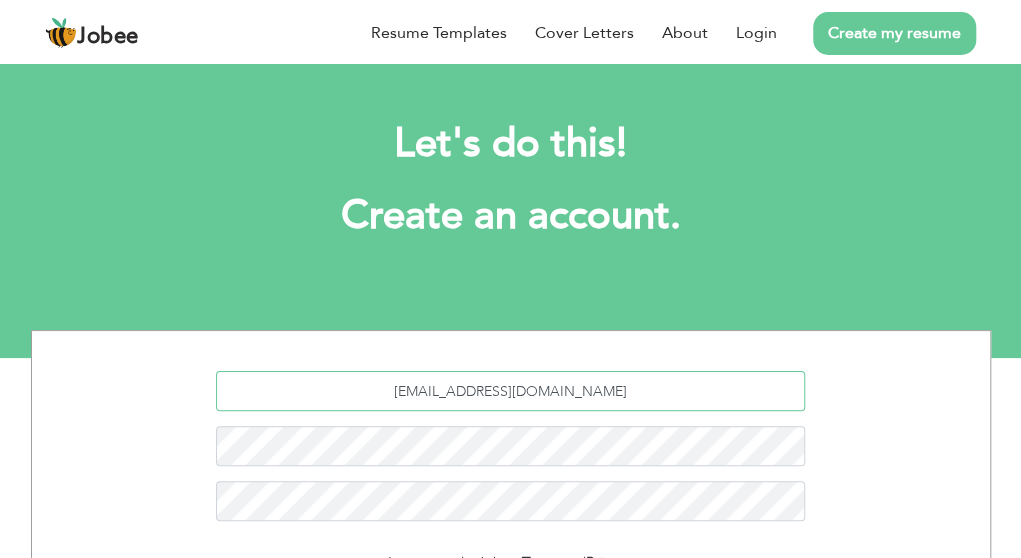 type on "hamxachouhan3@gmail.com" 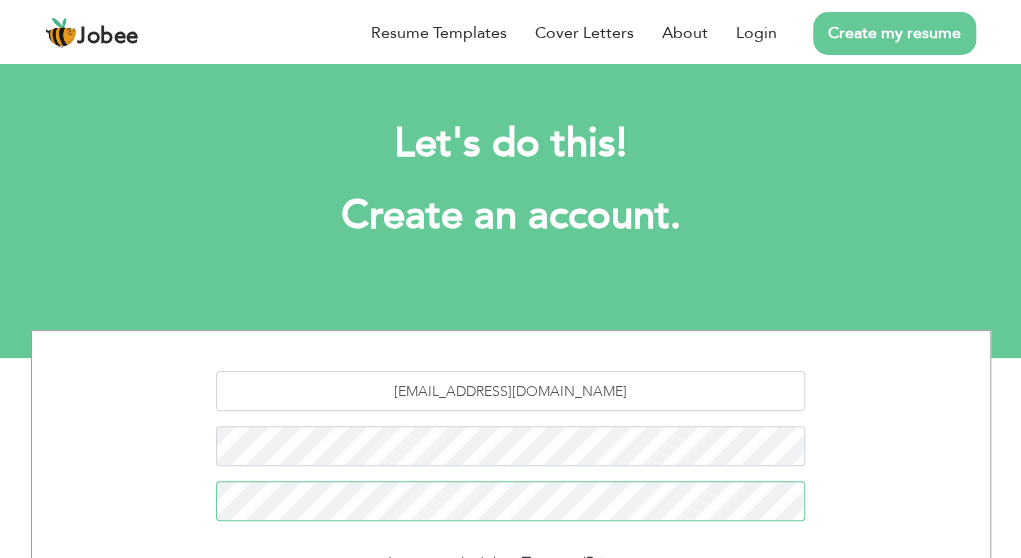 click on "Sign Up" at bounding box center (510, 613) 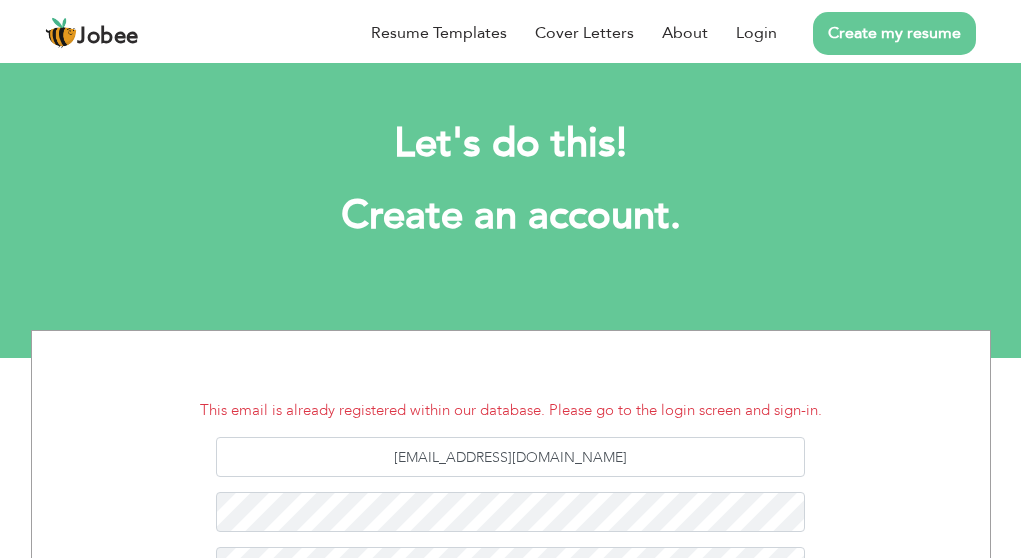 scroll, scrollTop: 0, scrollLeft: 0, axis: both 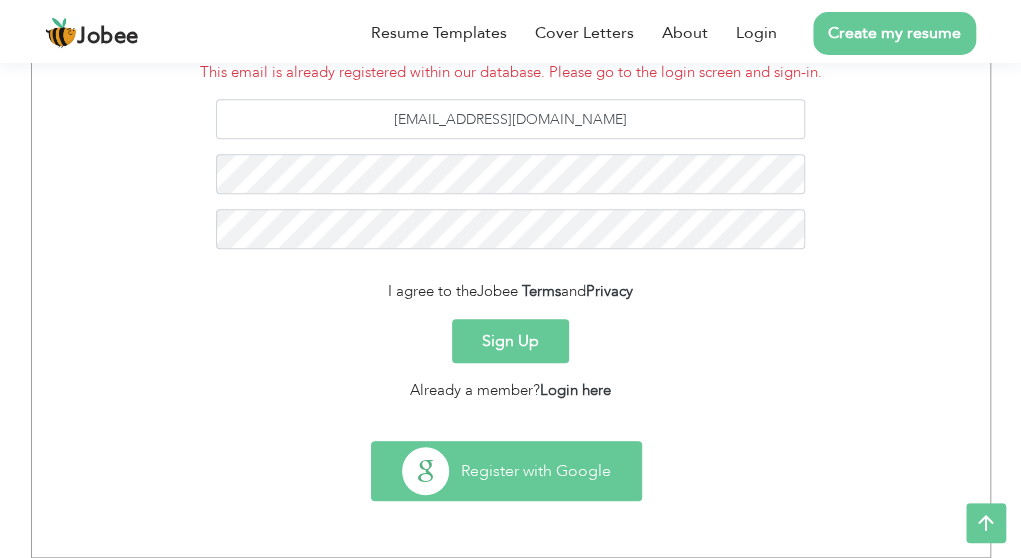 click on "Register with Google" at bounding box center [506, 471] 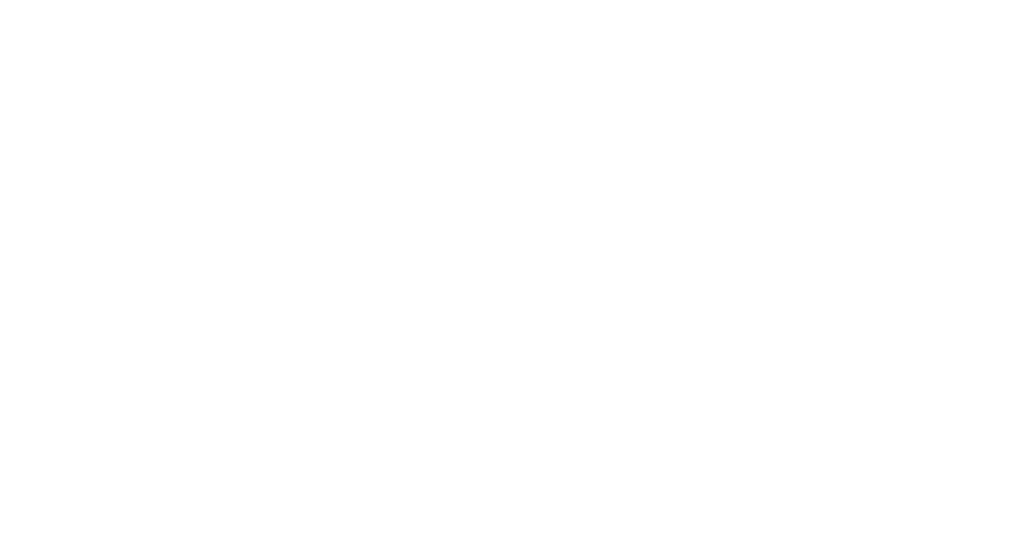 scroll, scrollTop: 0, scrollLeft: 0, axis: both 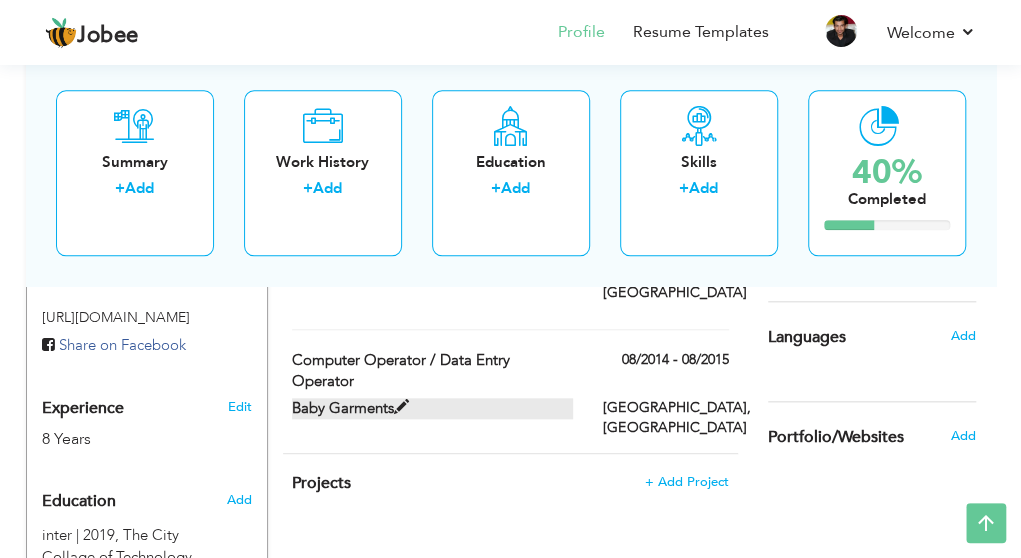 type on "Computer Operator / Data Entry Operator" 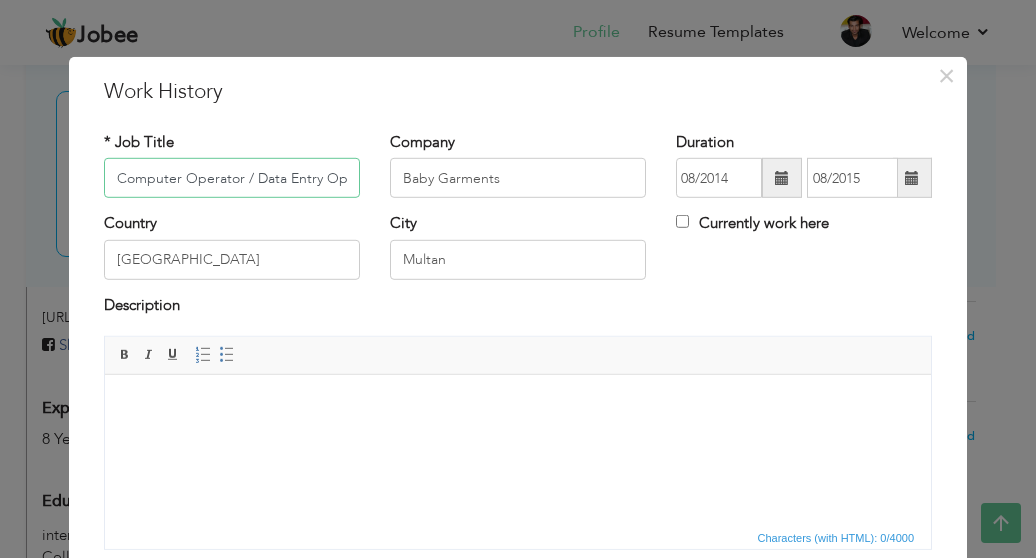 scroll, scrollTop: 0, scrollLeft: 32, axis: horizontal 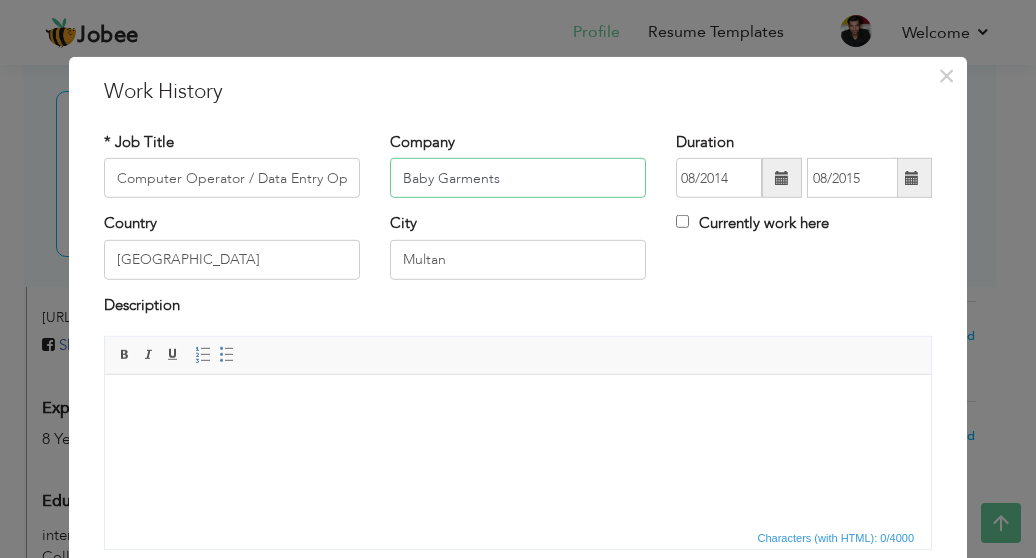 click on "Baby Garments" at bounding box center (518, 178) 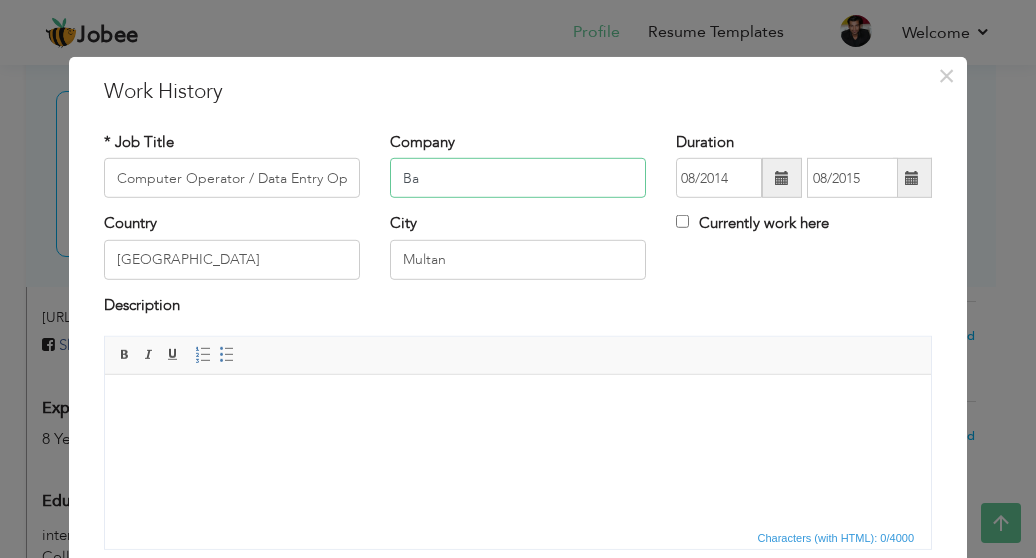 type on "B" 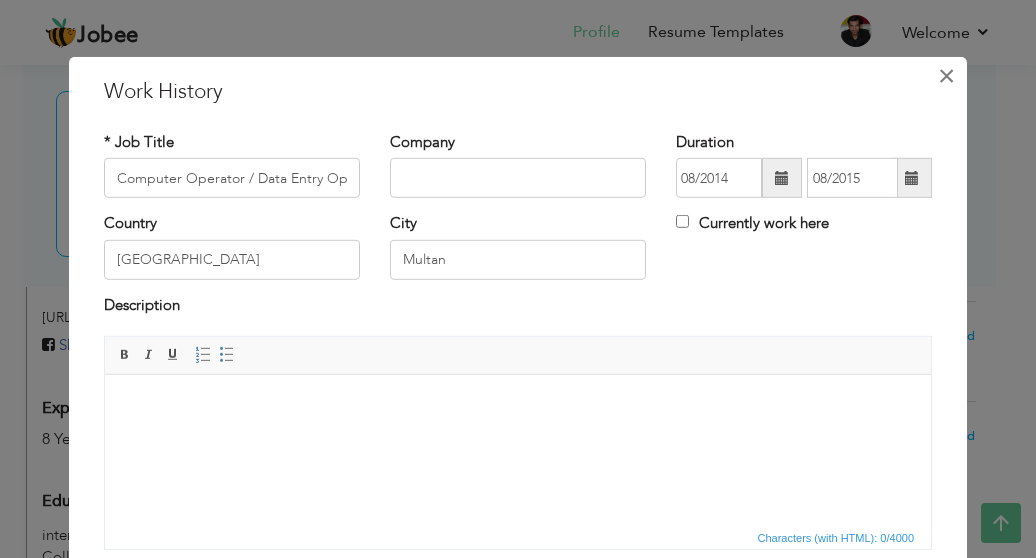 click on "×" at bounding box center (946, 76) 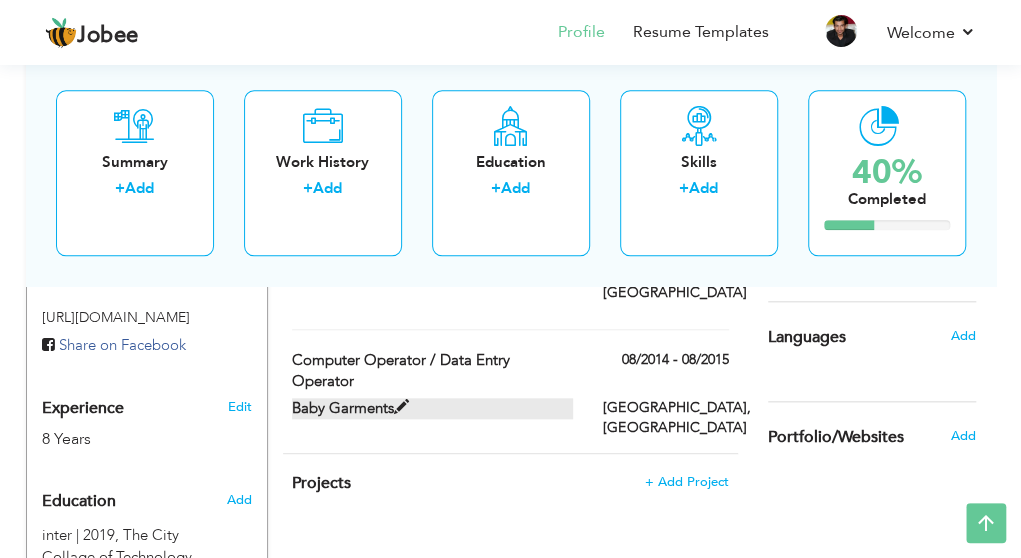 click at bounding box center (401, 407) 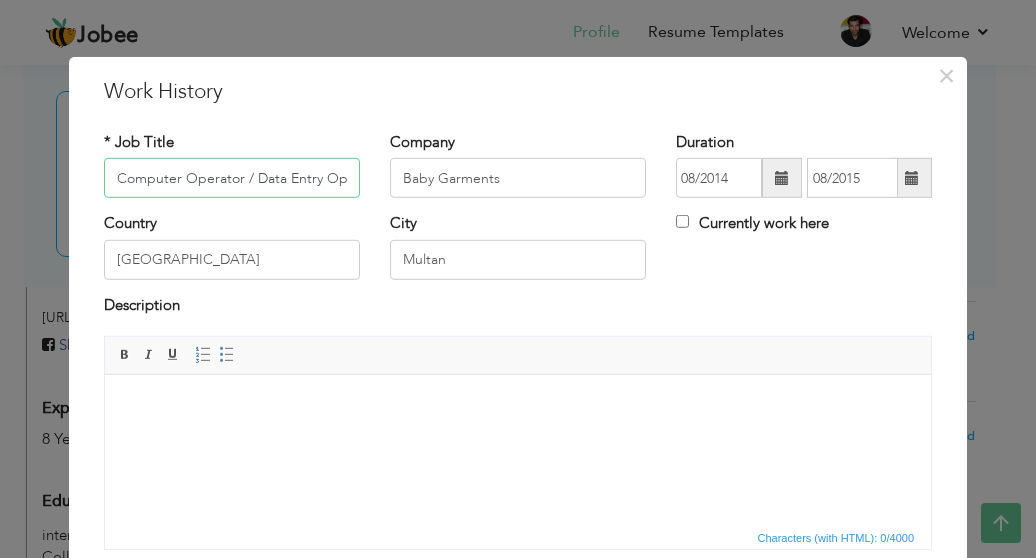 scroll, scrollTop: 0, scrollLeft: 32, axis: horizontal 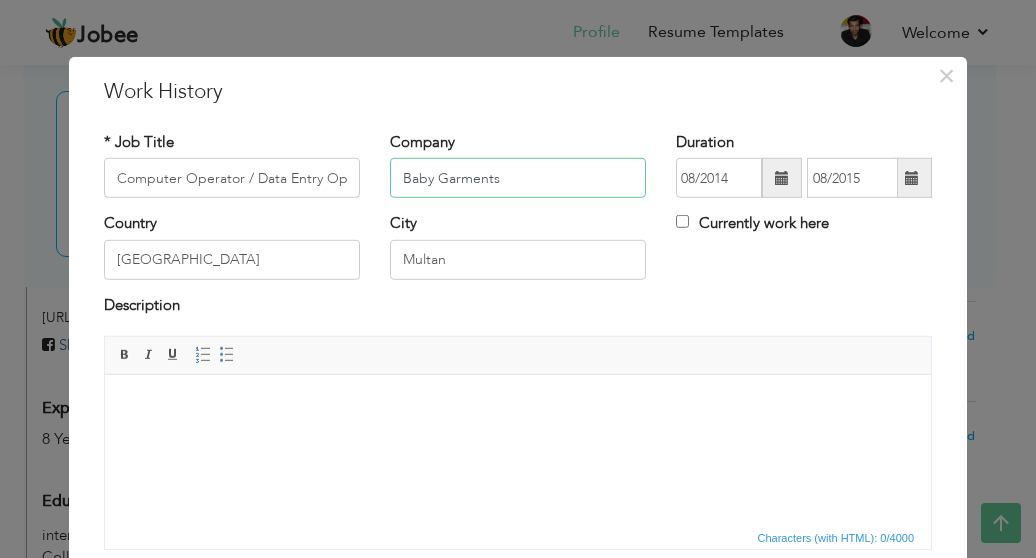 click on "Baby Garments" at bounding box center (518, 178) 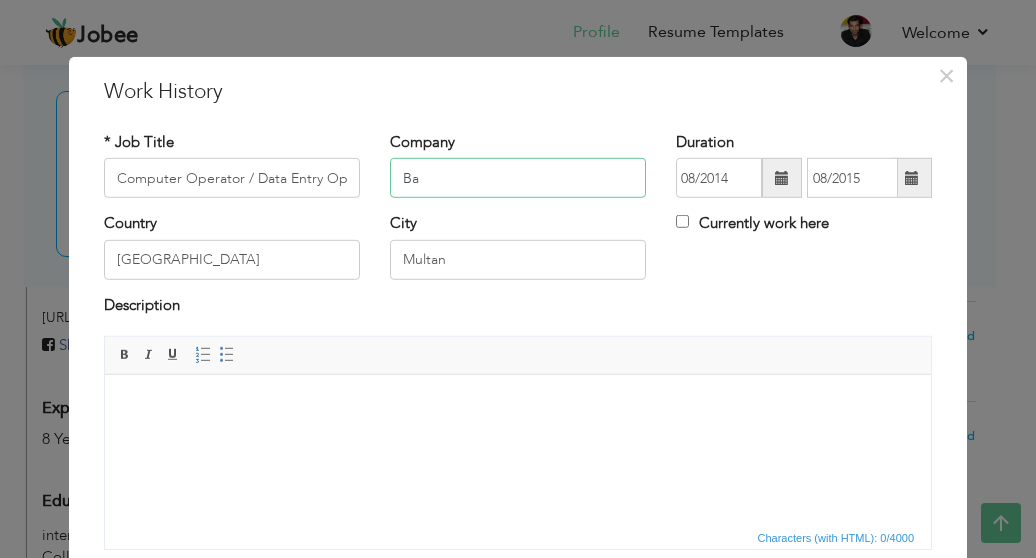 type on "B" 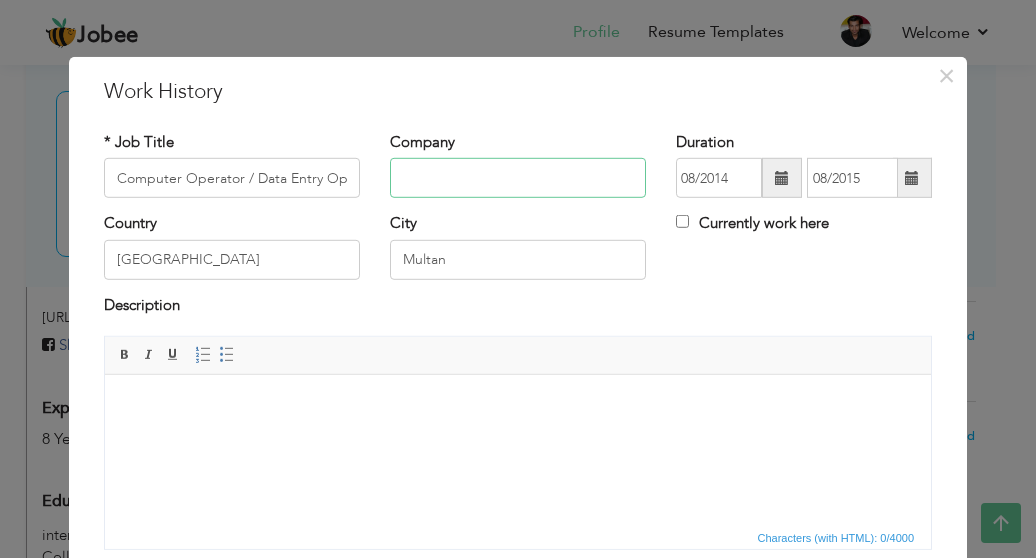 type 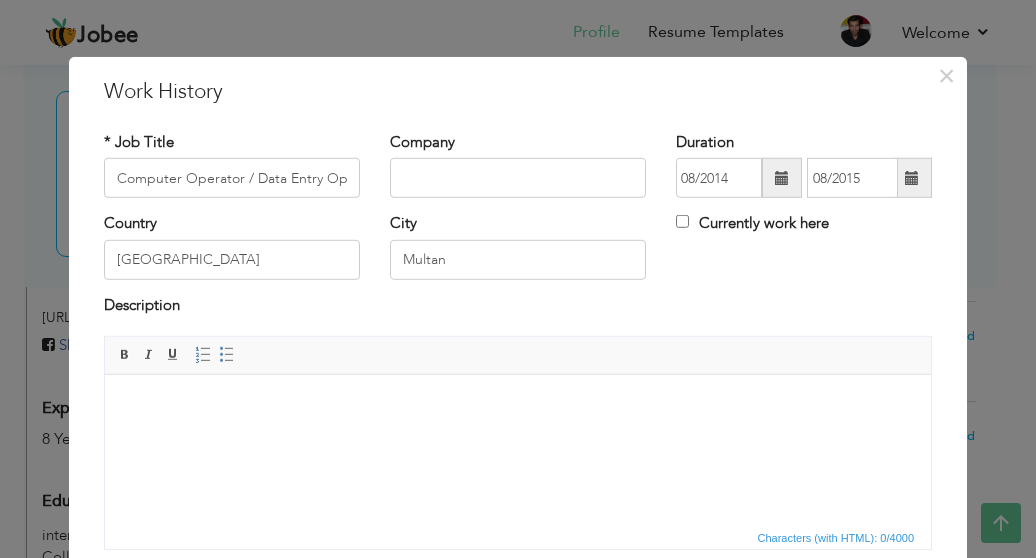 click on "Currently work here" at bounding box center (752, 223) 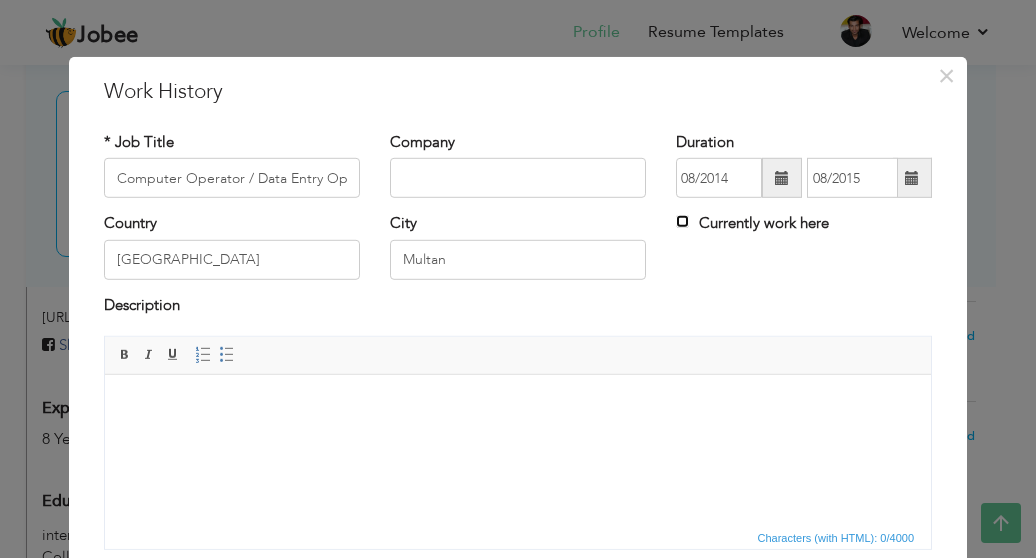 click on "Currently work here" at bounding box center [682, 221] 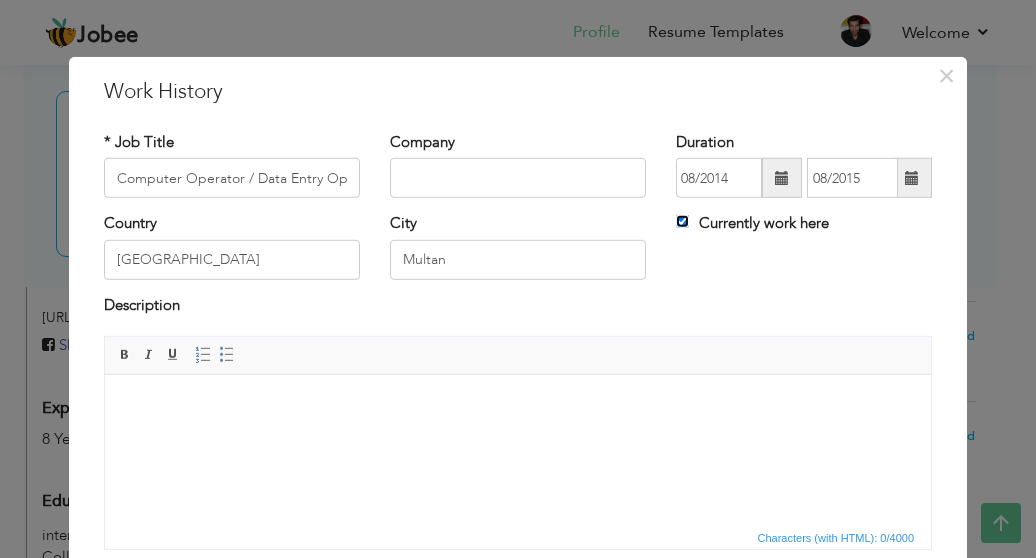 type 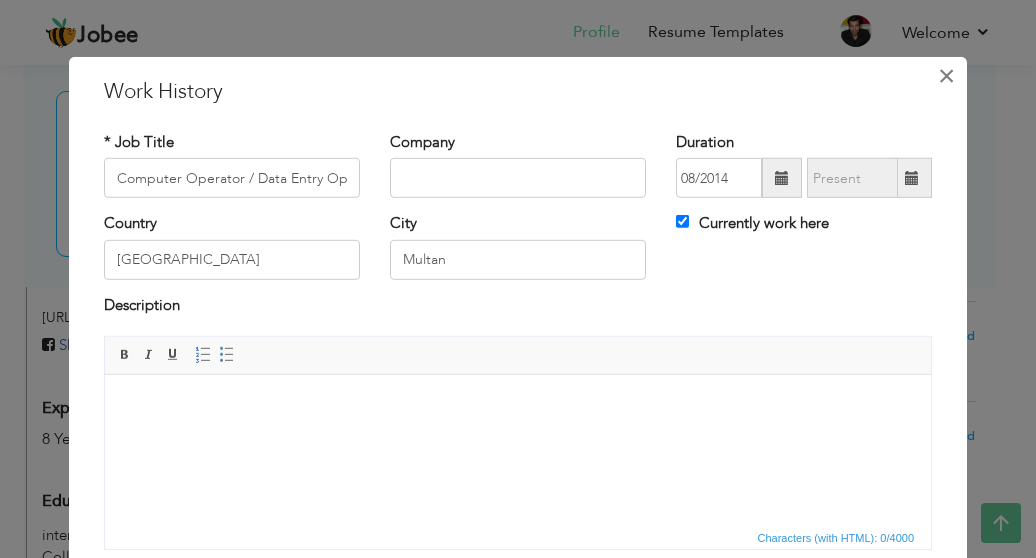 click on "×" at bounding box center [946, 76] 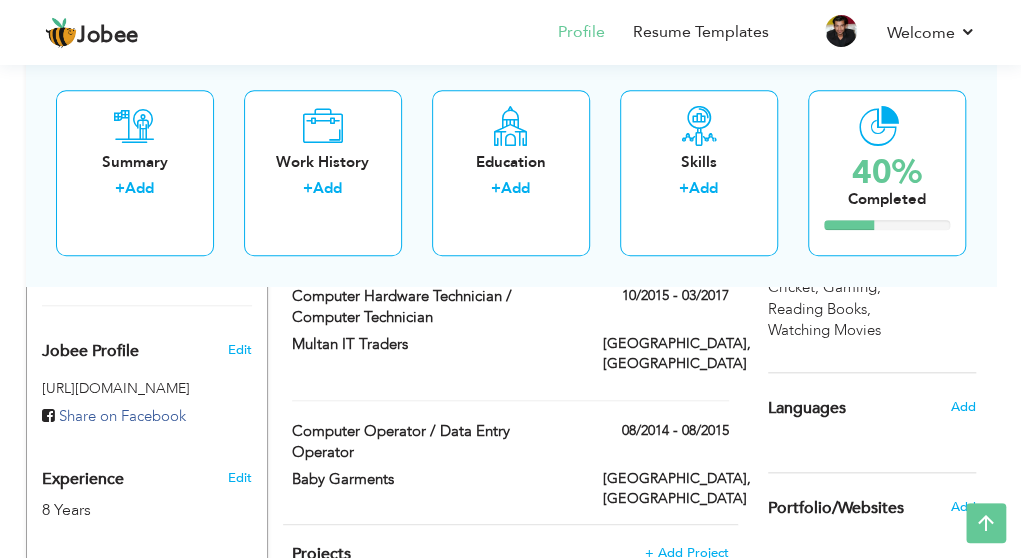 scroll, scrollTop: 0, scrollLeft: 0, axis: both 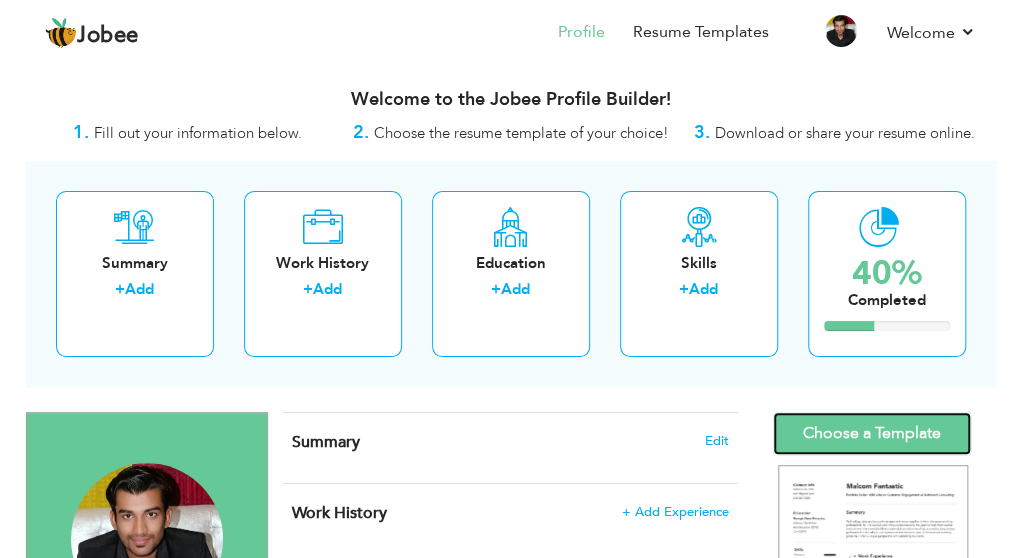 click on "Choose a Template" at bounding box center (872, 433) 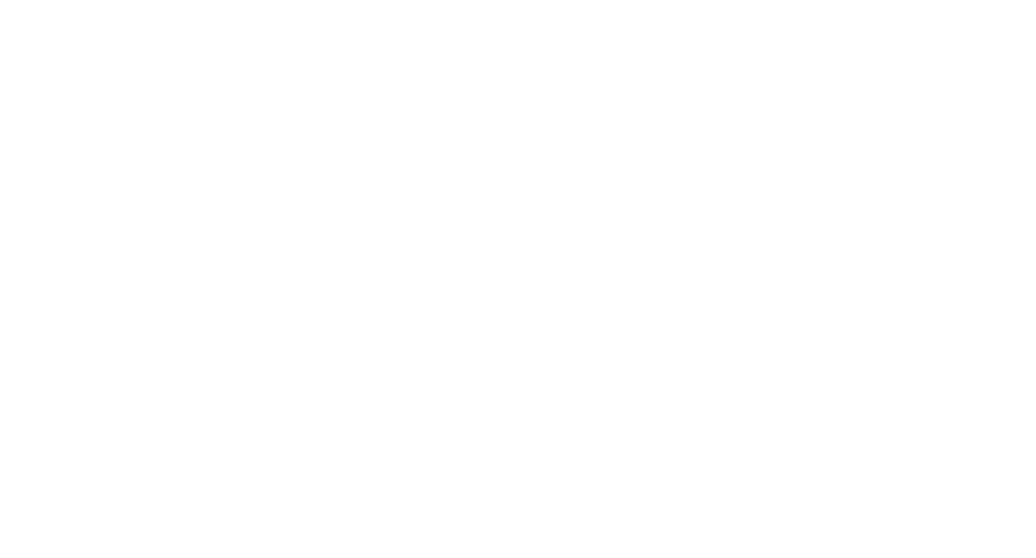 scroll, scrollTop: 0, scrollLeft: 0, axis: both 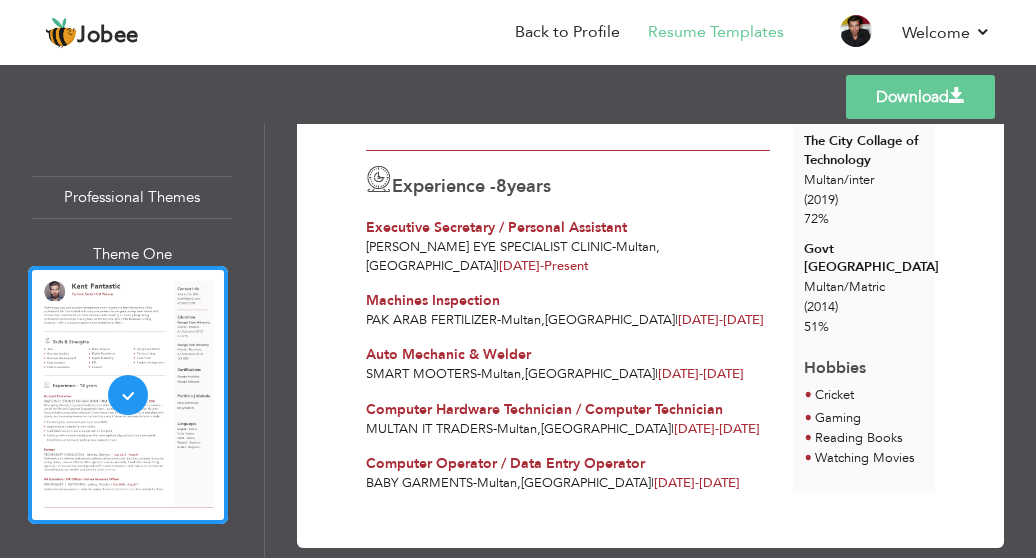 click on "-" at bounding box center (475, 483) 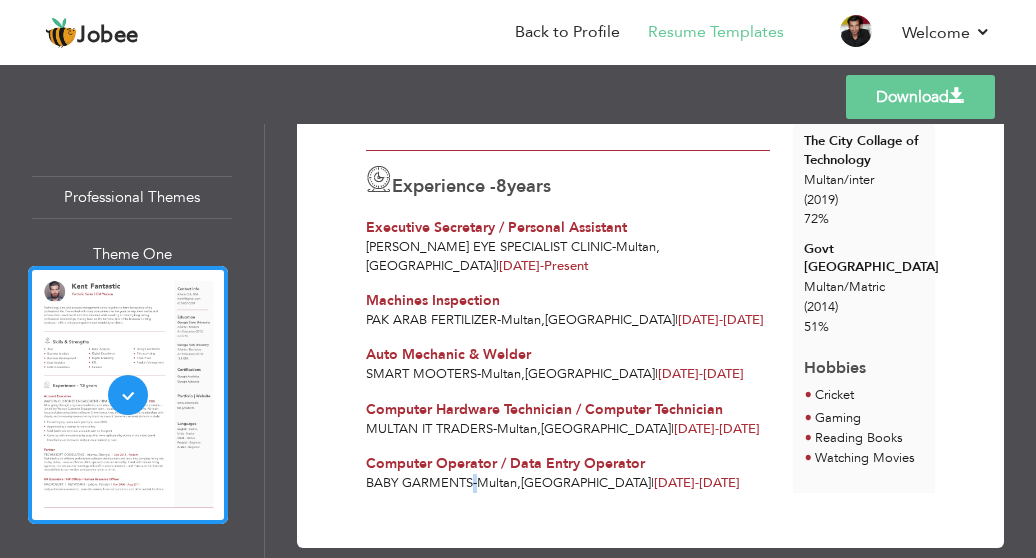 click on "-" at bounding box center (475, 483) 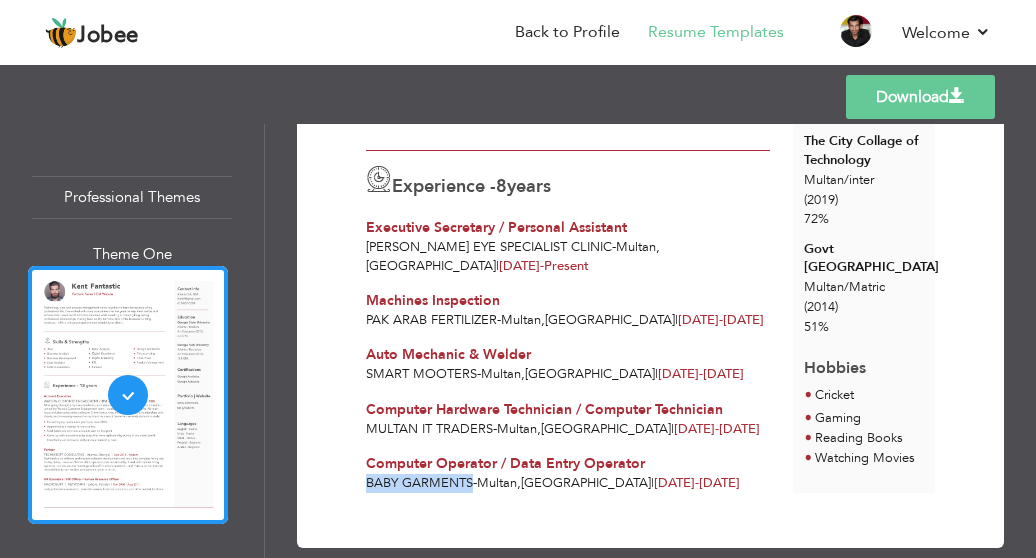 drag, startPoint x: 473, startPoint y: 451, endPoint x: 368, endPoint y: 457, distance: 105.17129 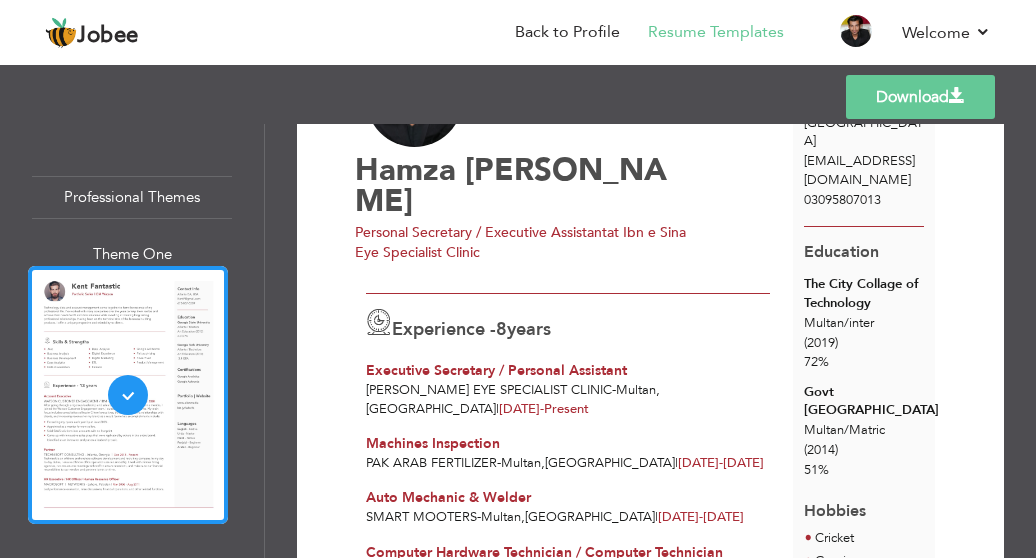 scroll, scrollTop: 0, scrollLeft: 0, axis: both 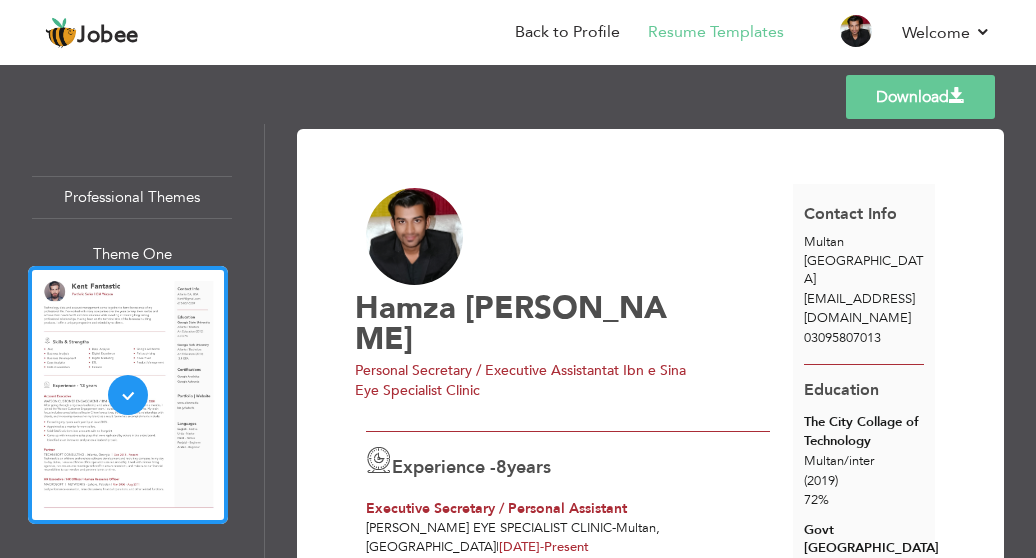 click on "Professional Themes" at bounding box center [132, 197] 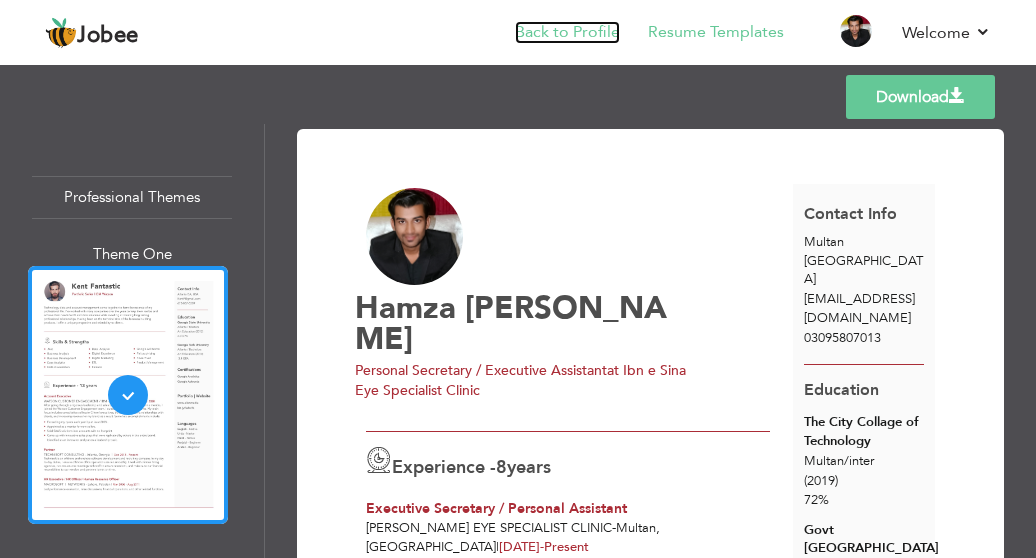 click on "Back to Profile" at bounding box center (567, 32) 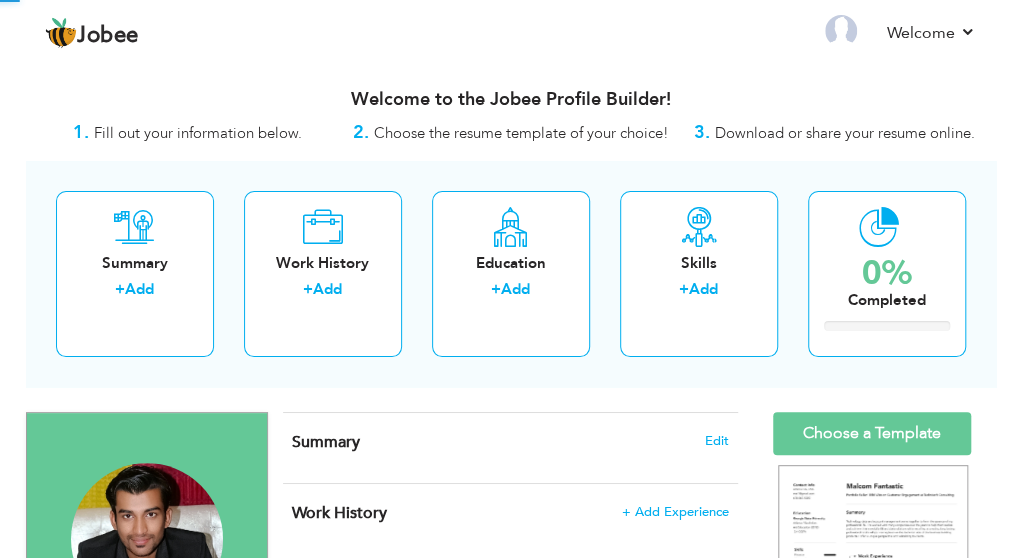 scroll, scrollTop: 0, scrollLeft: 0, axis: both 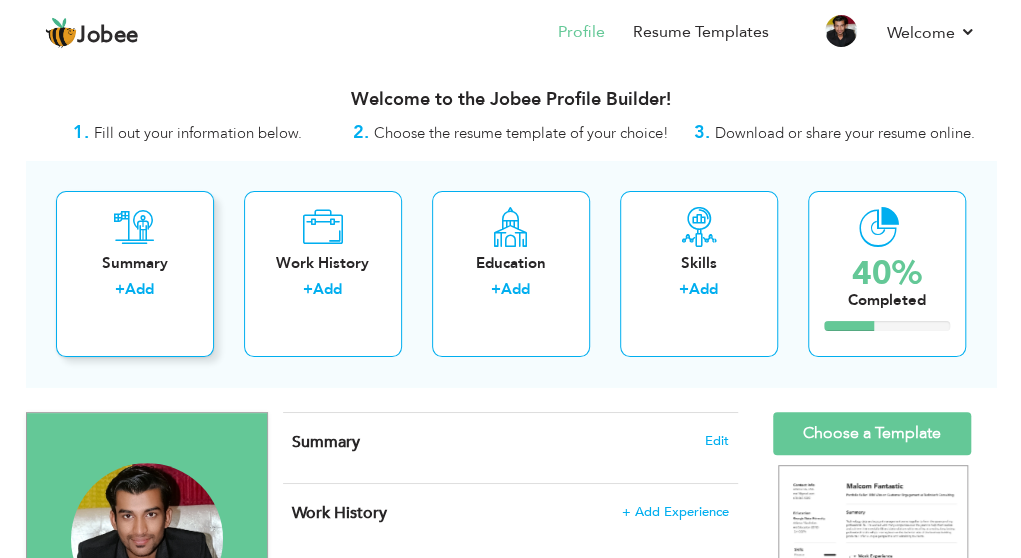 click on "Summary
+  Add" at bounding box center [135, 274] 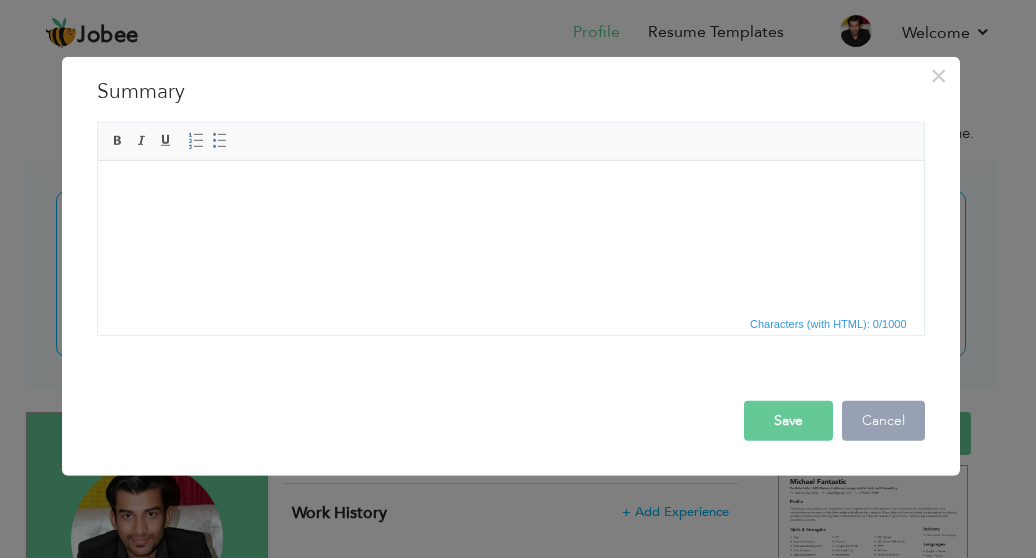click on "Cancel" at bounding box center [883, 421] 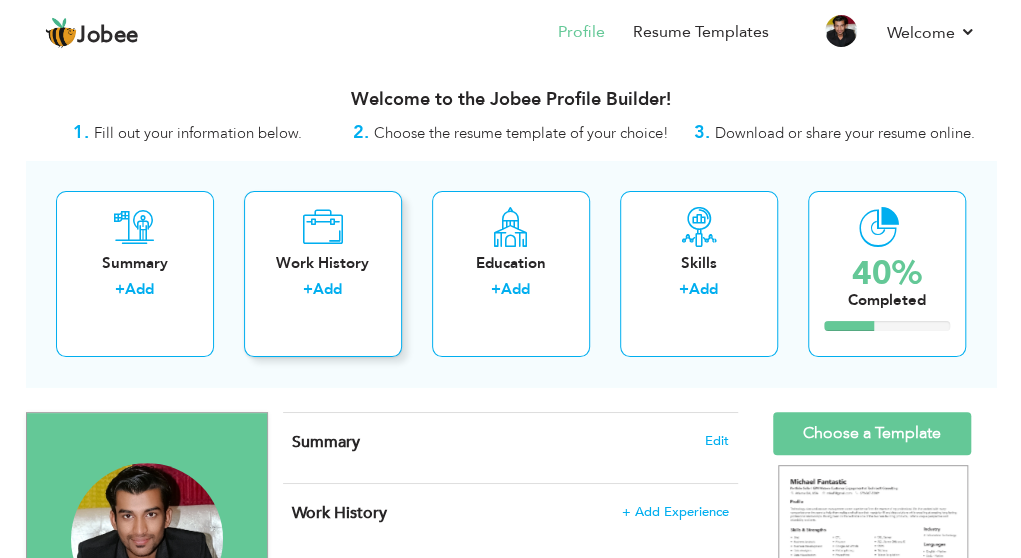 click on "Work History" at bounding box center (323, 263) 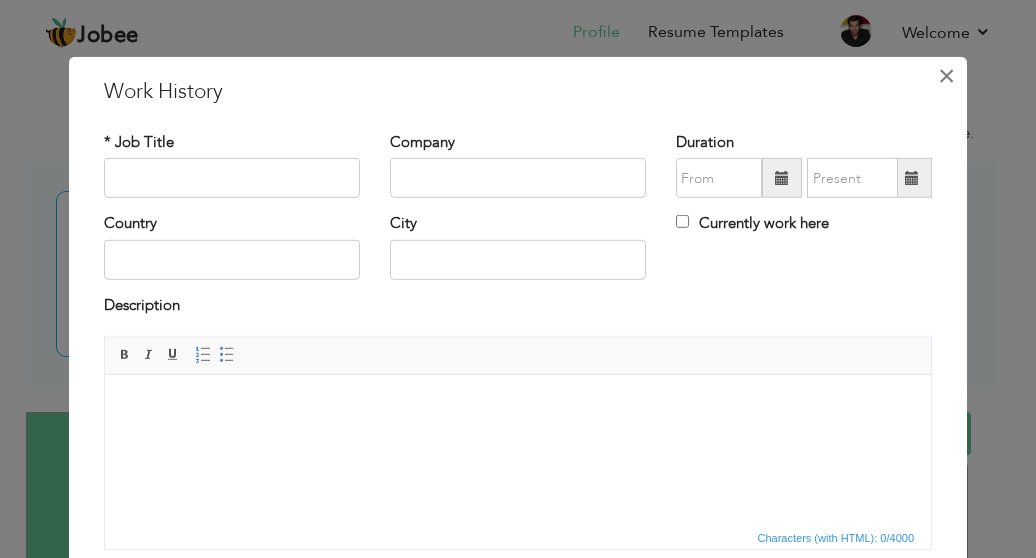 click on "×" at bounding box center [946, 76] 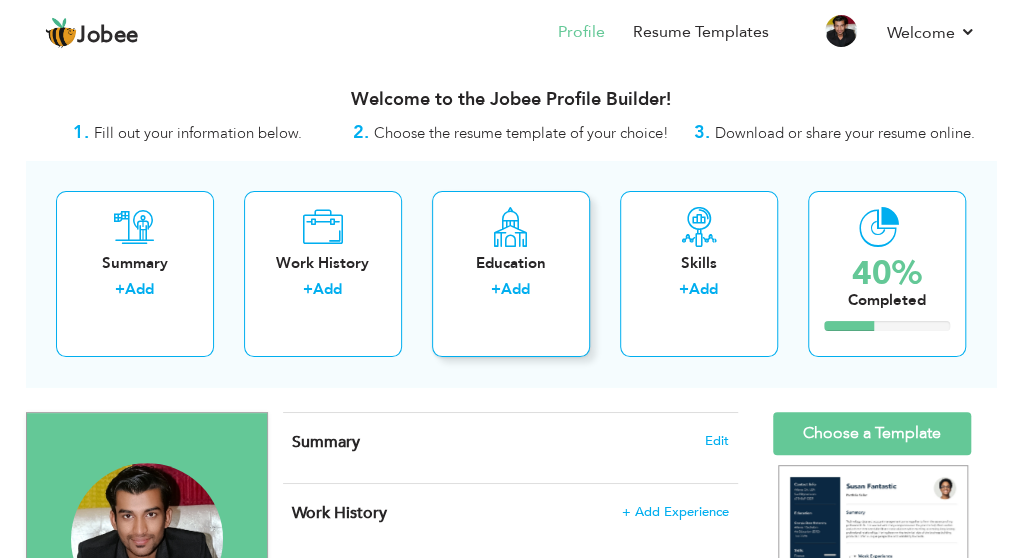click on "Education" at bounding box center (511, 263) 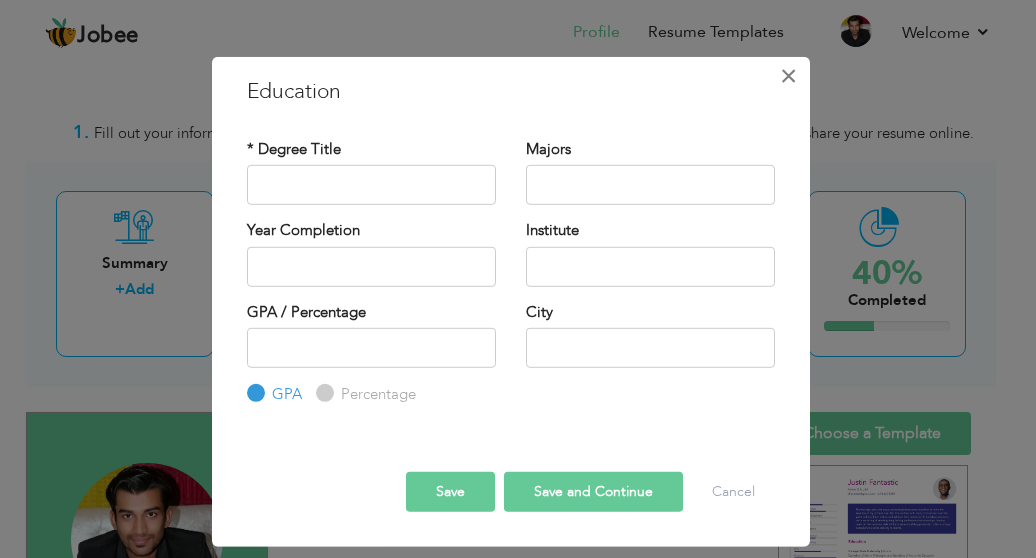 click on "×" at bounding box center [788, 76] 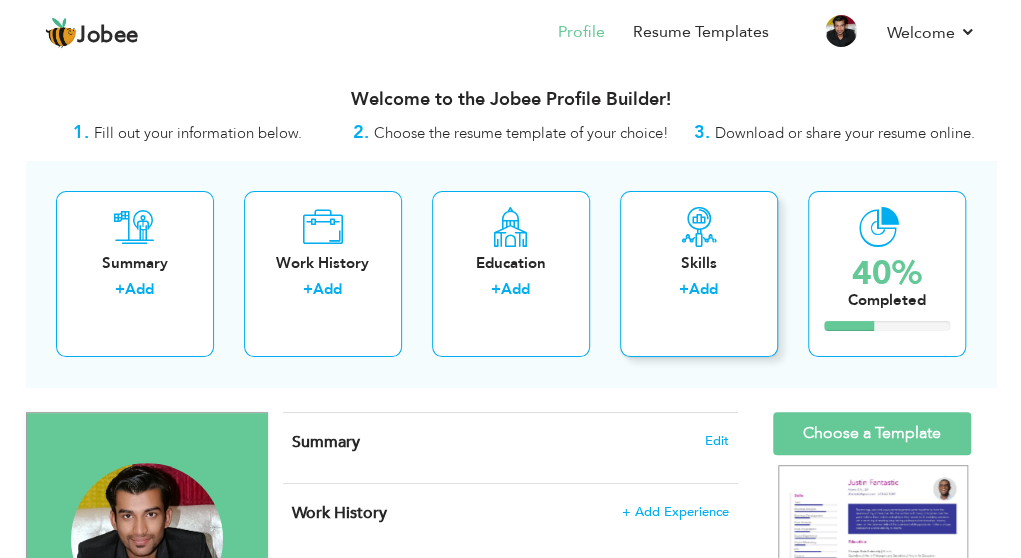 click on "Skills
+  Add" at bounding box center (699, 274) 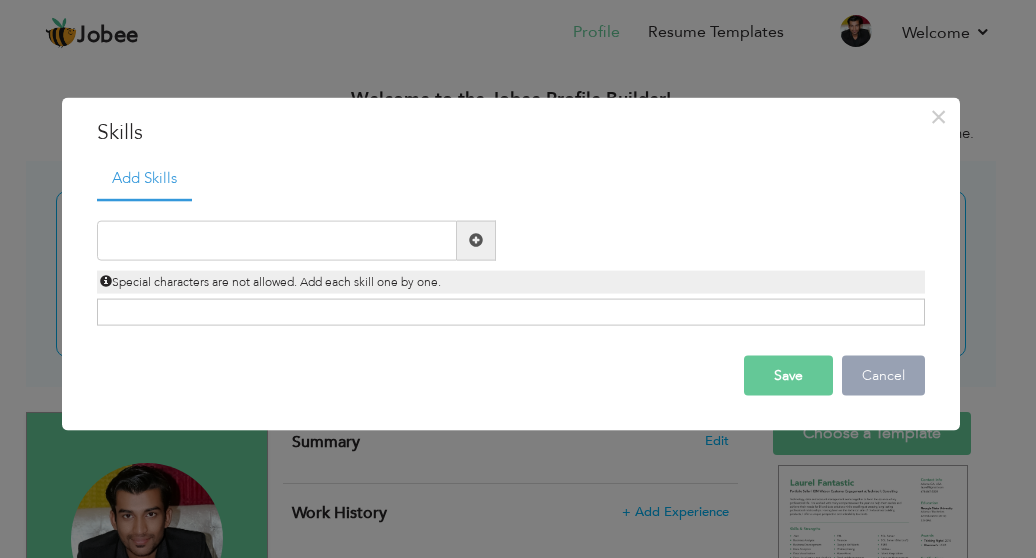 click on "Cancel" at bounding box center (883, 375) 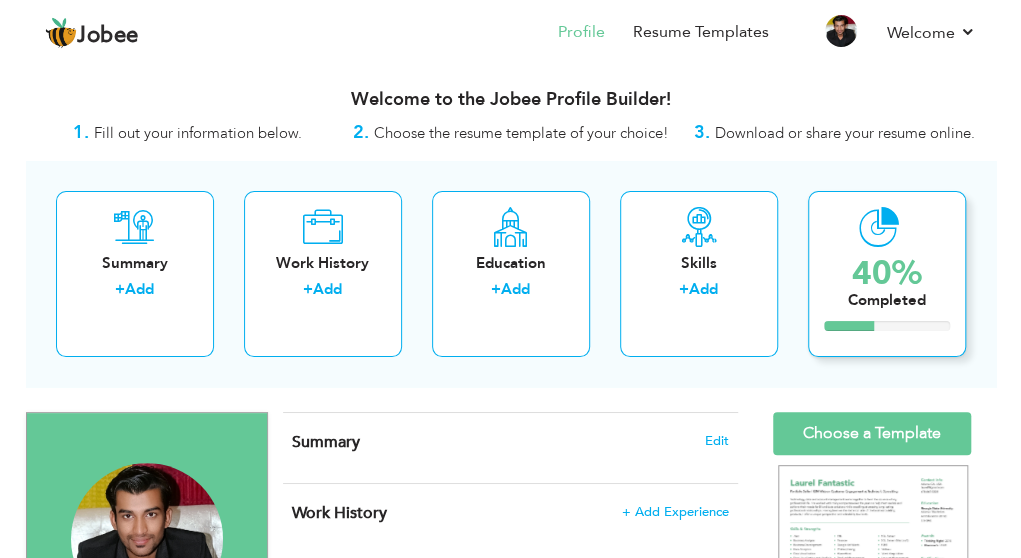 click on "40%" at bounding box center [887, 273] 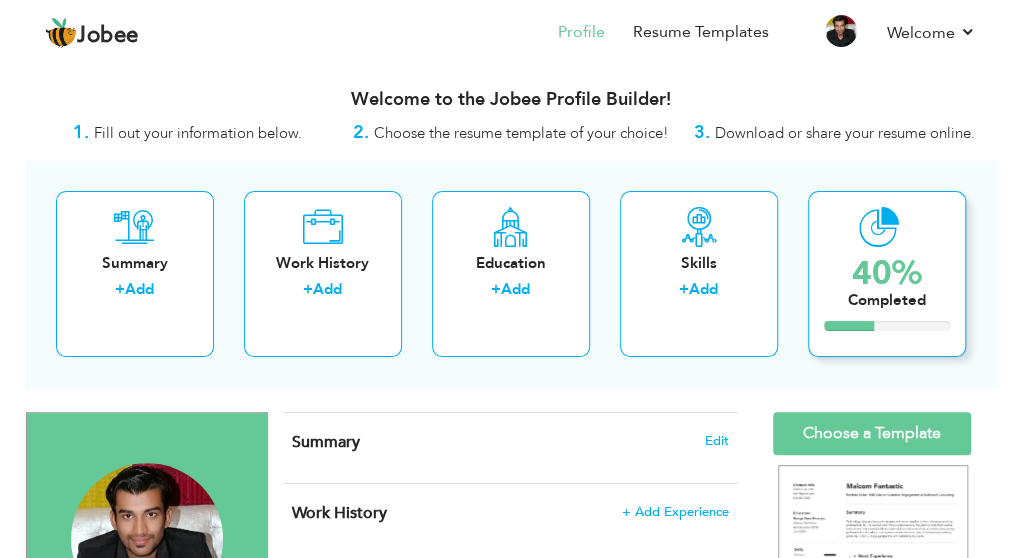 click on "40%" at bounding box center [887, 273] 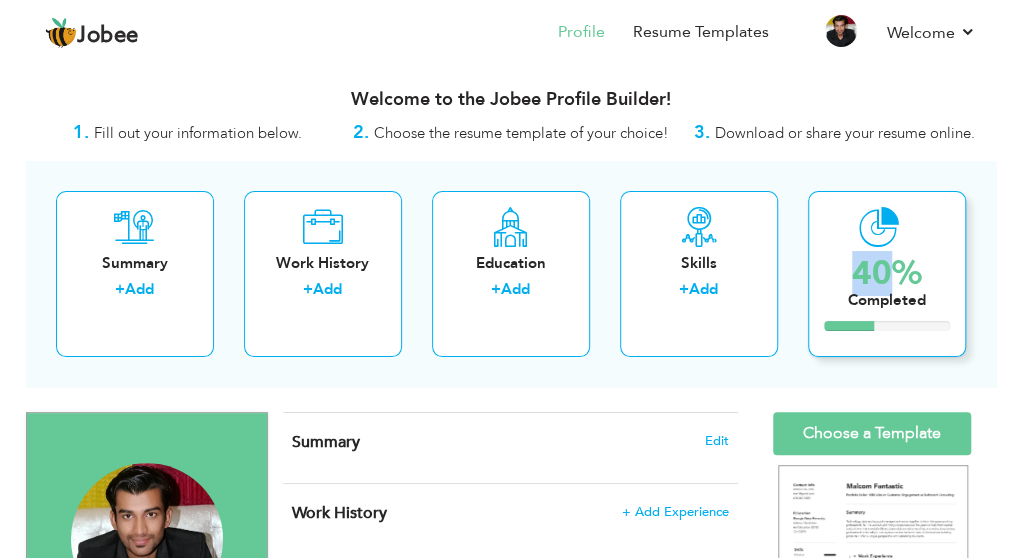 click on "40%" at bounding box center [887, 273] 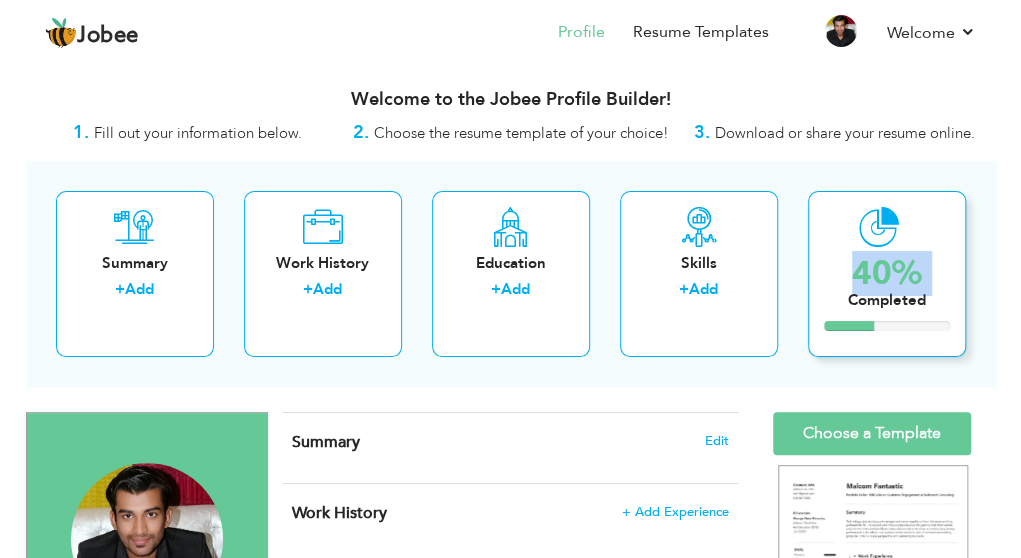 click on "40%" at bounding box center [887, 273] 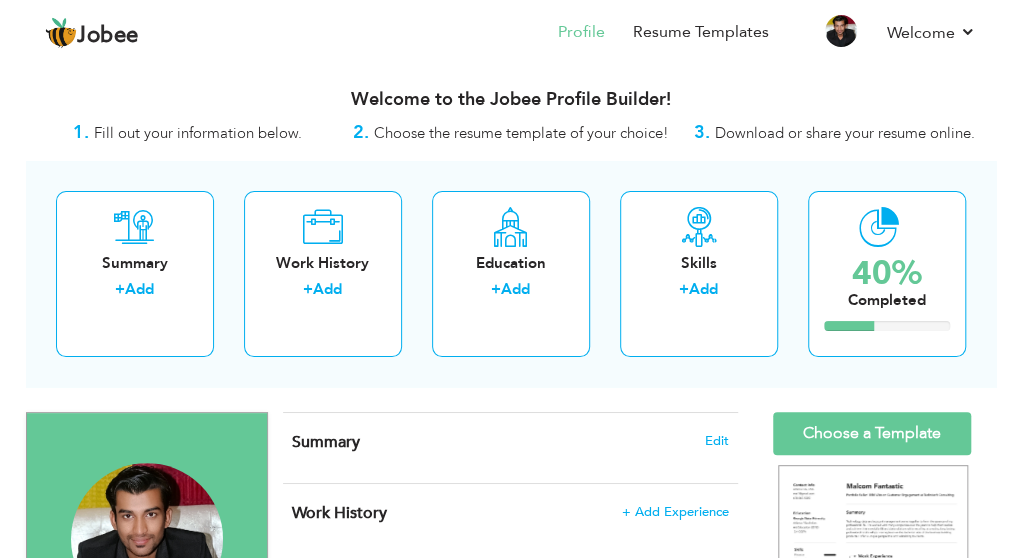 click on "Summary
+  Add
Work History
+  Add
Education
+  Add
Skills
+  Add
40%
Completed" at bounding box center [511, 274] 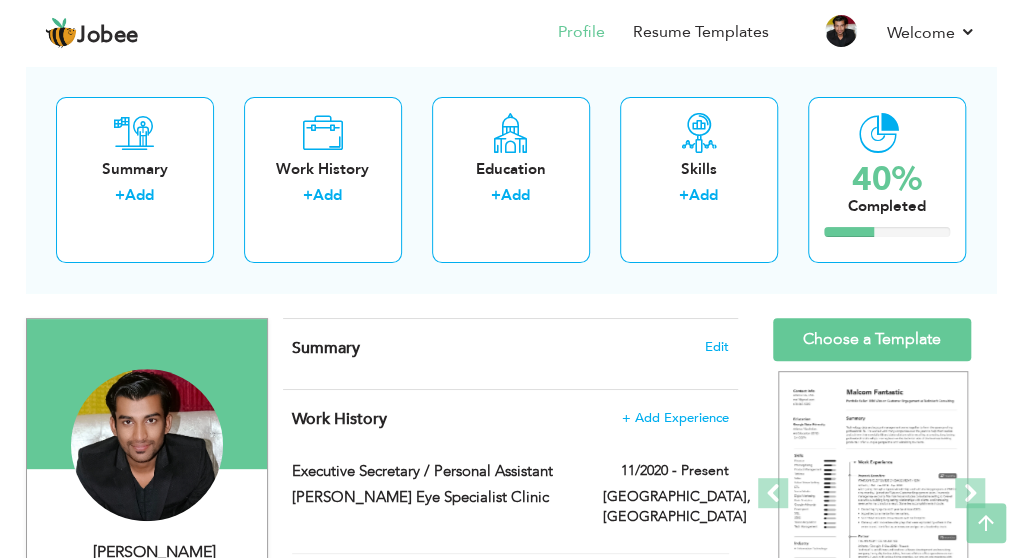 scroll, scrollTop: 80, scrollLeft: 0, axis: vertical 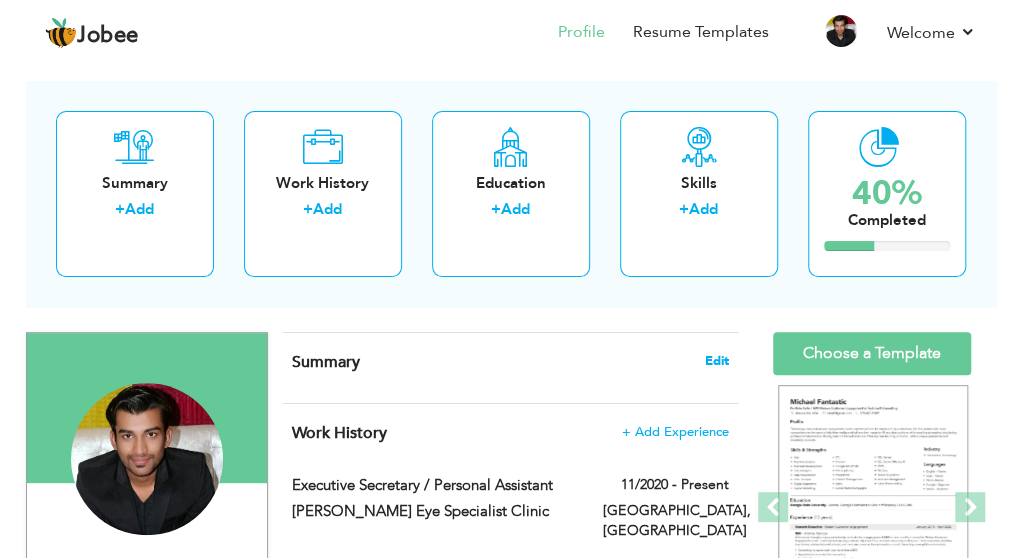 click on "Edit" at bounding box center (717, 361) 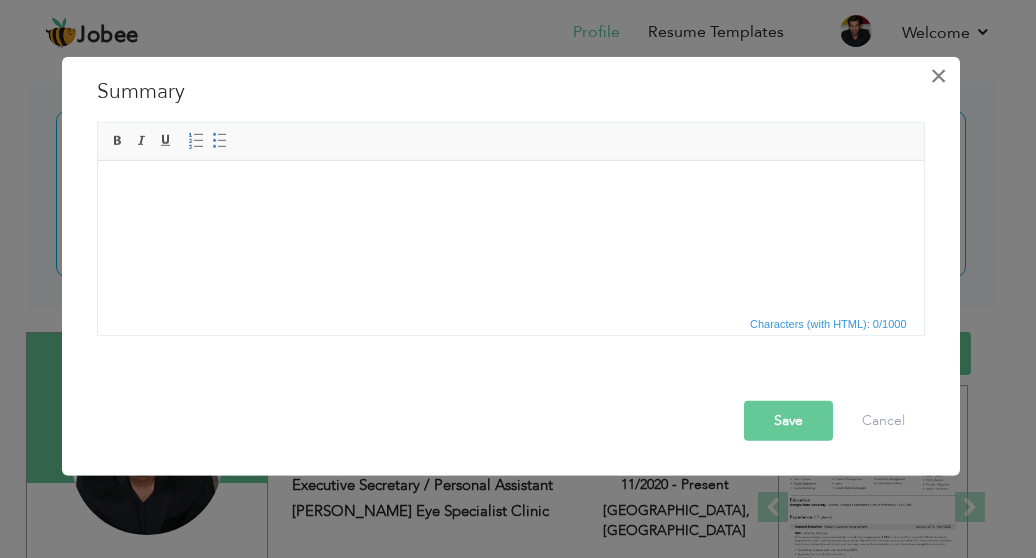 click on "×" at bounding box center [938, 76] 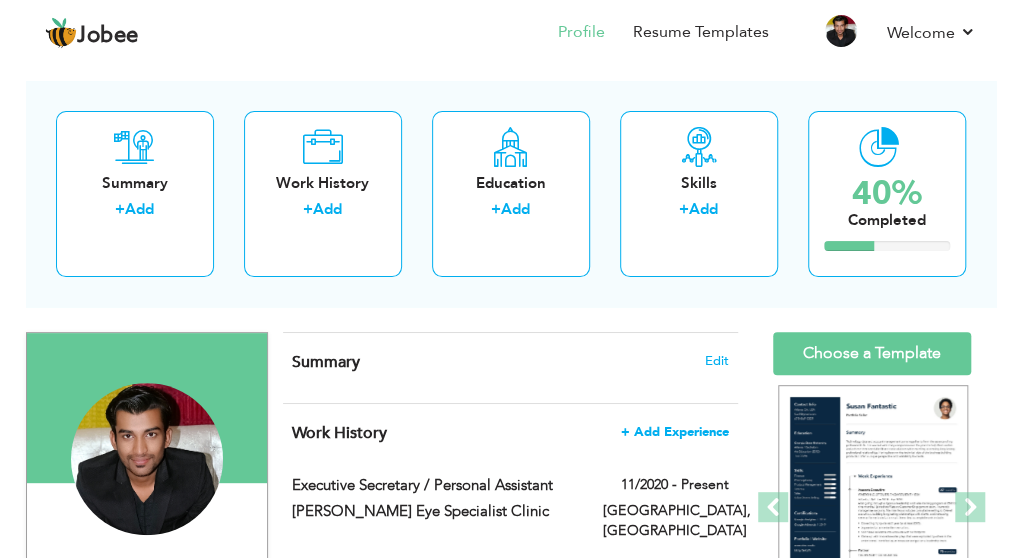click on "+ Add Experience" at bounding box center (675, 432) 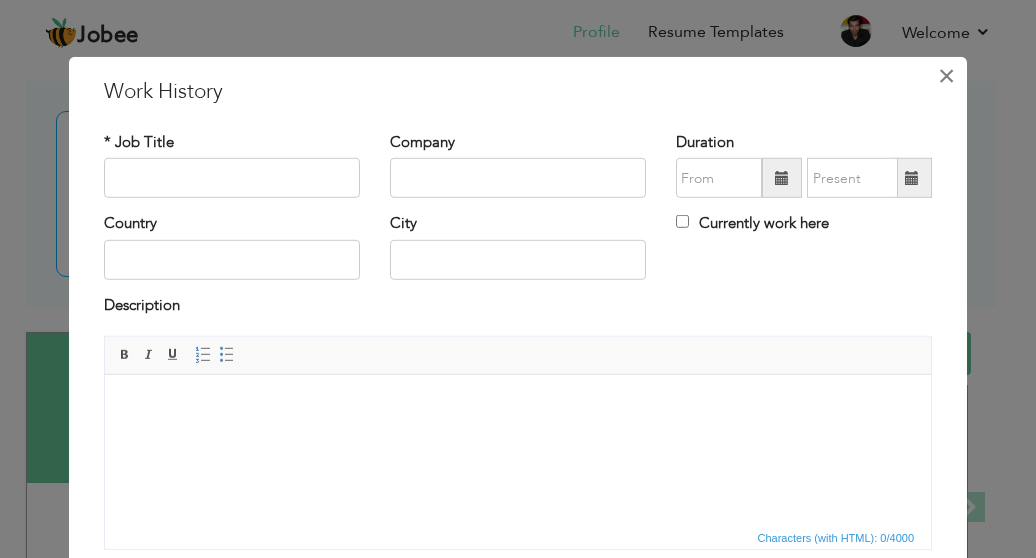 click on "×" at bounding box center (946, 76) 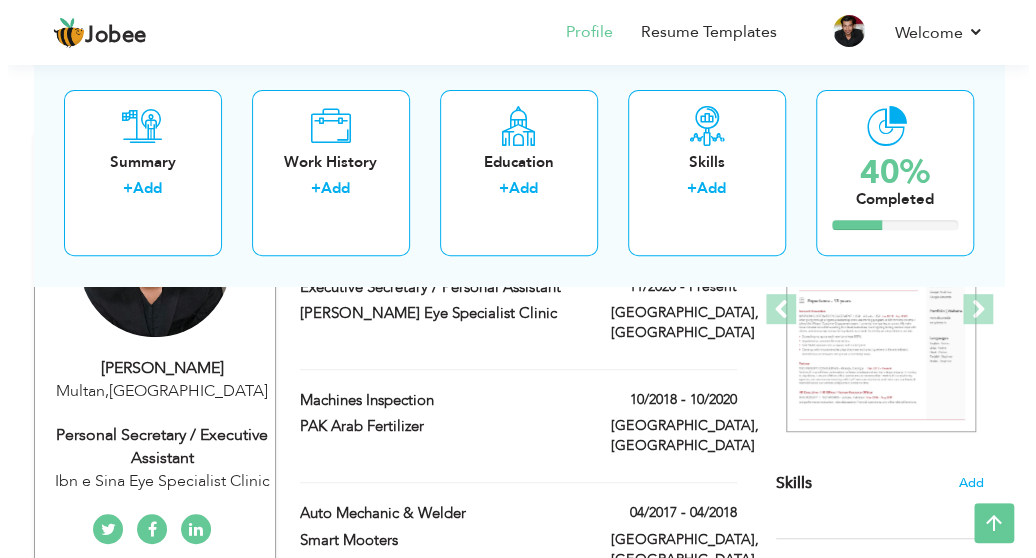 scroll, scrollTop: 272, scrollLeft: 0, axis: vertical 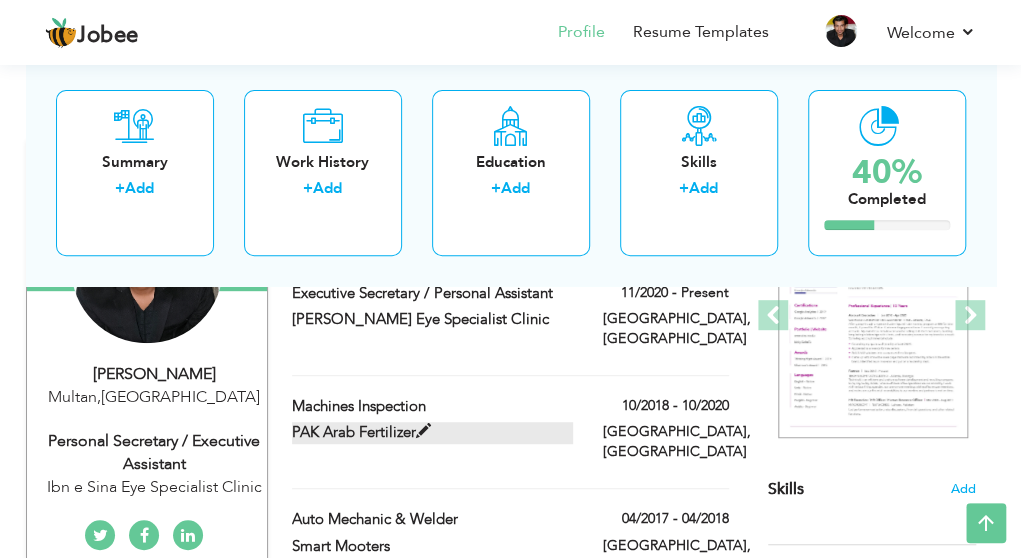 click at bounding box center [423, 431] 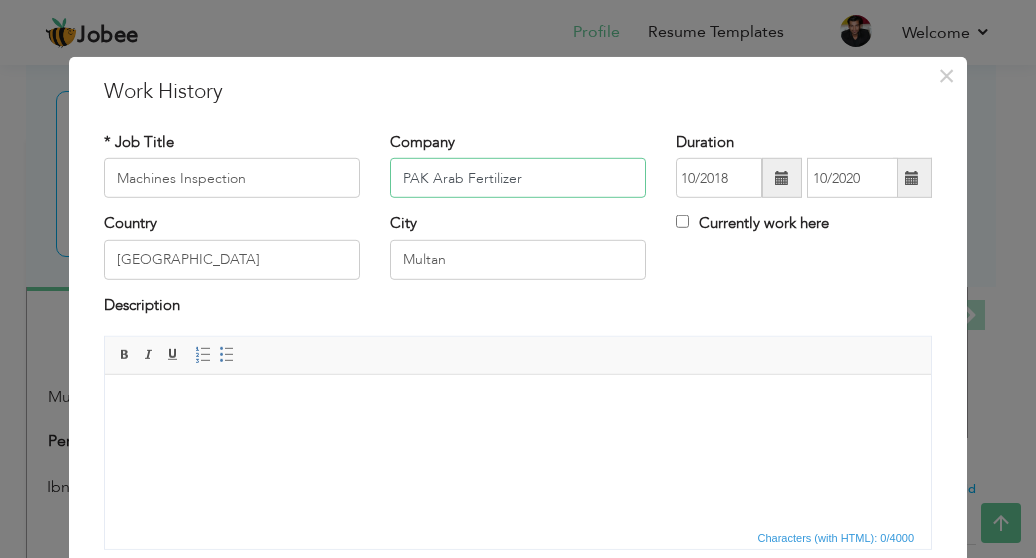 click on "PAK Arab Fertilizer" at bounding box center (518, 178) 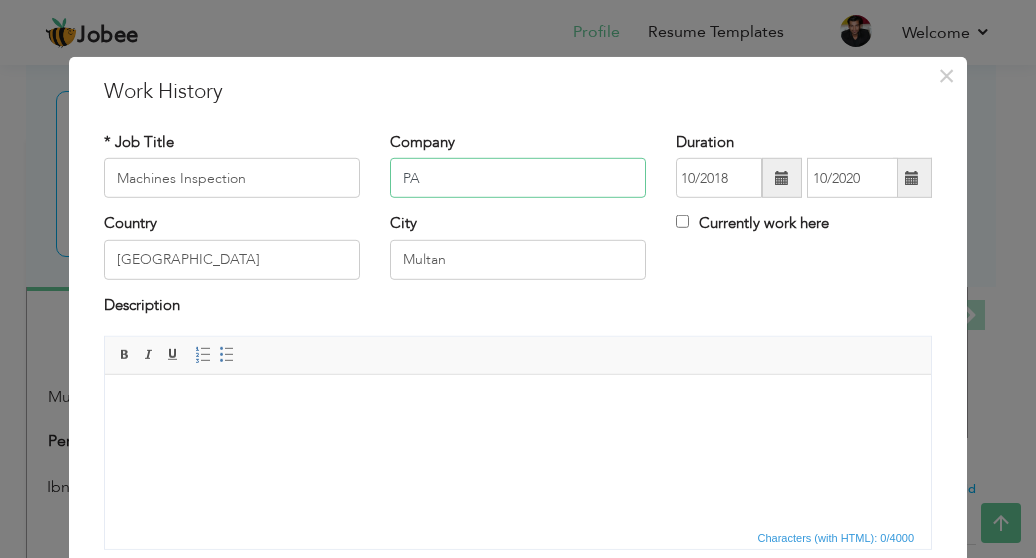 type on "P" 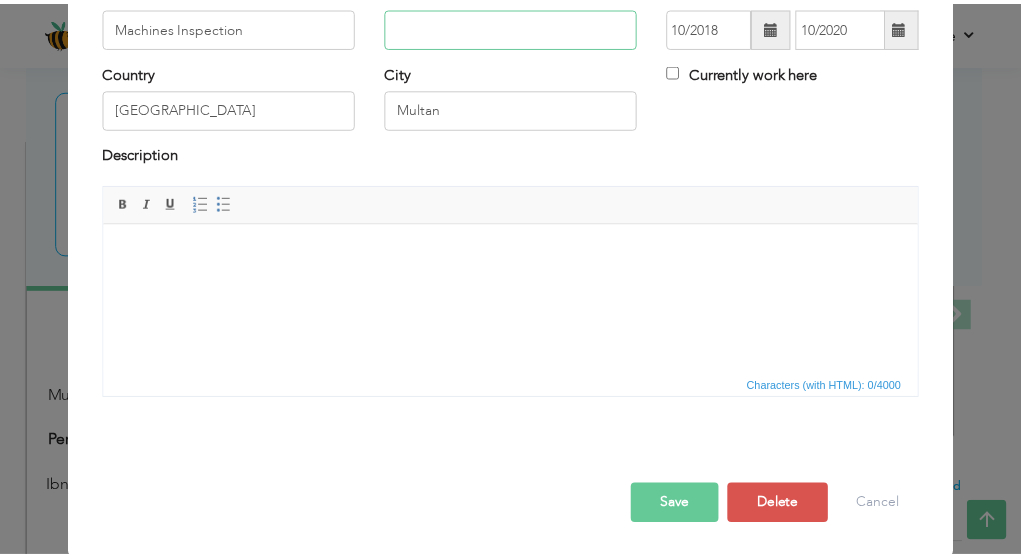 scroll, scrollTop: 152, scrollLeft: 0, axis: vertical 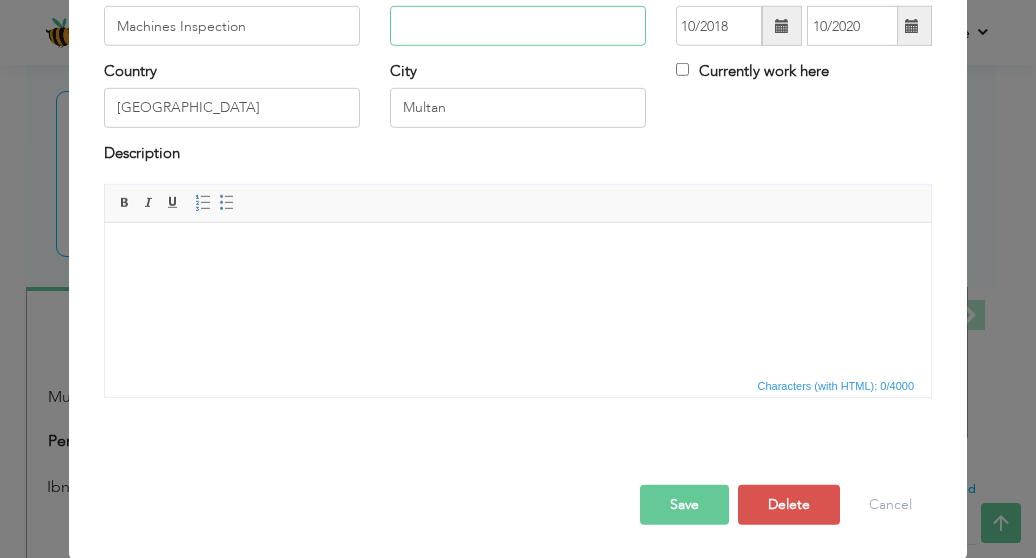 type 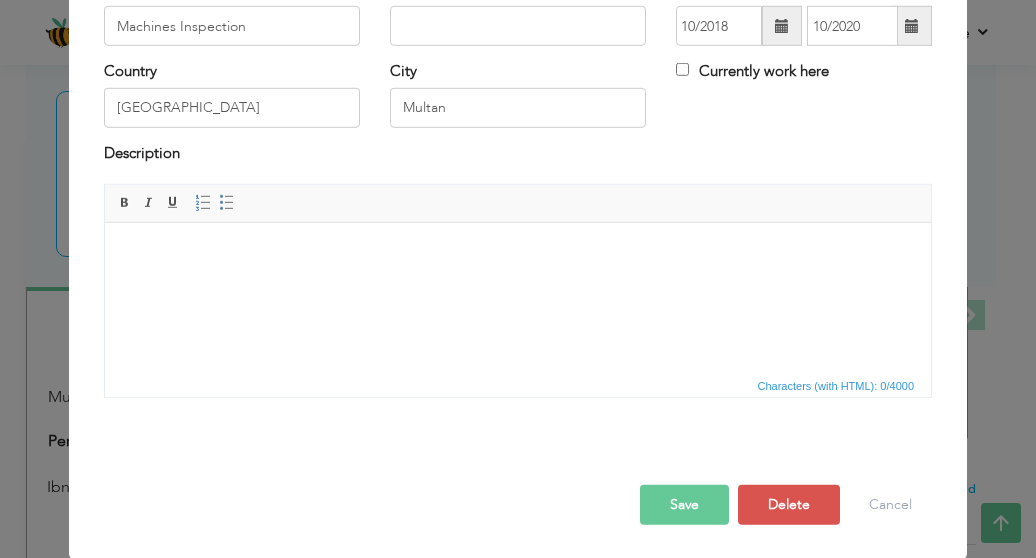 click on "Save" at bounding box center (684, 505) 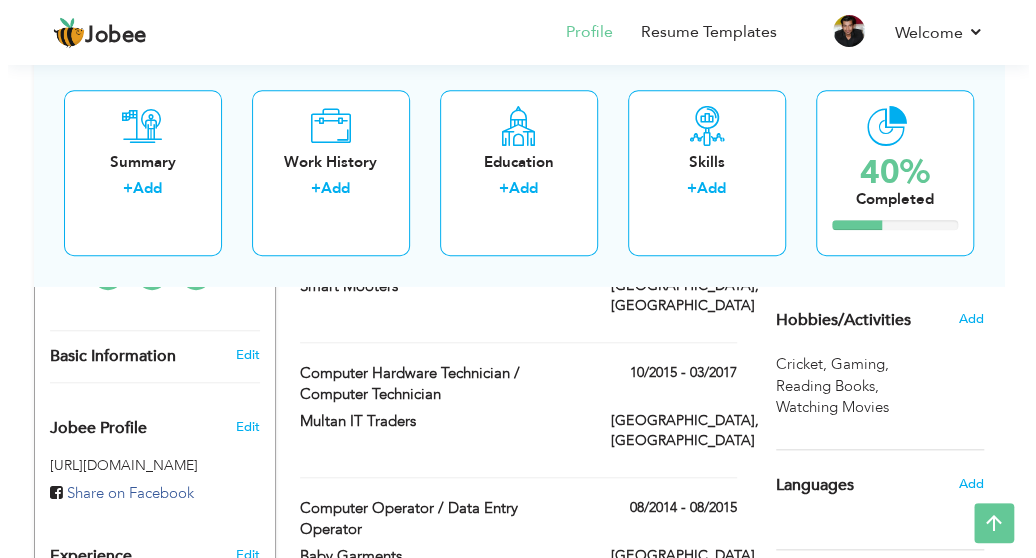 scroll, scrollTop: 532, scrollLeft: 0, axis: vertical 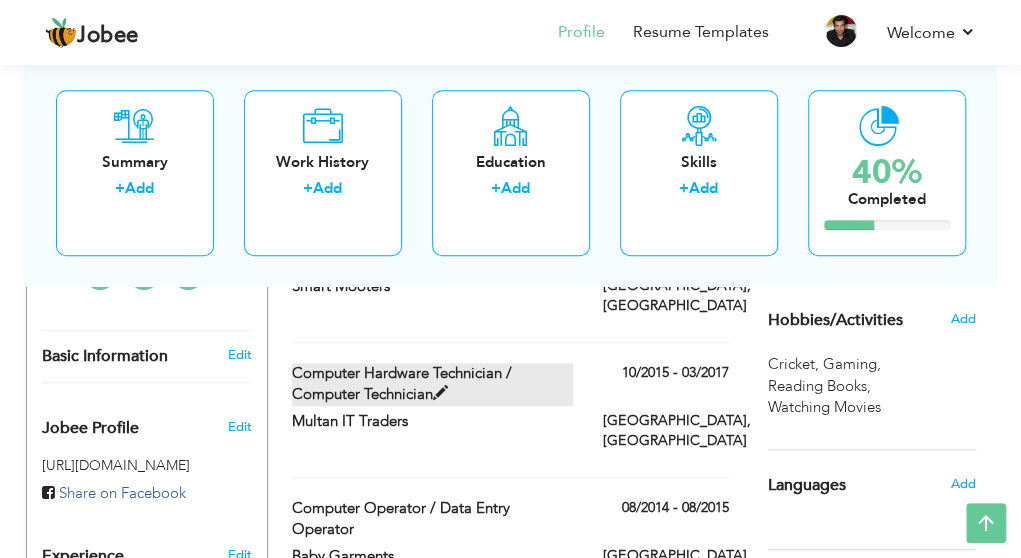 click at bounding box center [440, 393] 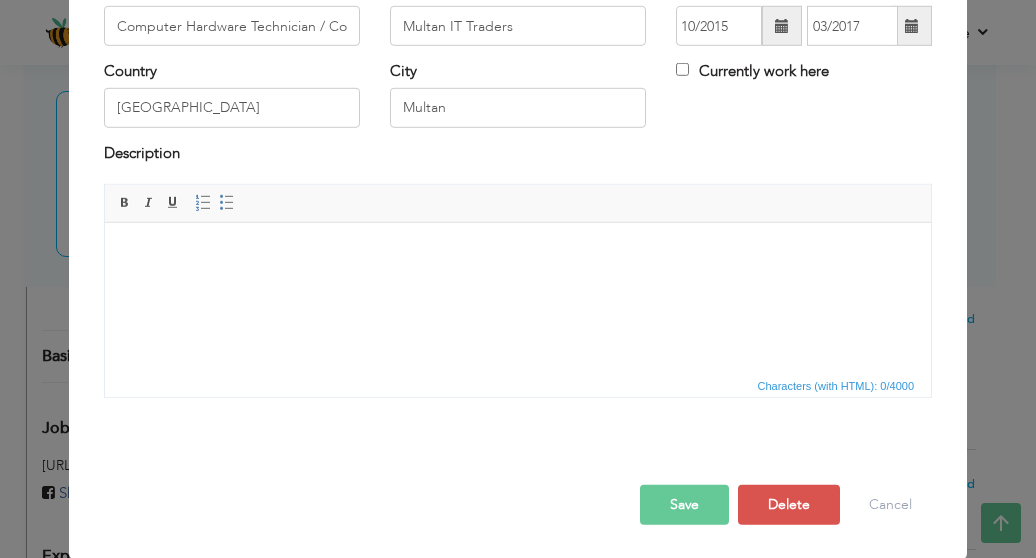 scroll, scrollTop: 0, scrollLeft: 0, axis: both 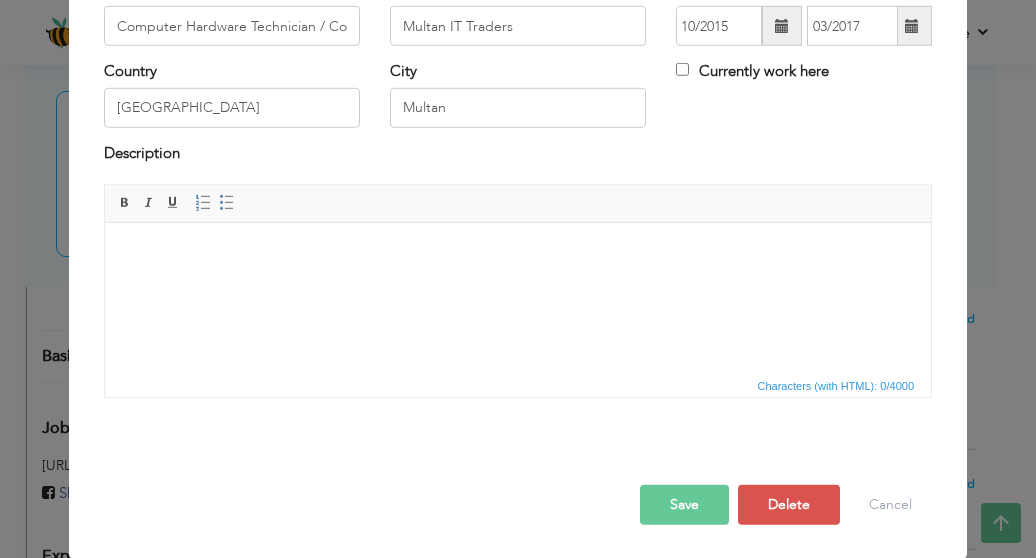 click on "Save" at bounding box center (684, 505) 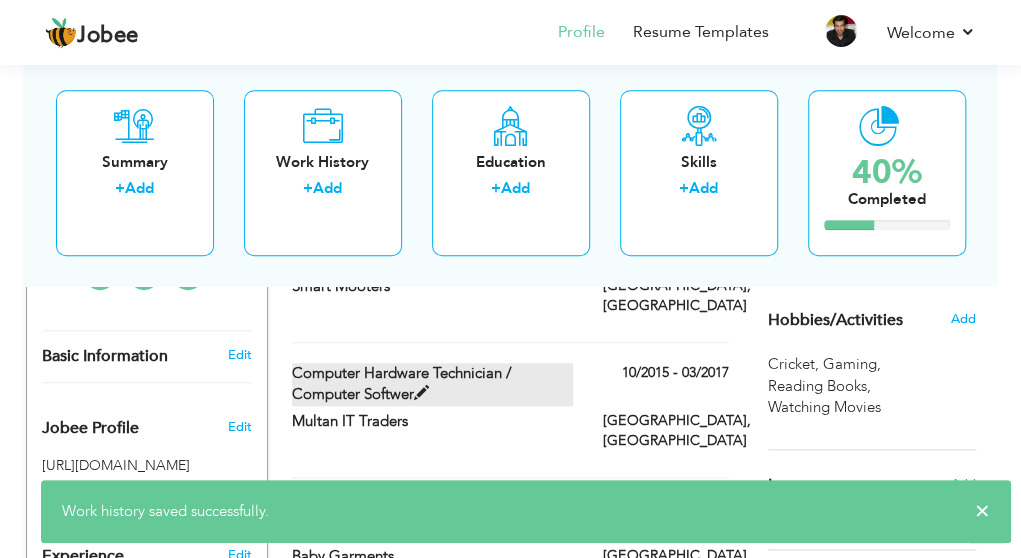 click at bounding box center (421, 393) 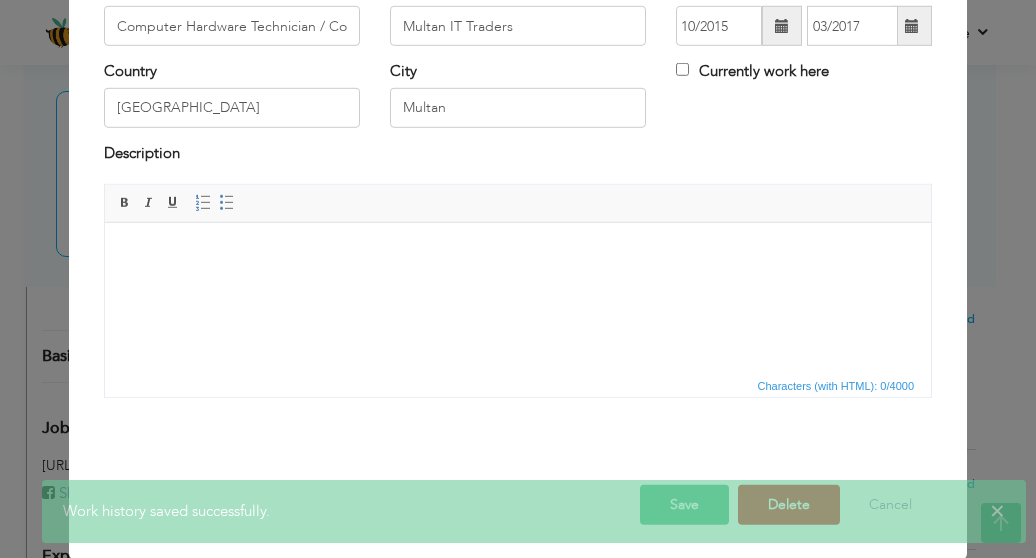 scroll, scrollTop: 0, scrollLeft: 0, axis: both 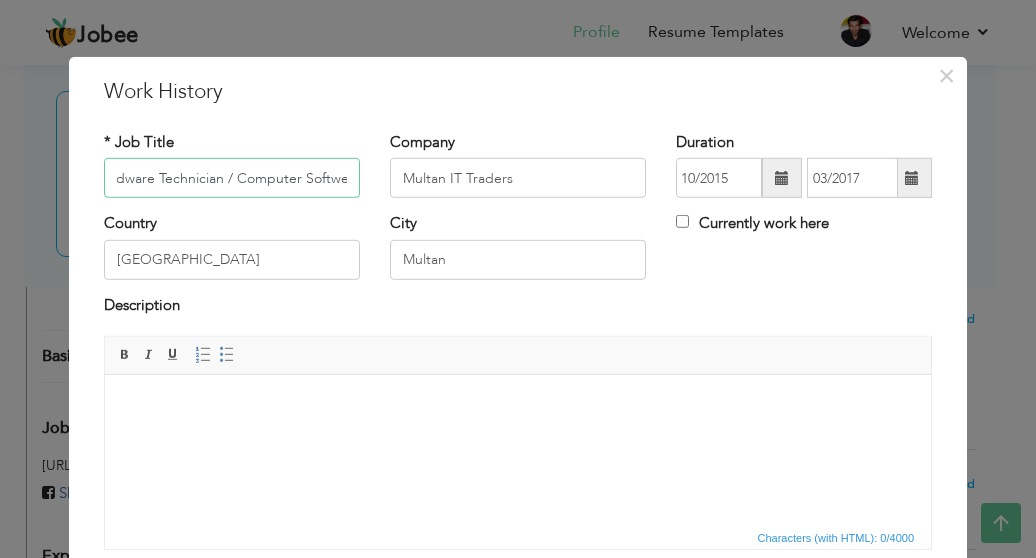 click on "Computer Hardware Technician / Computer Softwer" at bounding box center [232, 178] 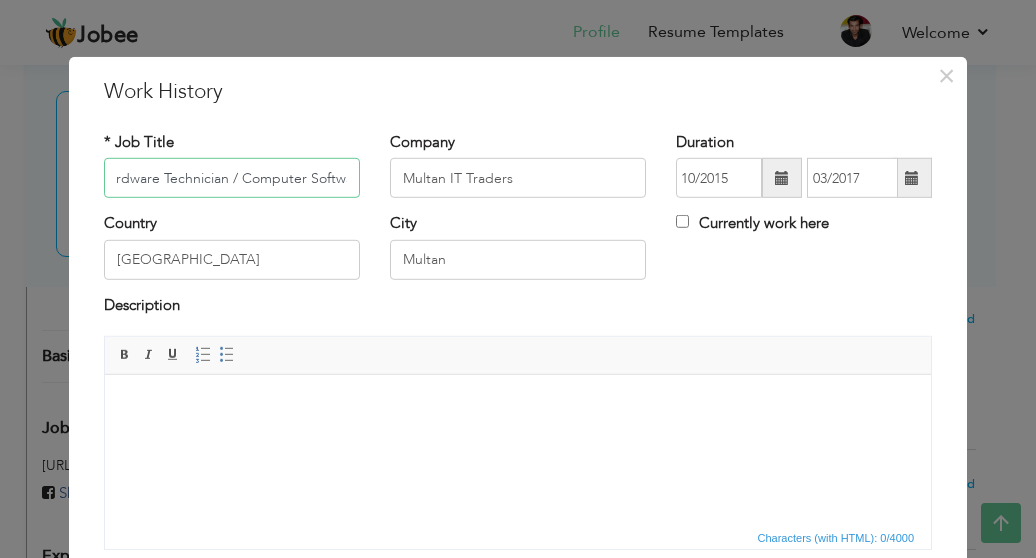 scroll, scrollTop: 0, scrollLeft: 91, axis: horizontal 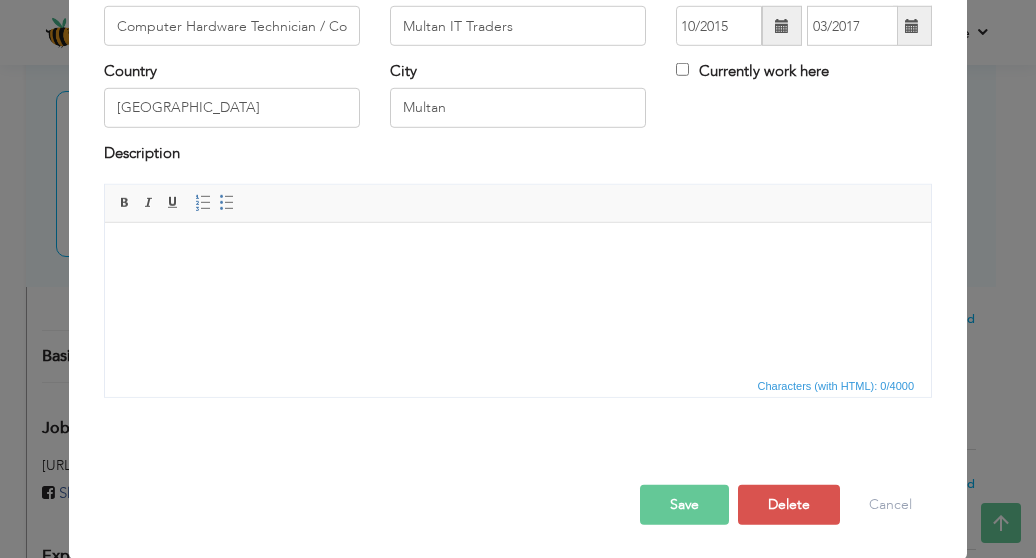 click on "Save" at bounding box center [684, 505] 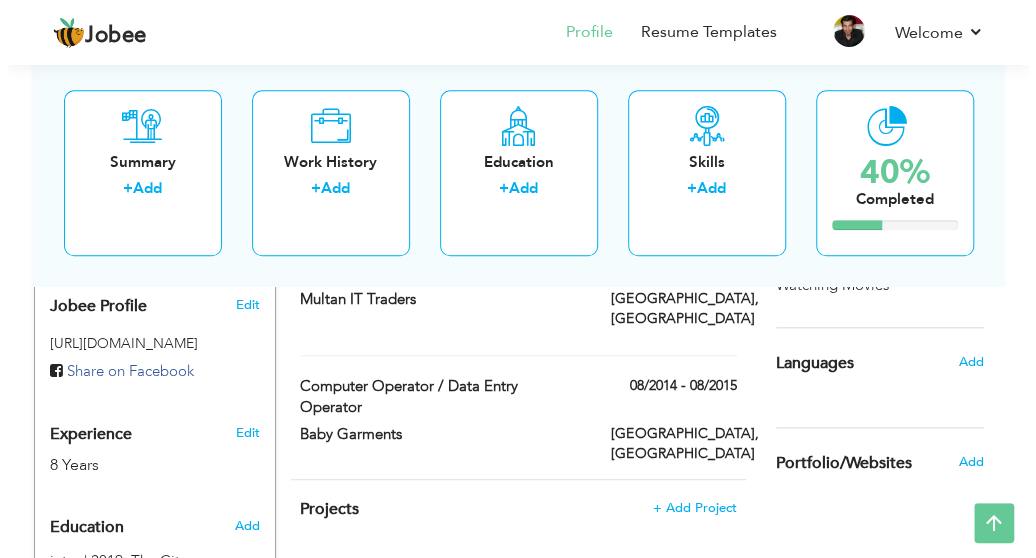 scroll, scrollTop: 659, scrollLeft: 0, axis: vertical 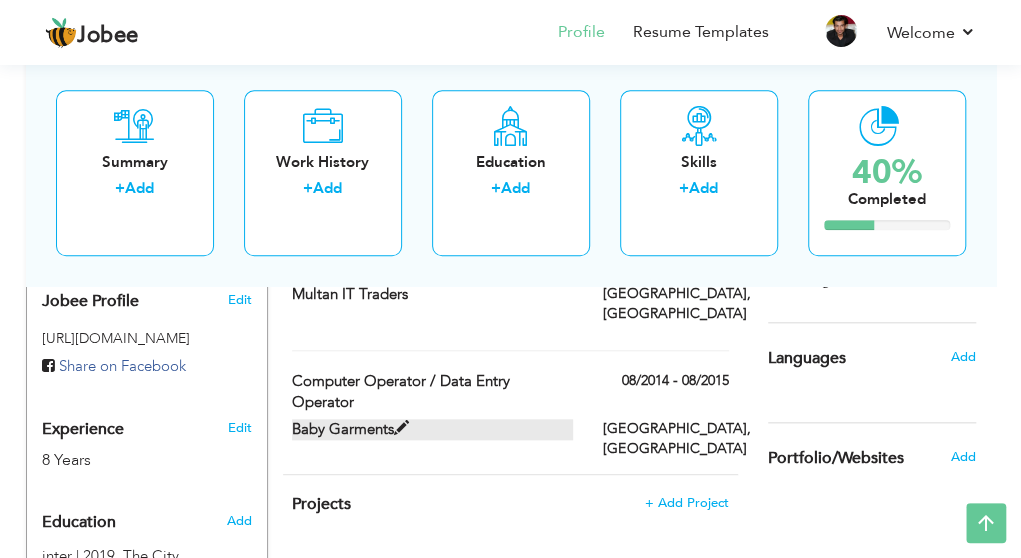 click at bounding box center [401, 428] 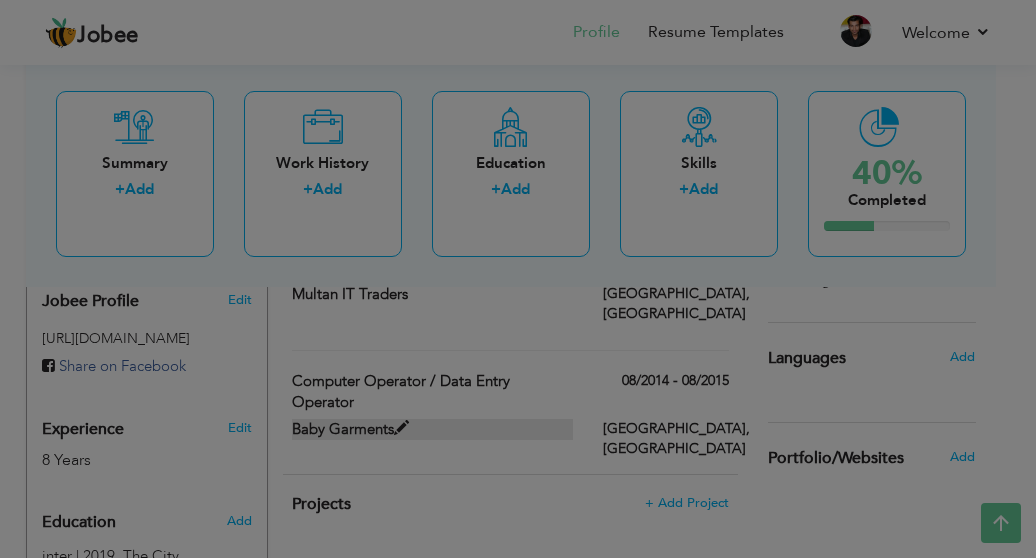 scroll, scrollTop: 0, scrollLeft: 0, axis: both 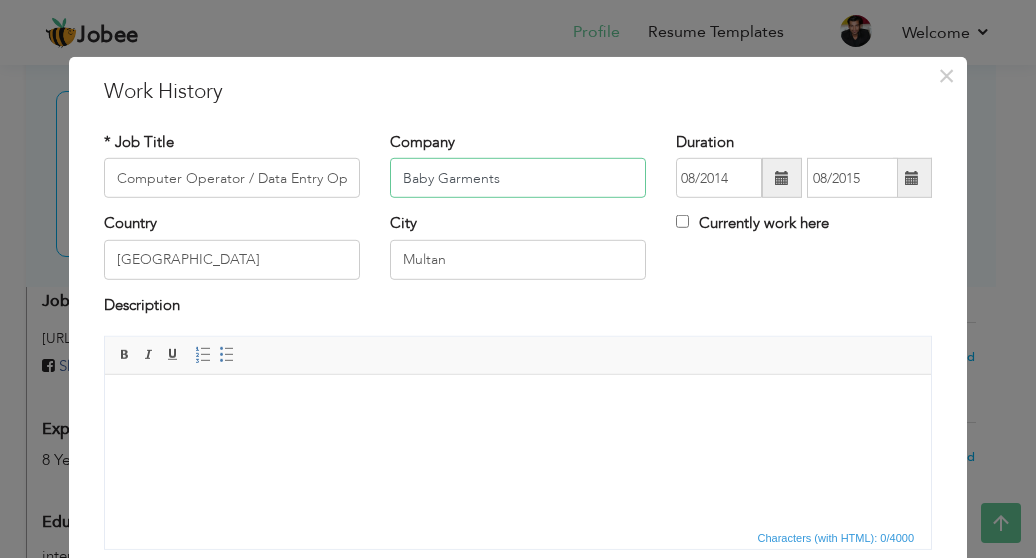 click on "Baby Garments" at bounding box center [518, 178] 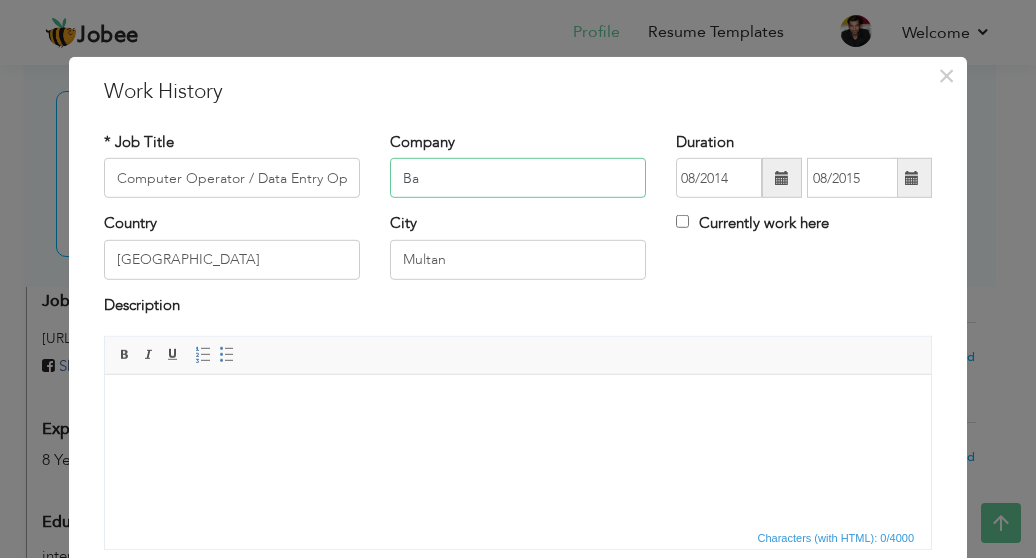 type on "B" 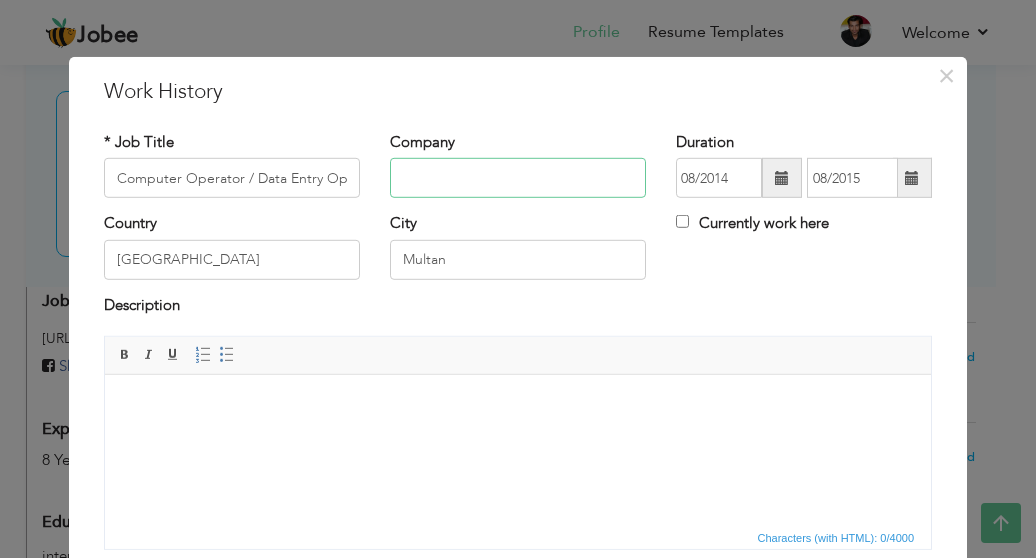 type 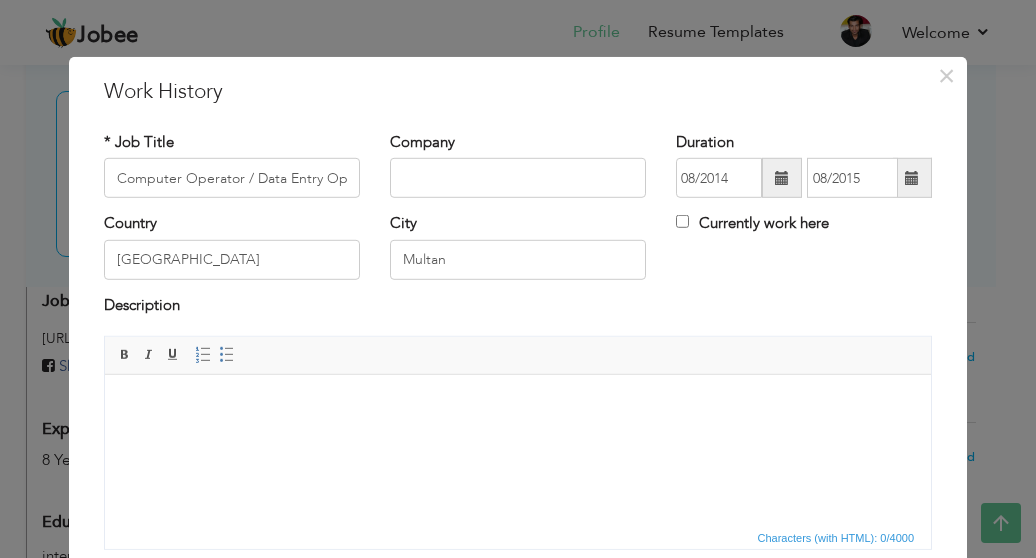 click at bounding box center [518, 405] 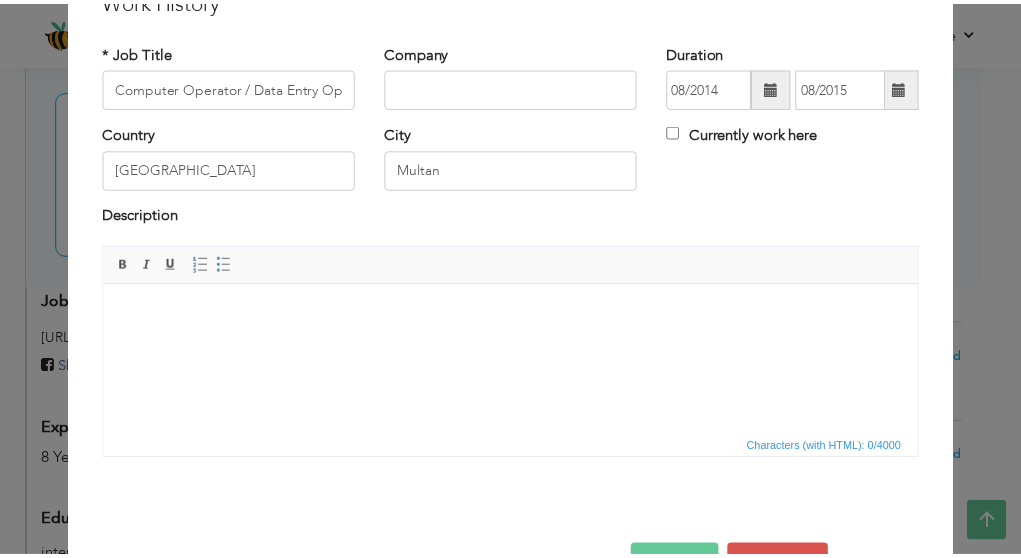 scroll, scrollTop: 152, scrollLeft: 0, axis: vertical 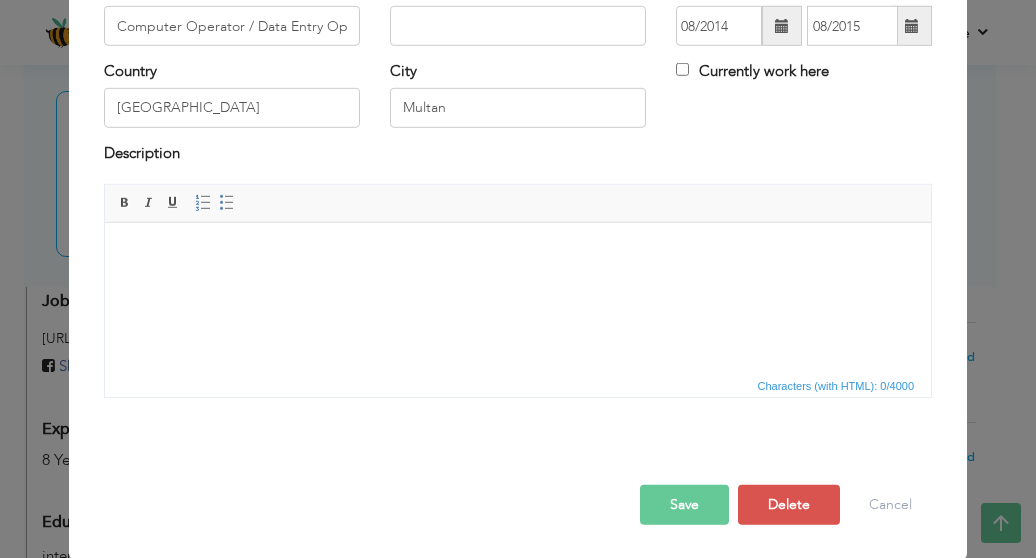 click on "Save" at bounding box center (684, 505) 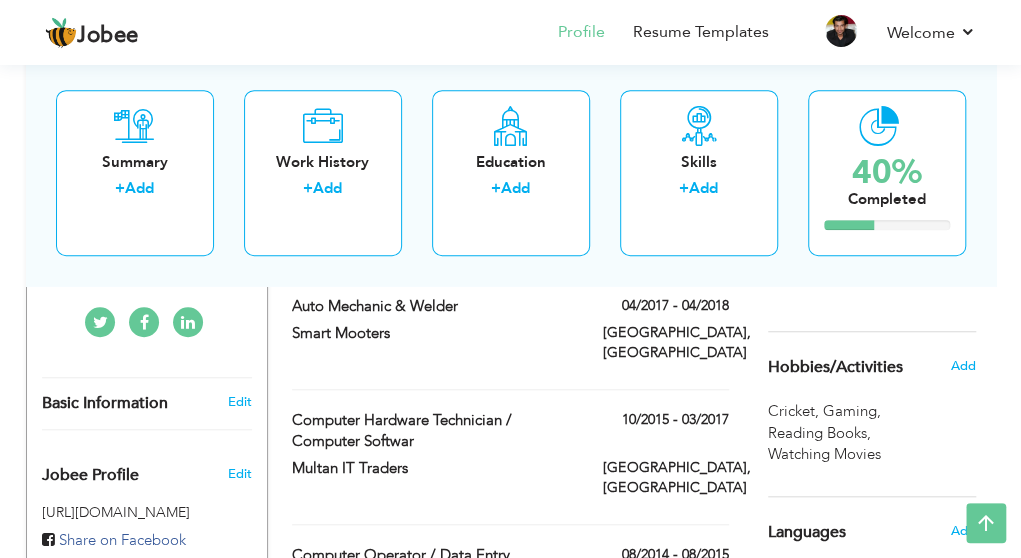 scroll, scrollTop: 472, scrollLeft: 0, axis: vertical 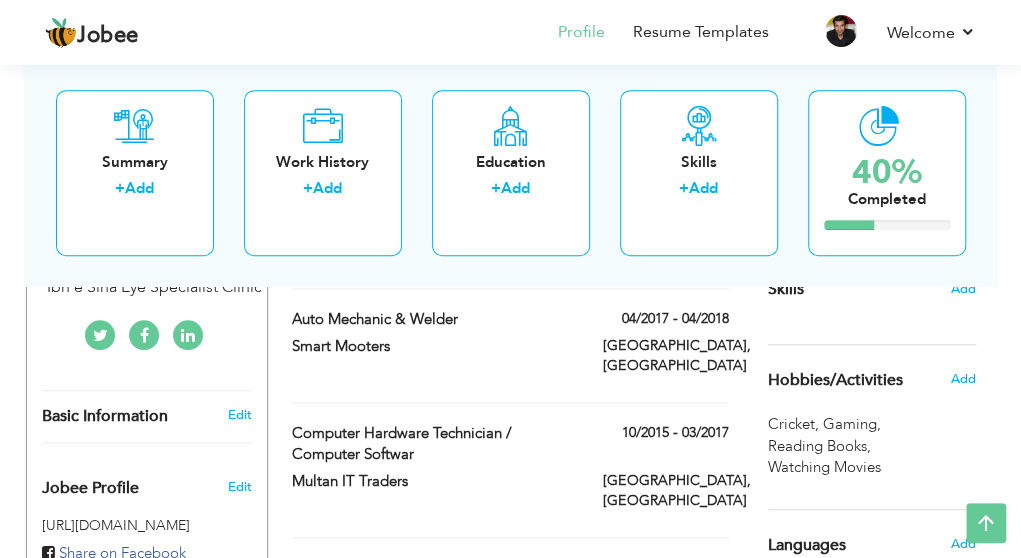 click on "Watching Movies ," at bounding box center (826, 467) 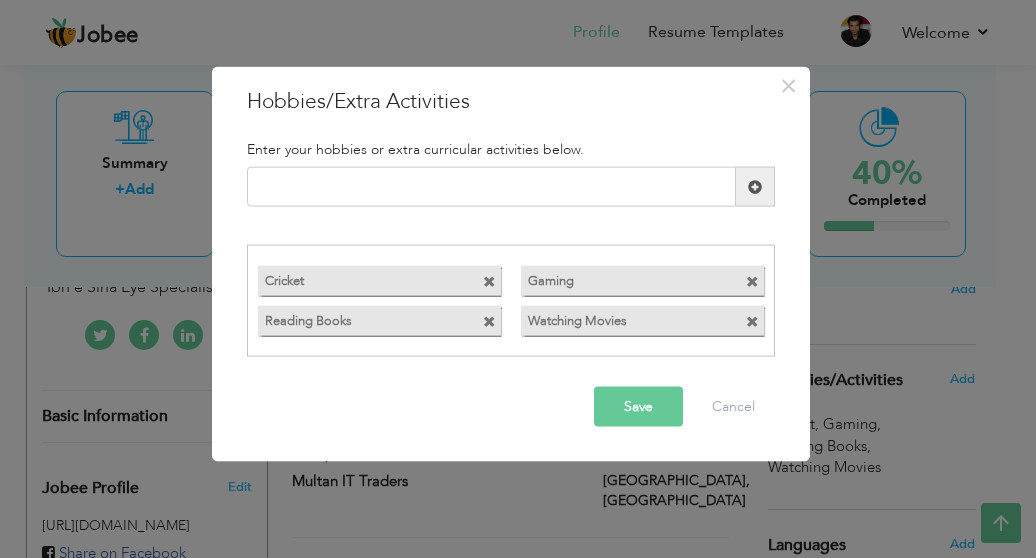 click at bounding box center [752, 321] 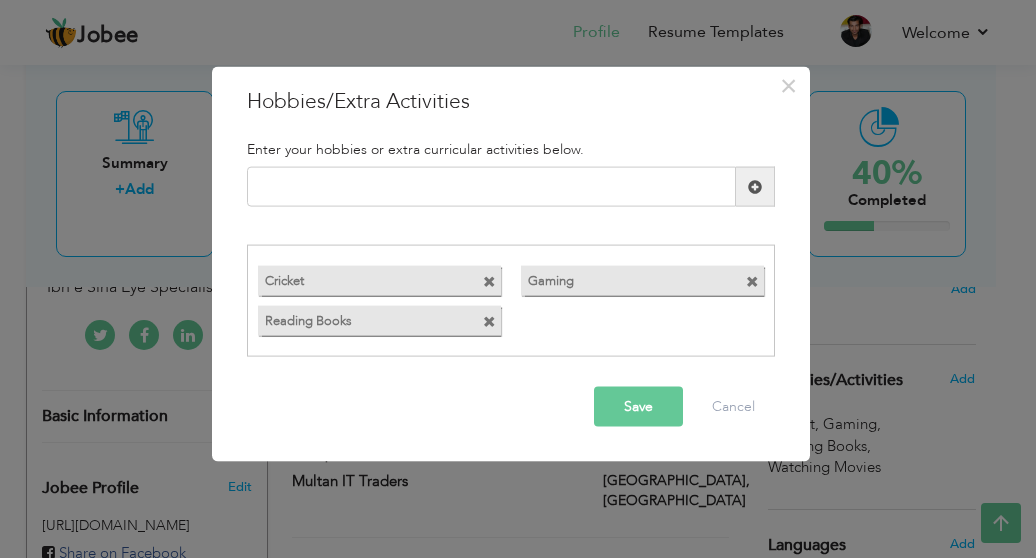 click on "Reading Books" at bounding box center (361, 317) 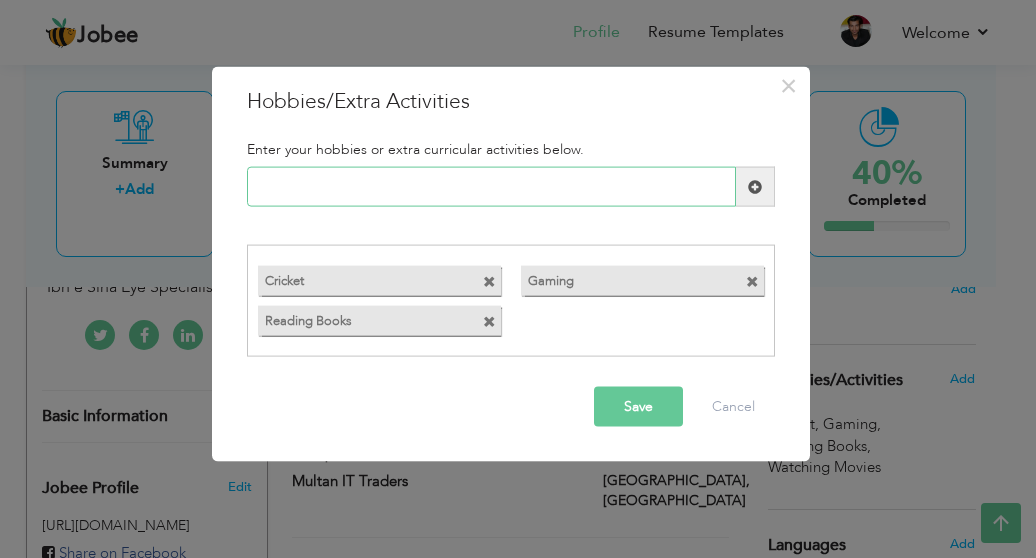 click at bounding box center [491, 187] 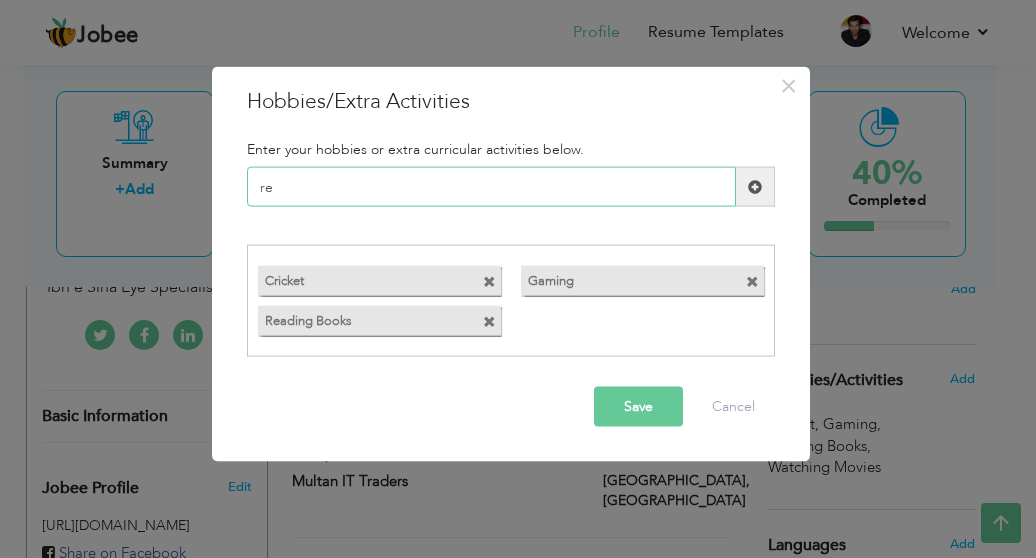 type on "r" 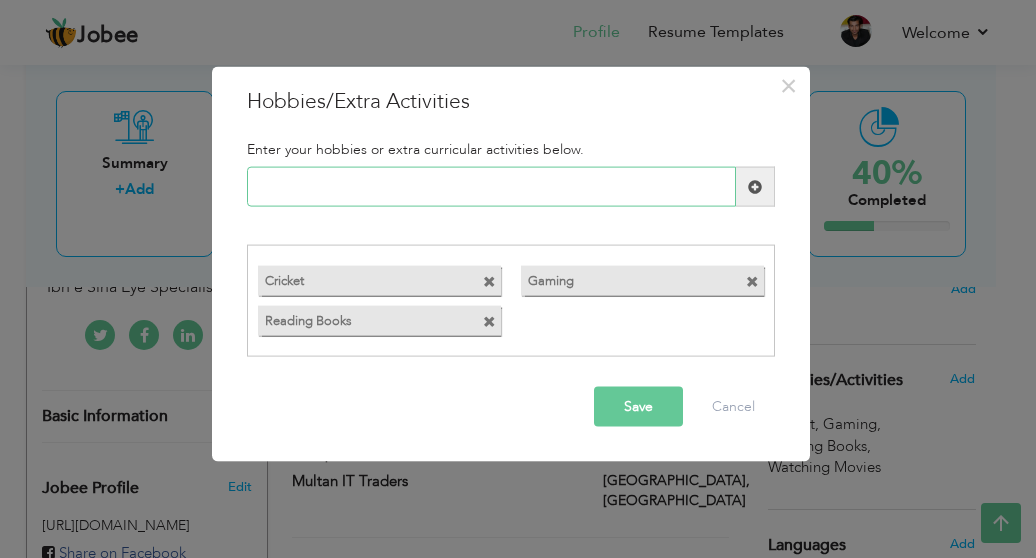 type on "E" 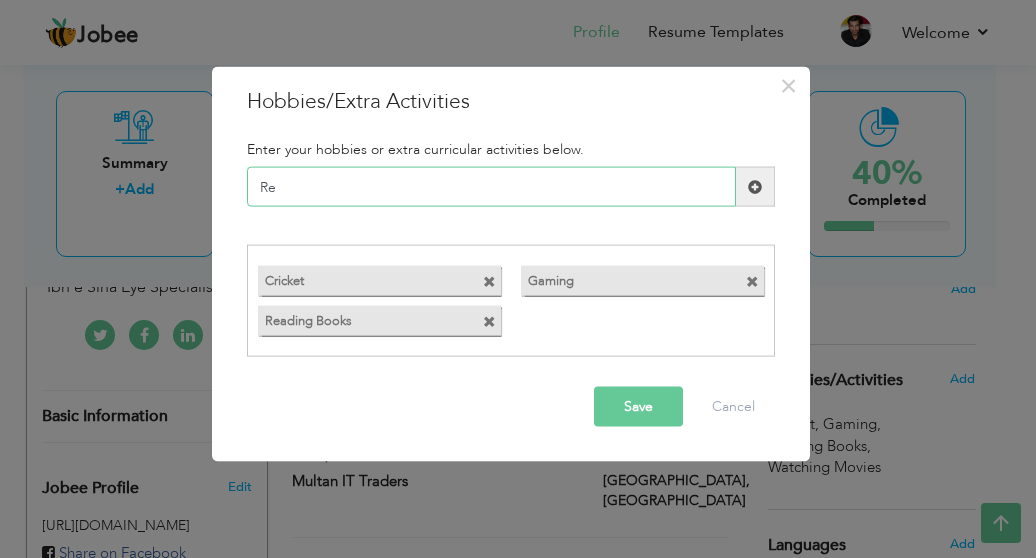 type on "R" 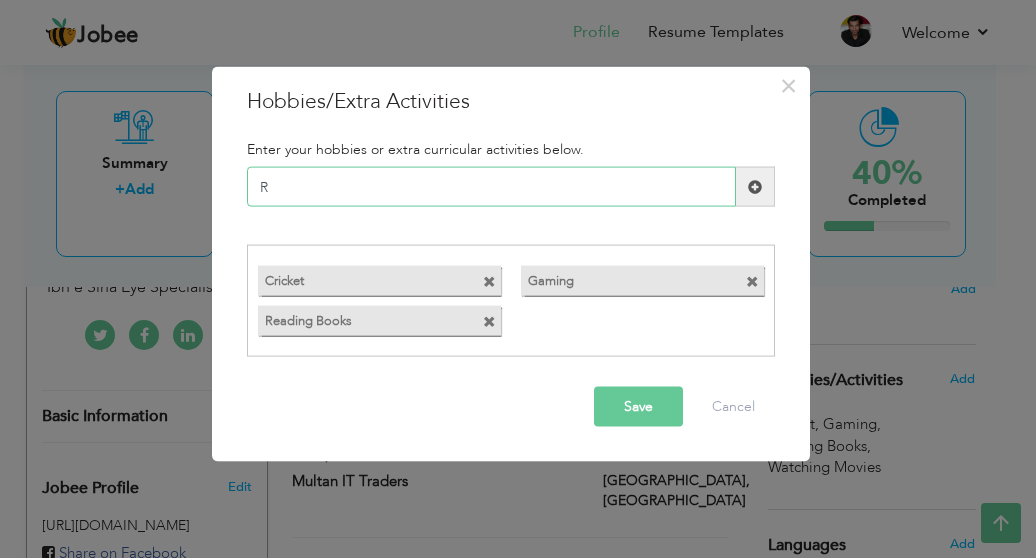 type 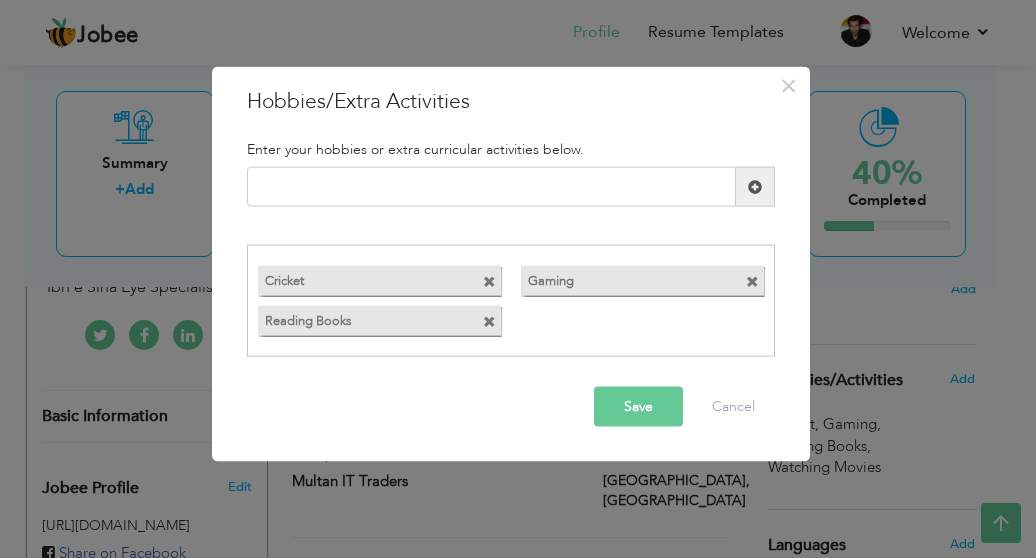 click on "Save" at bounding box center (638, 406) 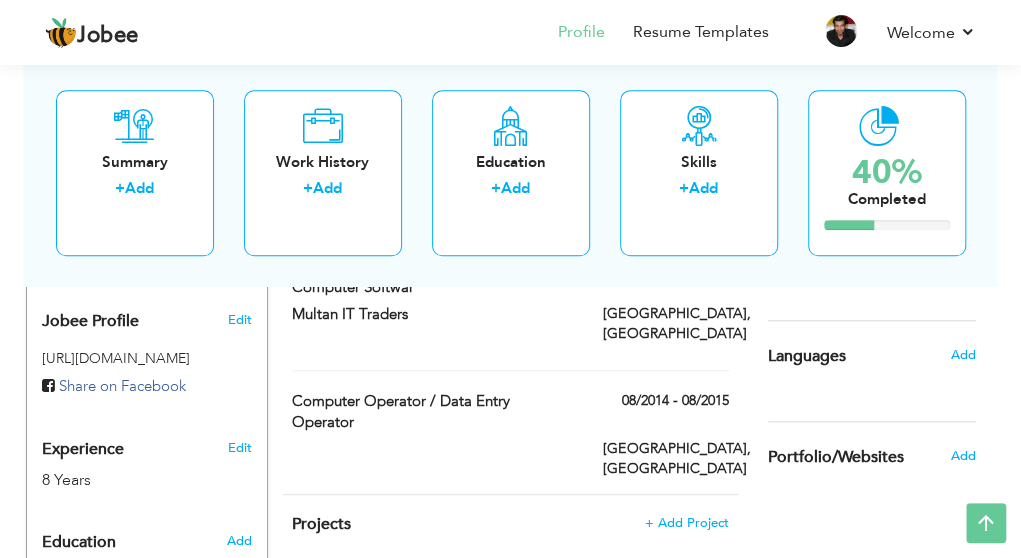 scroll, scrollTop: 652, scrollLeft: 0, axis: vertical 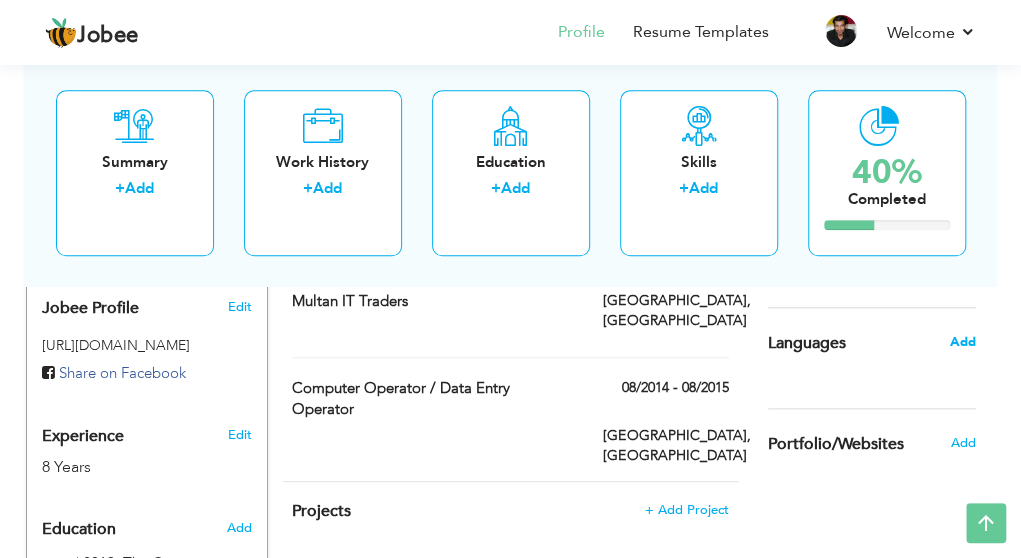 click on "Add" at bounding box center [962, 342] 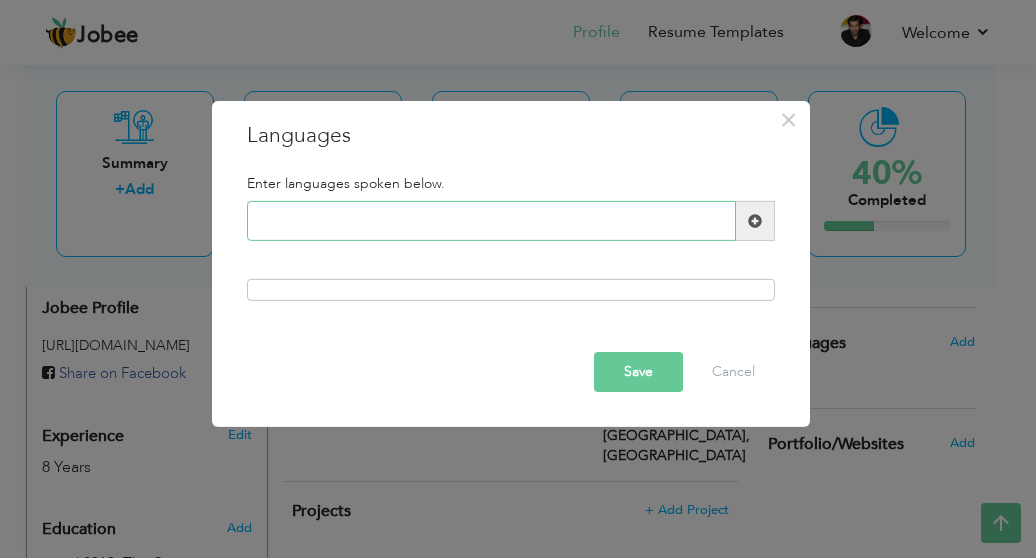 click at bounding box center [491, 221] 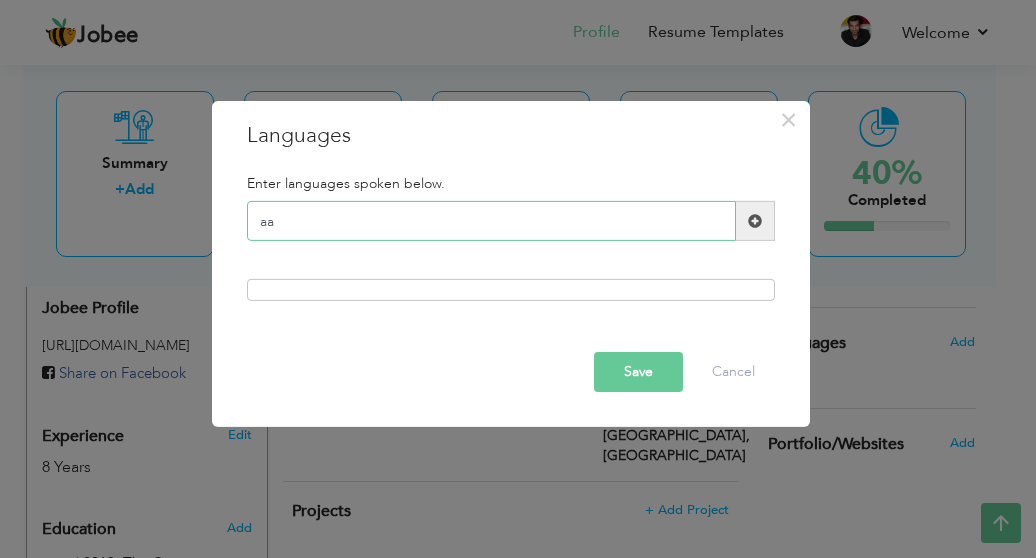 type on "a" 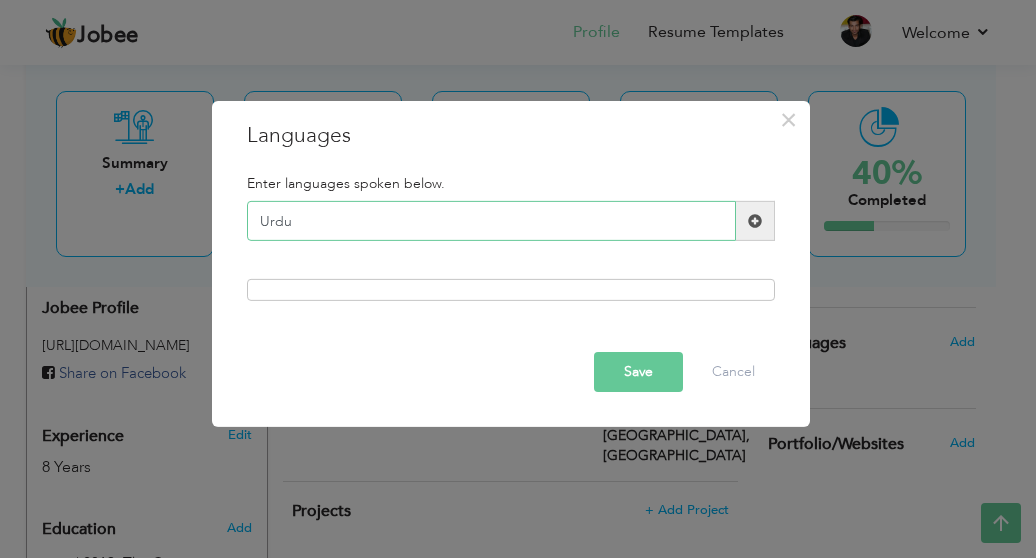 type on "Urdu" 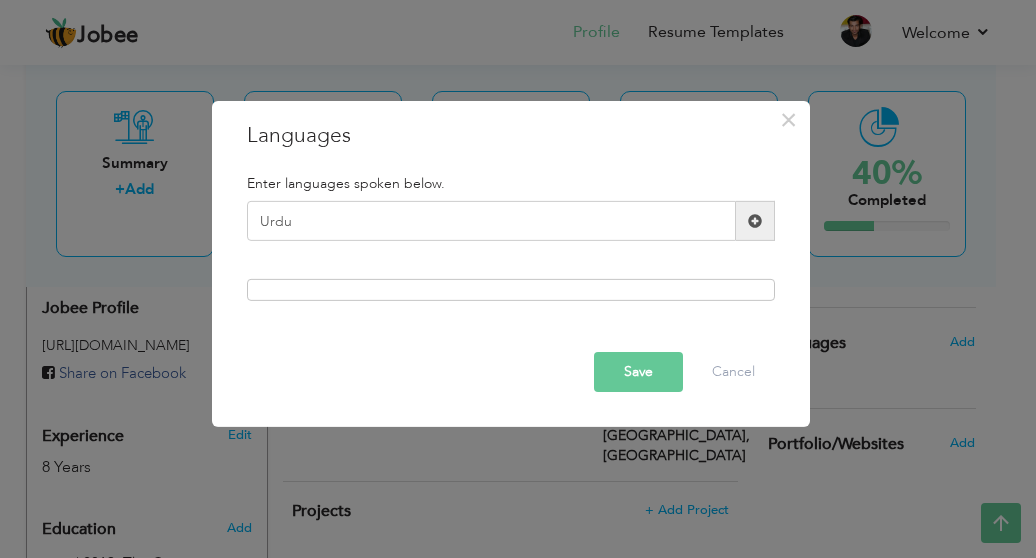 click at bounding box center [755, 221] 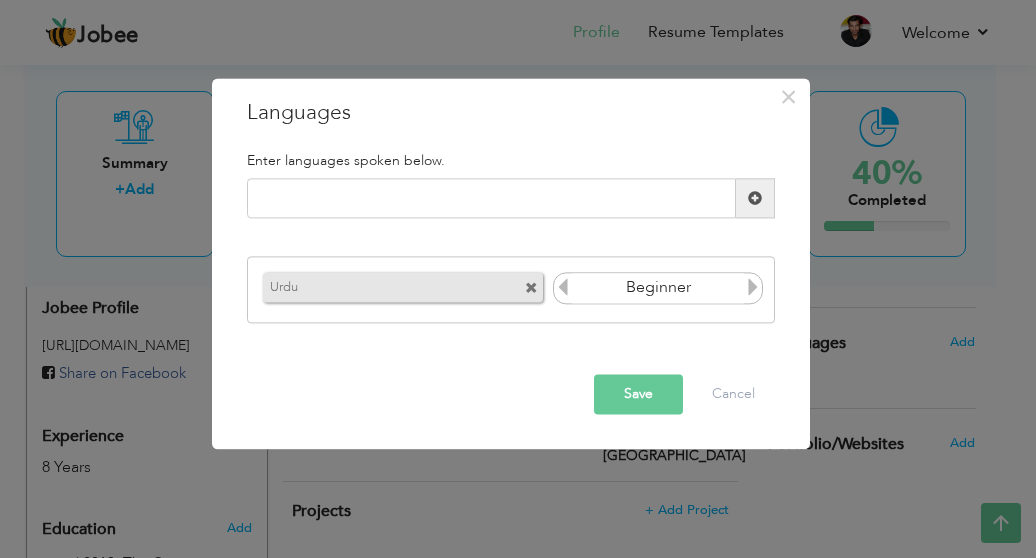 click at bounding box center (753, 287) 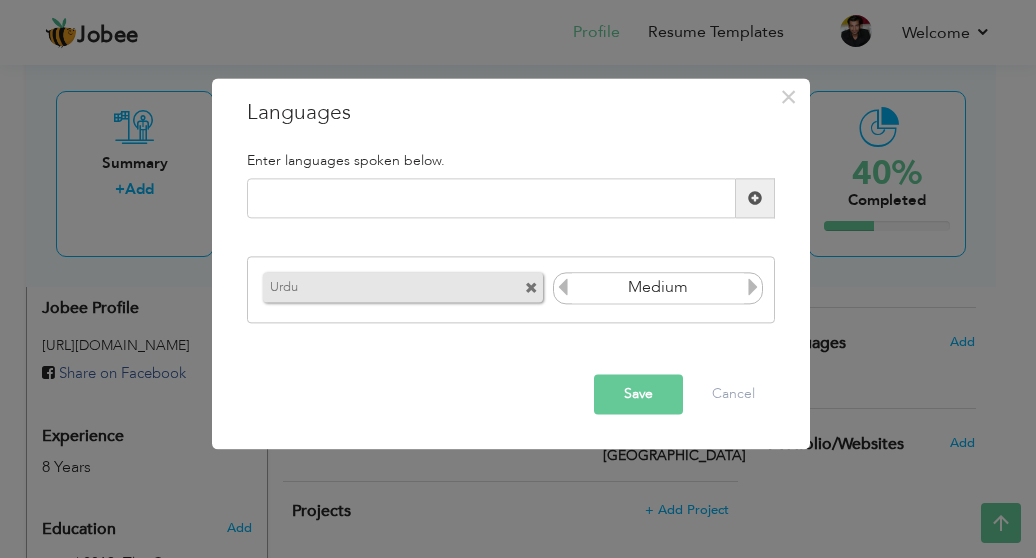 click at bounding box center [753, 287] 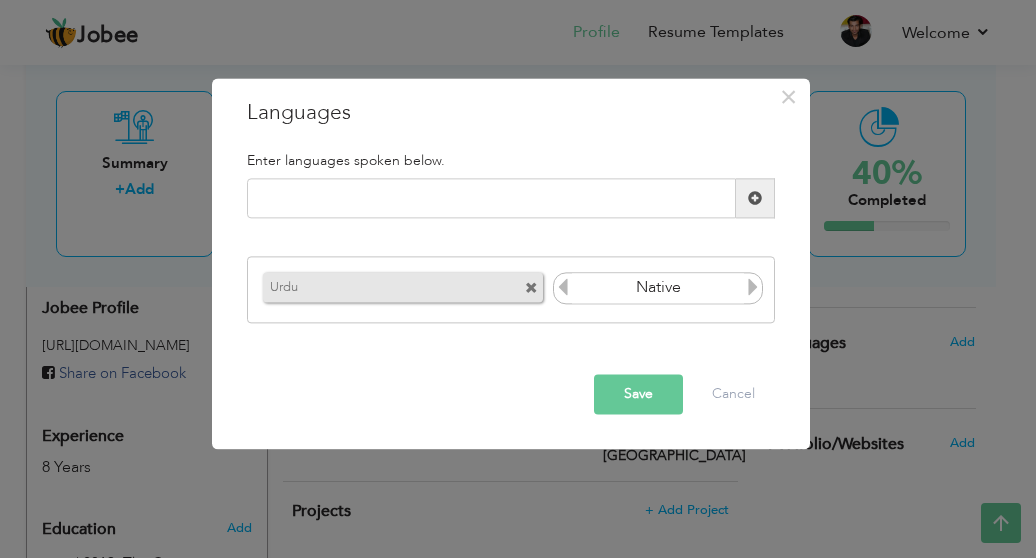 click at bounding box center (753, 287) 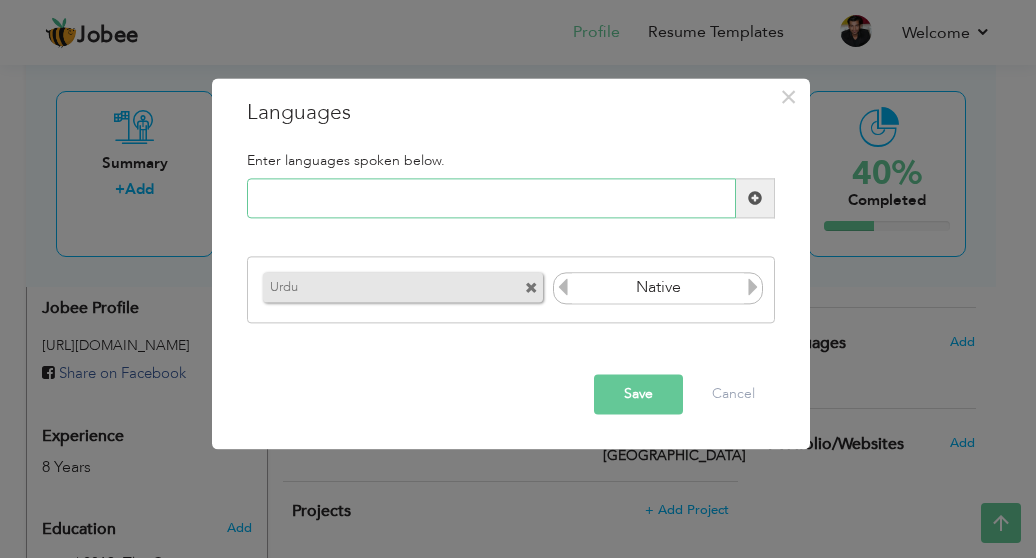 click at bounding box center [491, 199] 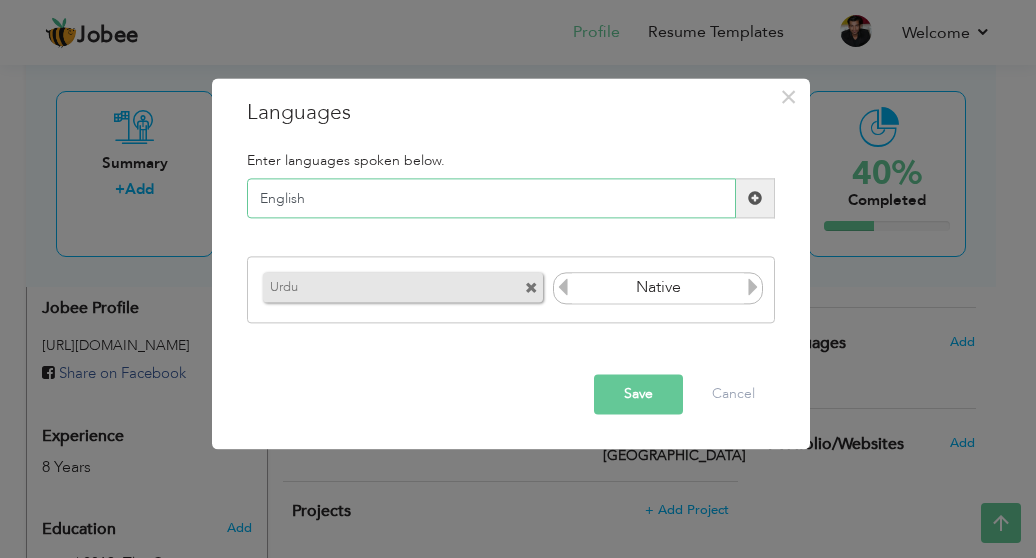 type on "English" 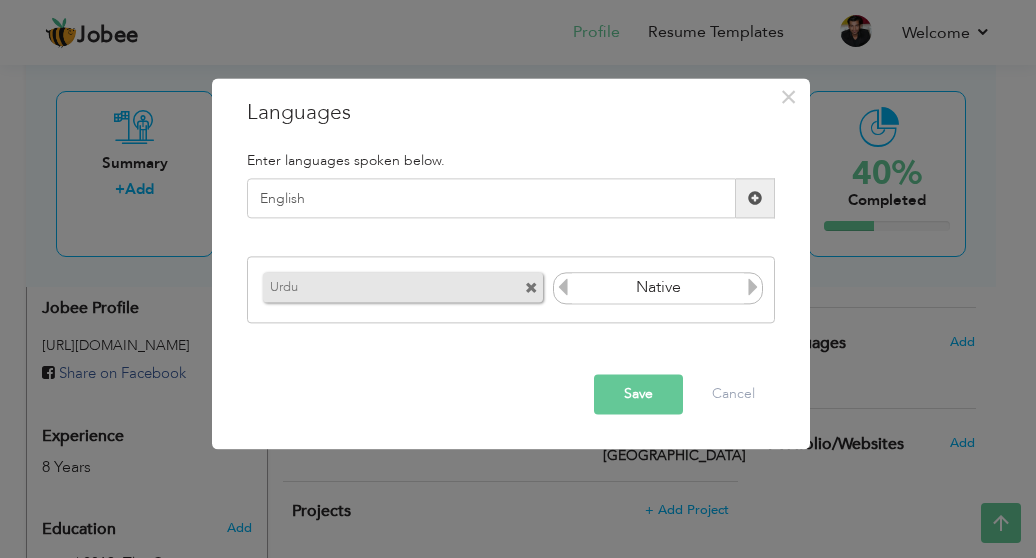 click at bounding box center (755, 199) 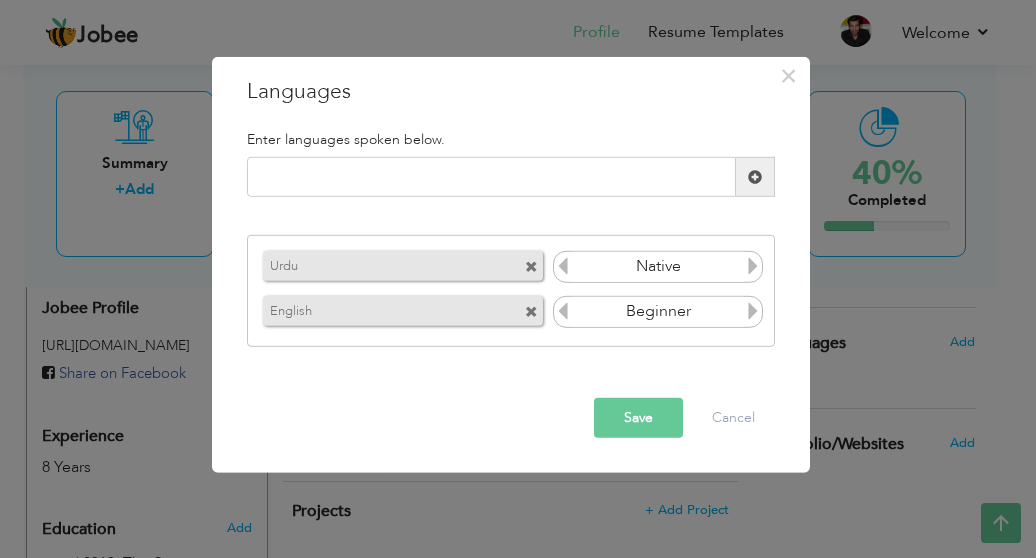 click at bounding box center [753, 311] 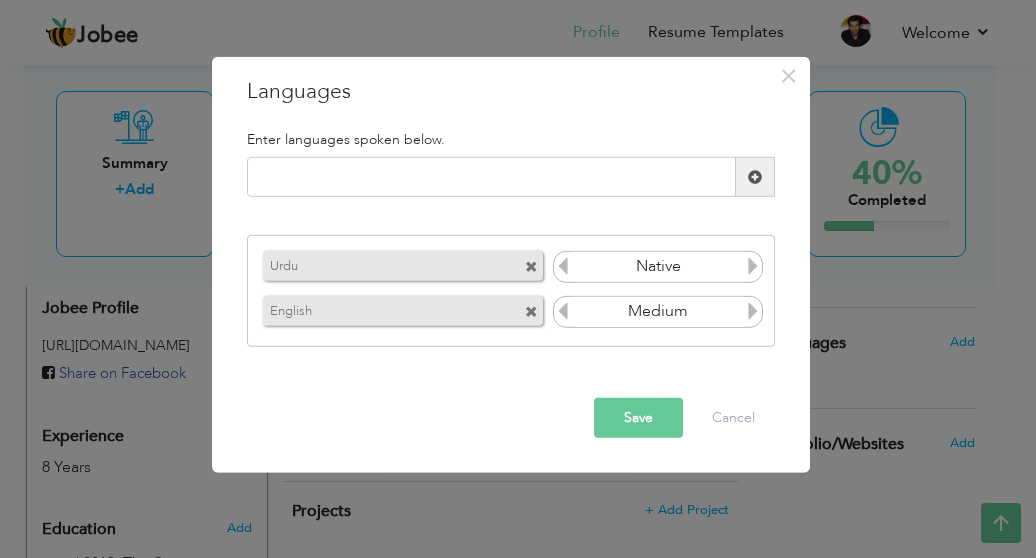 click at bounding box center [753, 311] 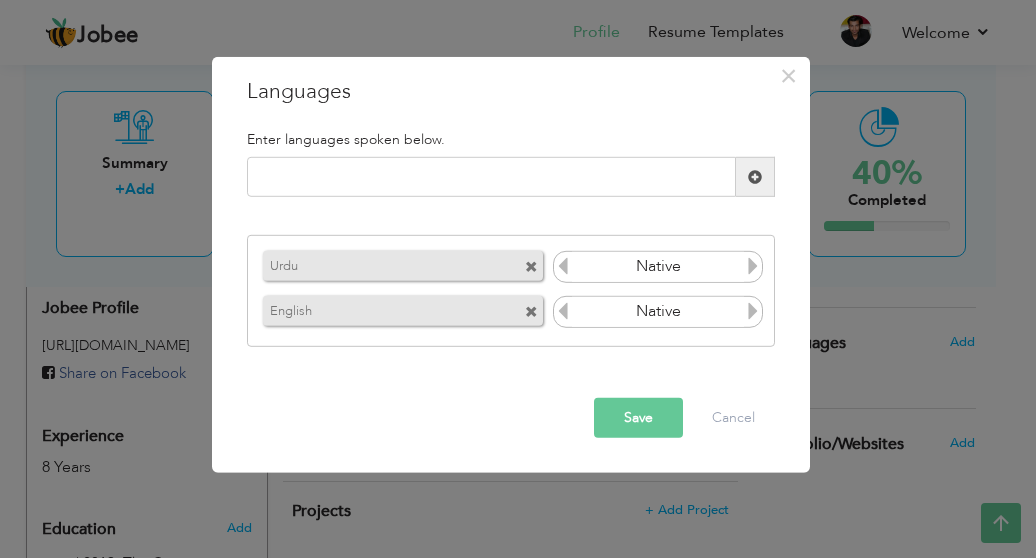 click at bounding box center (563, 311) 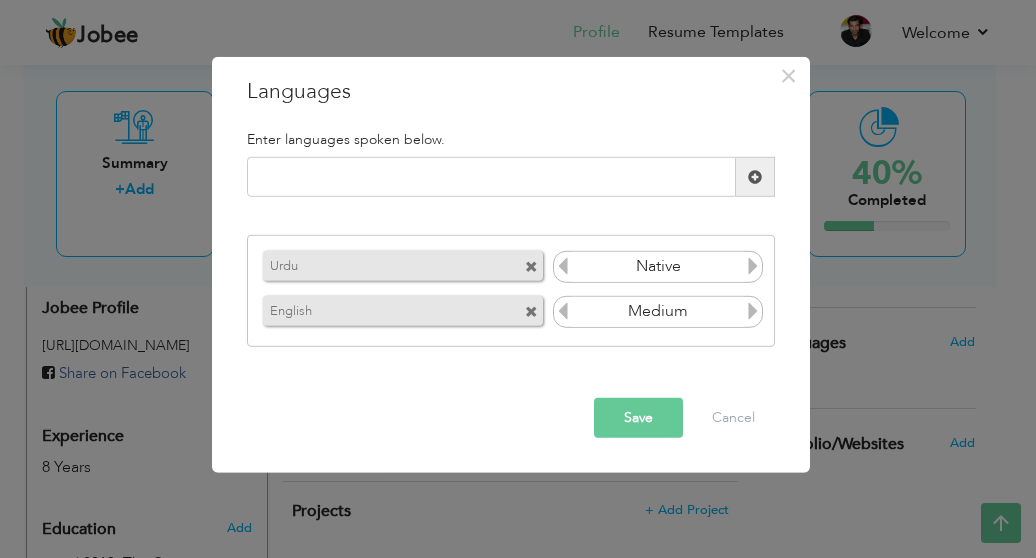 click at bounding box center (755, 177) 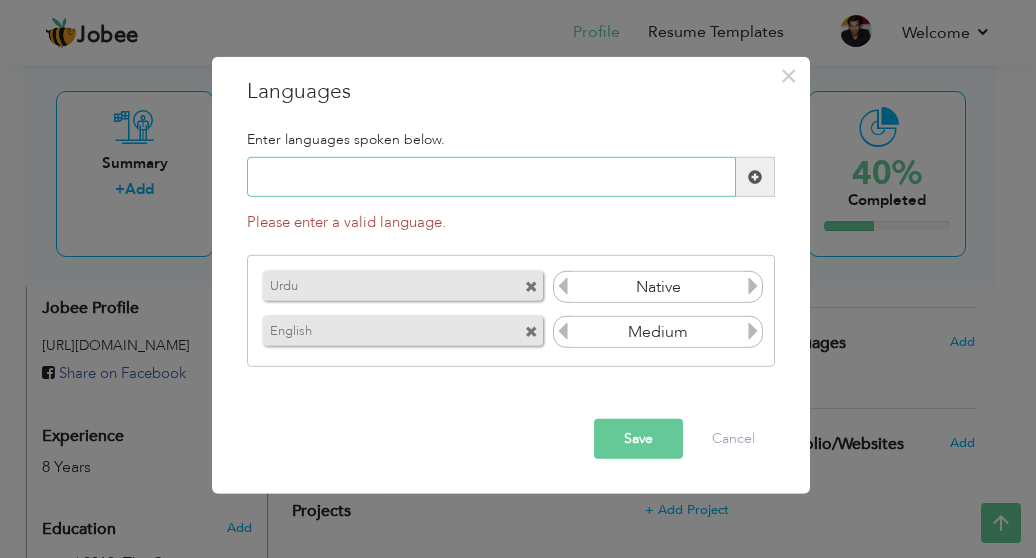 click at bounding box center (491, 177) 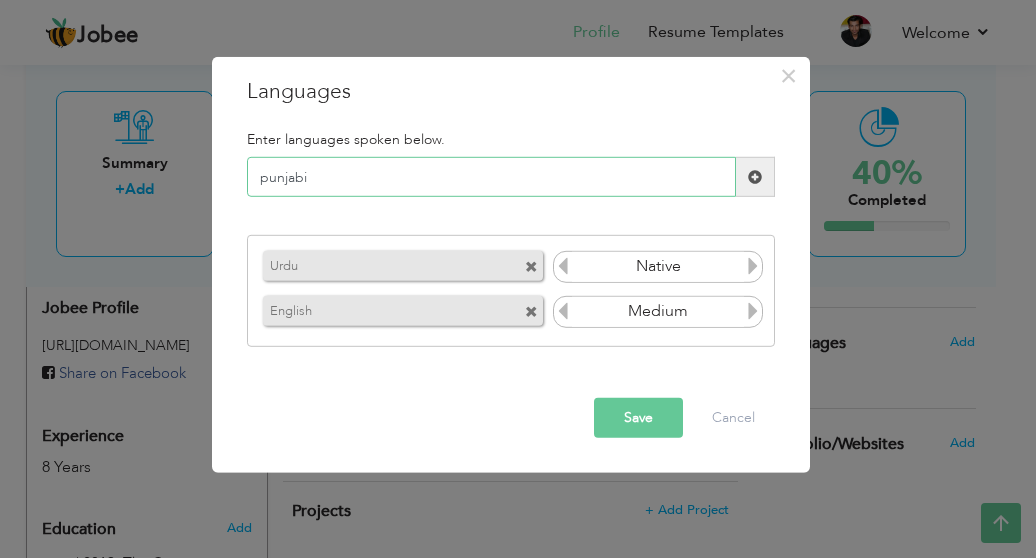 type on "punjabi" 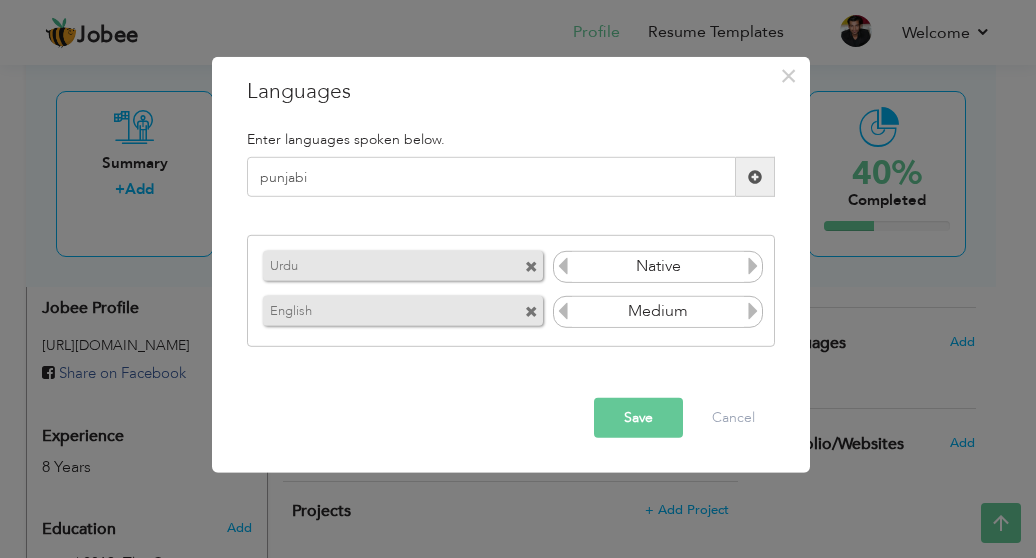 click at bounding box center [755, 177] 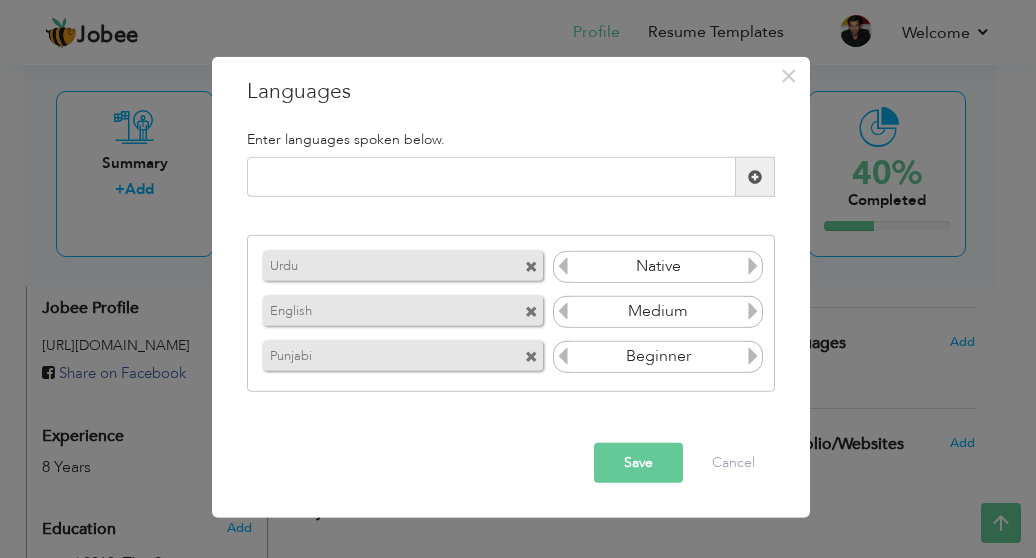 click at bounding box center (753, 356) 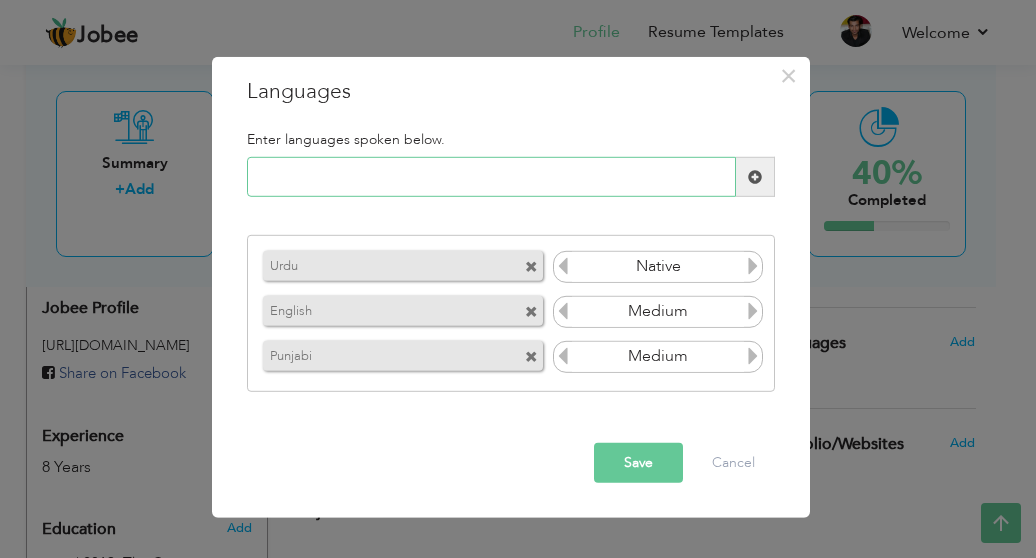 click at bounding box center (491, 177) 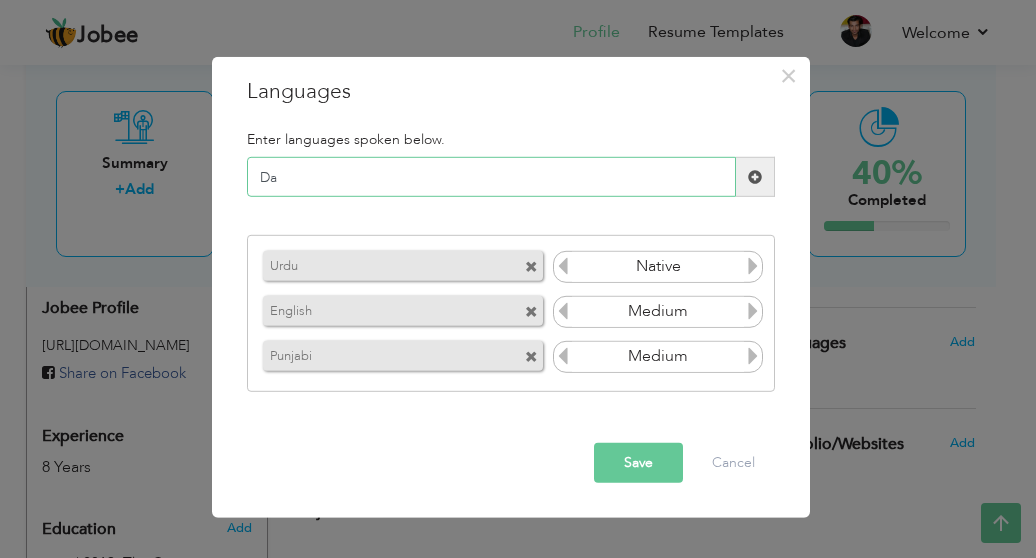 type on "D" 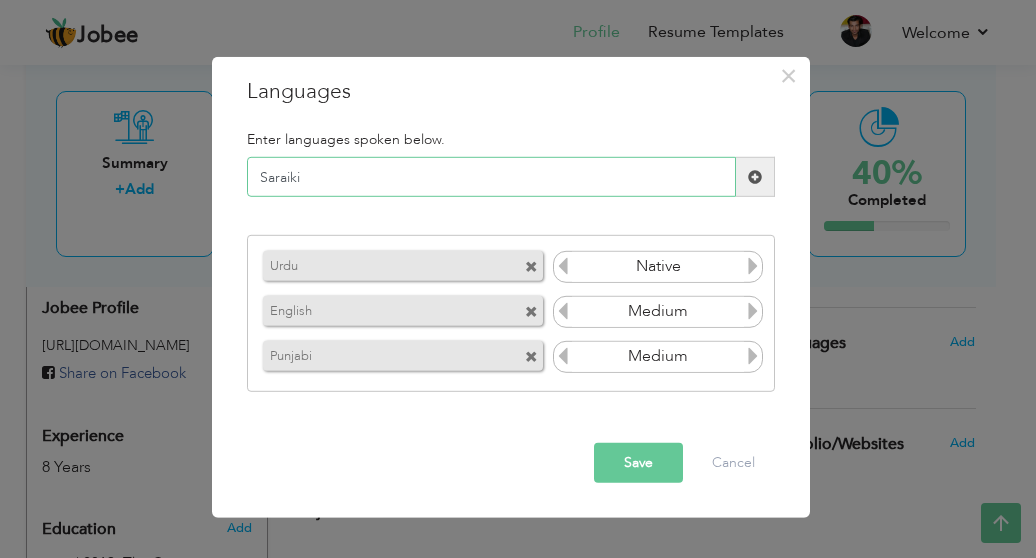type on "Saraiki" 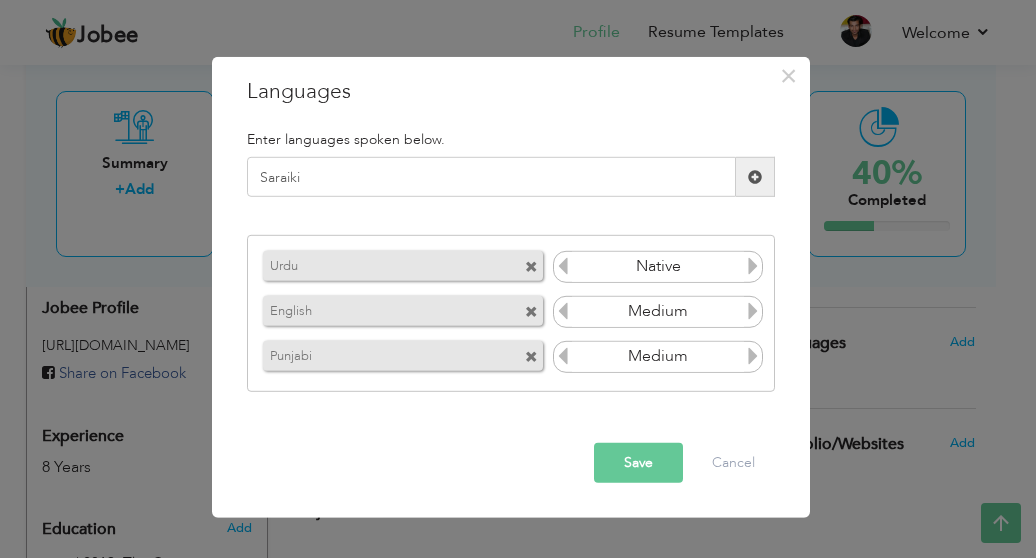 click at bounding box center [755, 177] 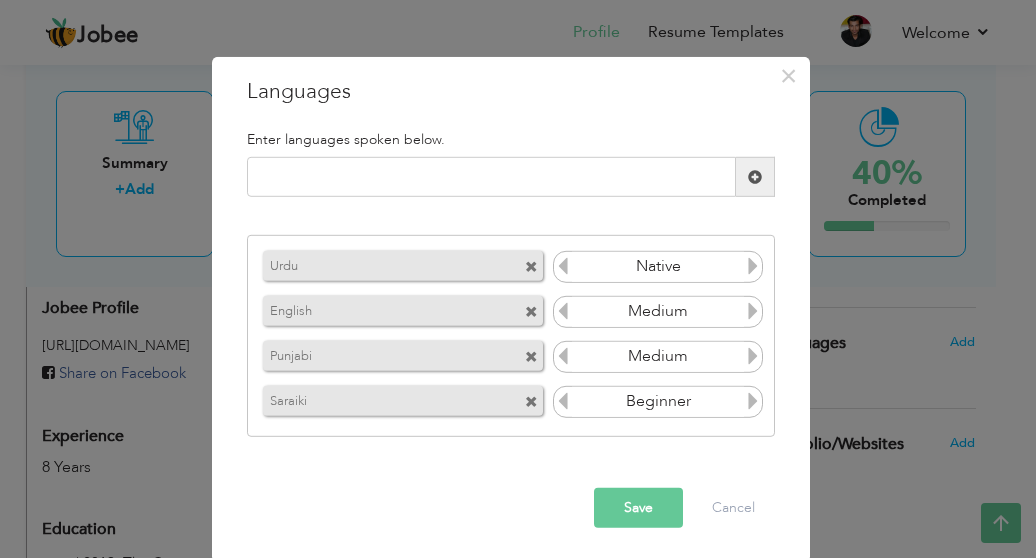 click at bounding box center (753, 401) 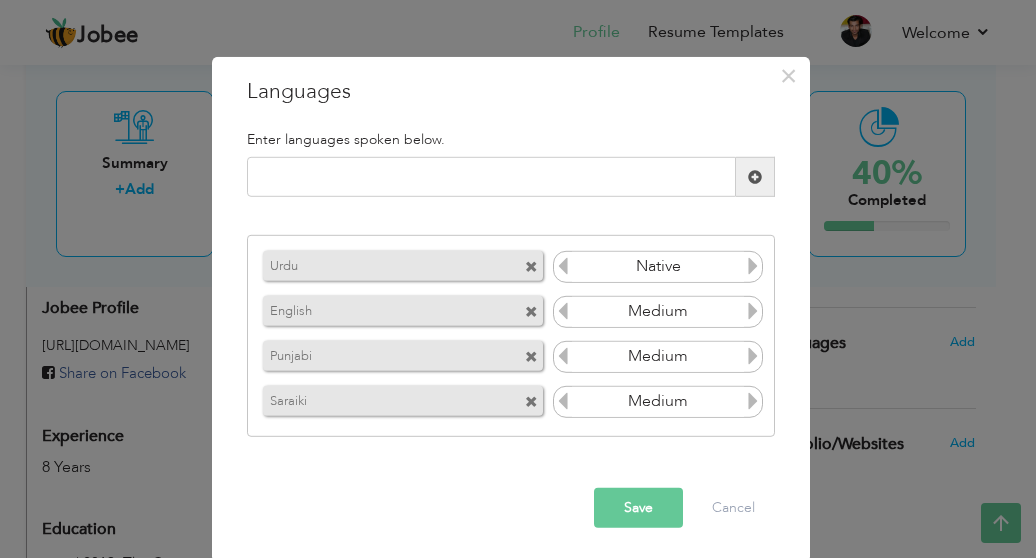 click on "Save" at bounding box center [638, 508] 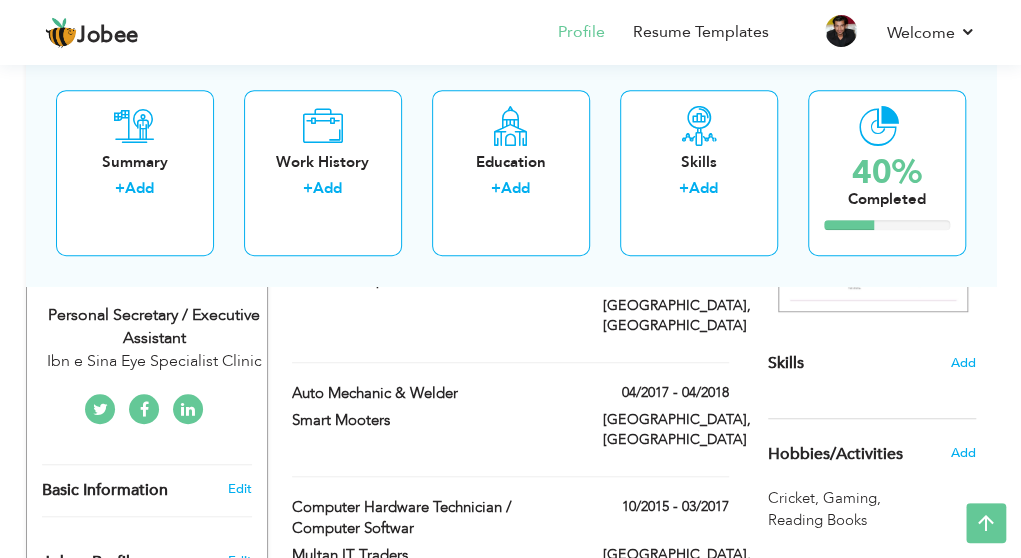 scroll, scrollTop: 392, scrollLeft: 0, axis: vertical 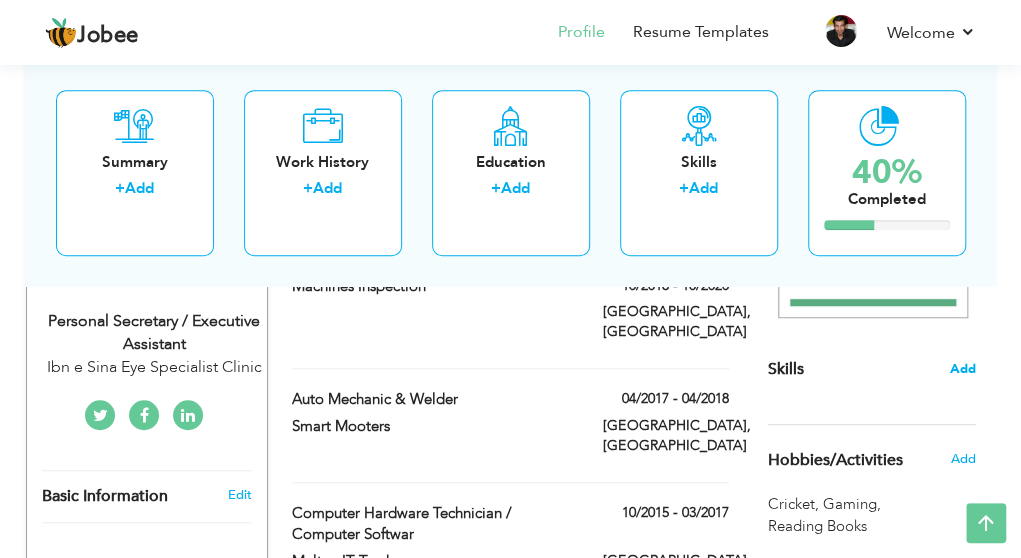 click on "Add" at bounding box center (963, 369) 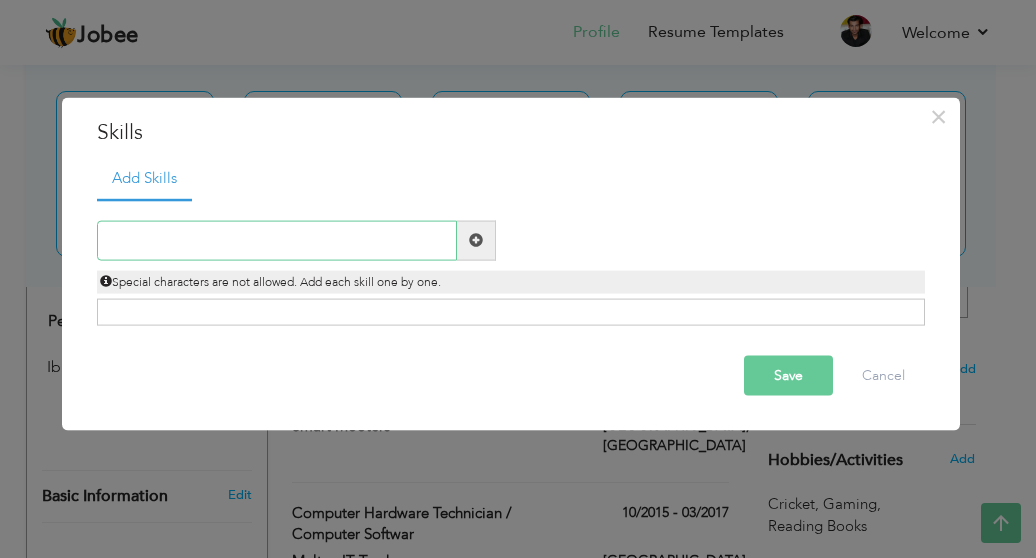 click at bounding box center [277, 240] 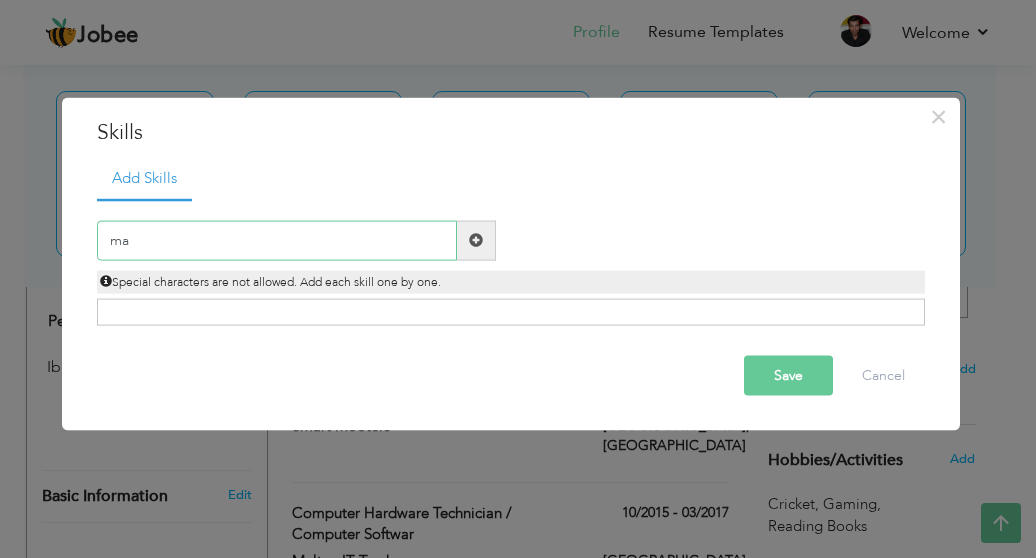 type on "m" 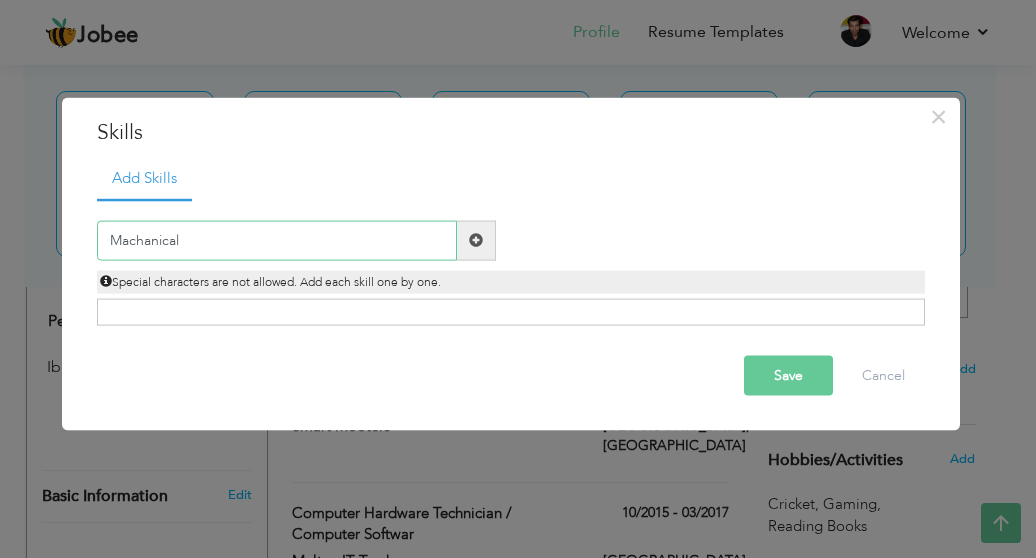 type on "Machanical" 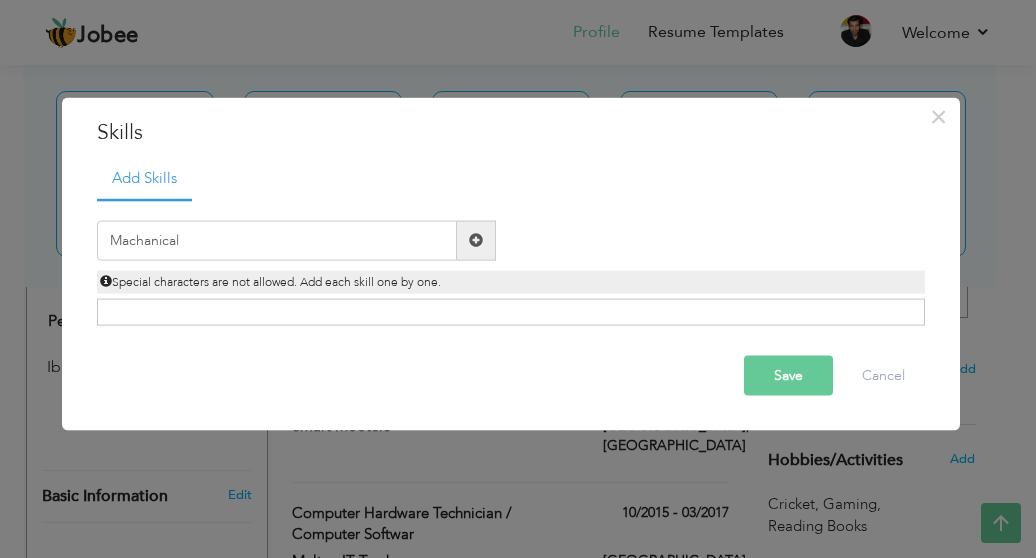 click at bounding box center [476, 240] 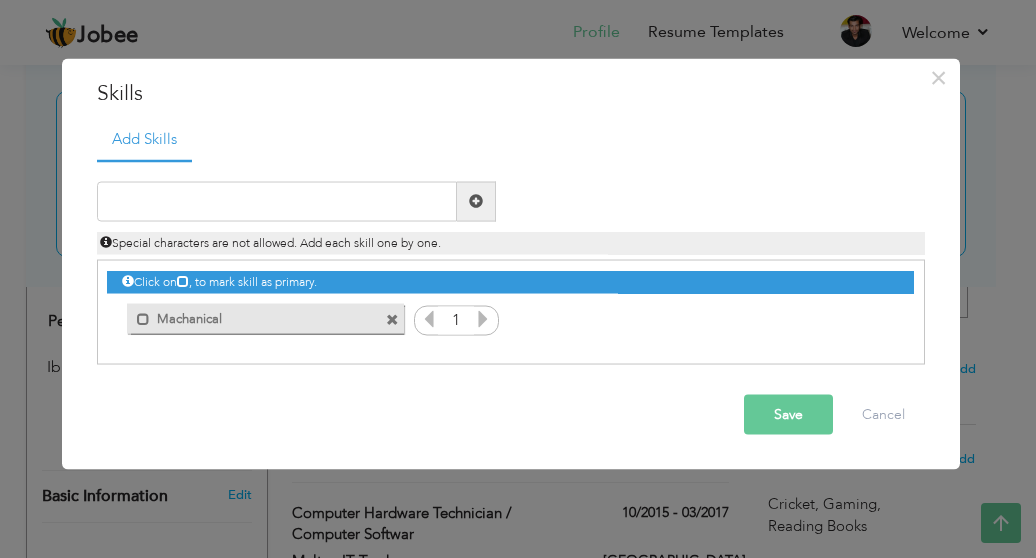 click at bounding box center [483, 318] 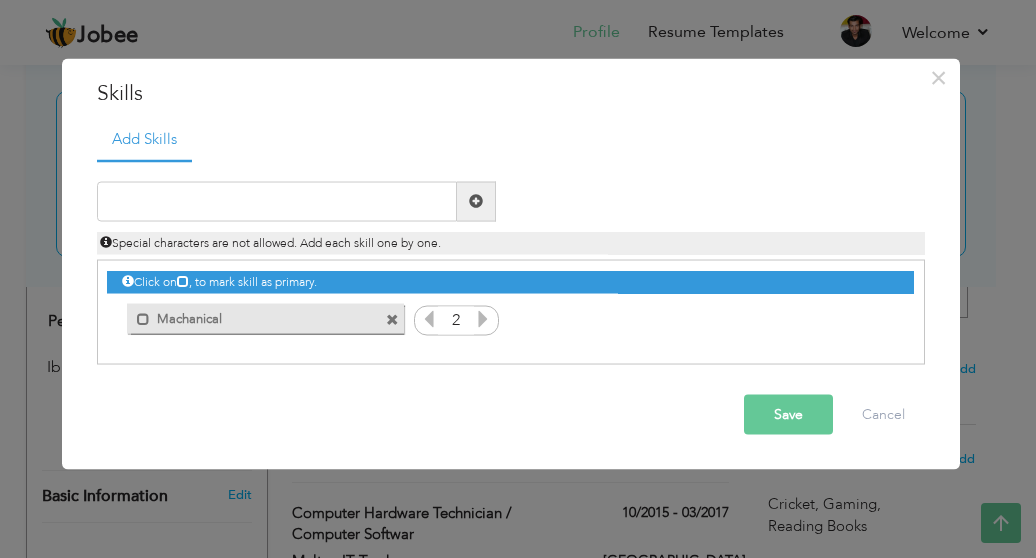 click at bounding box center (483, 318) 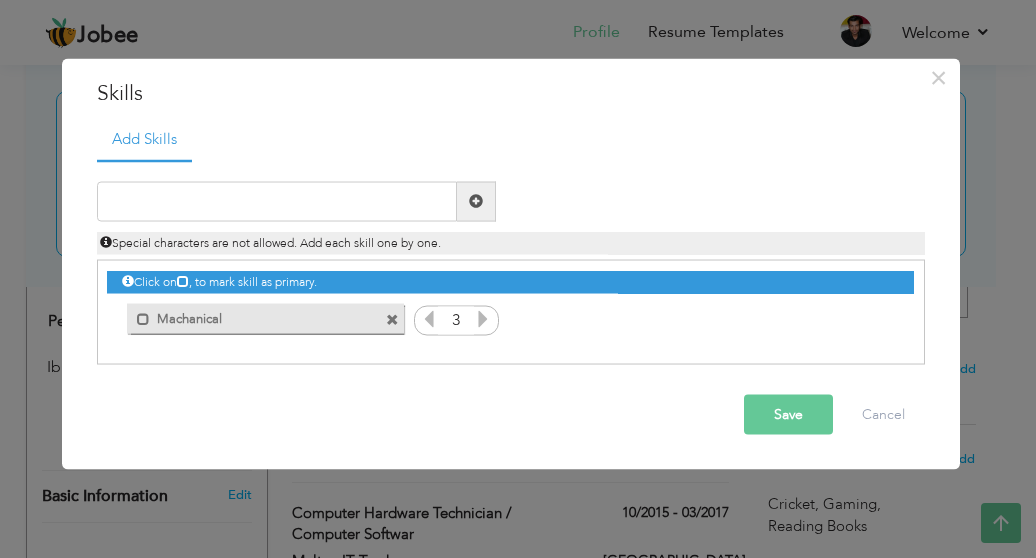 click at bounding box center [483, 318] 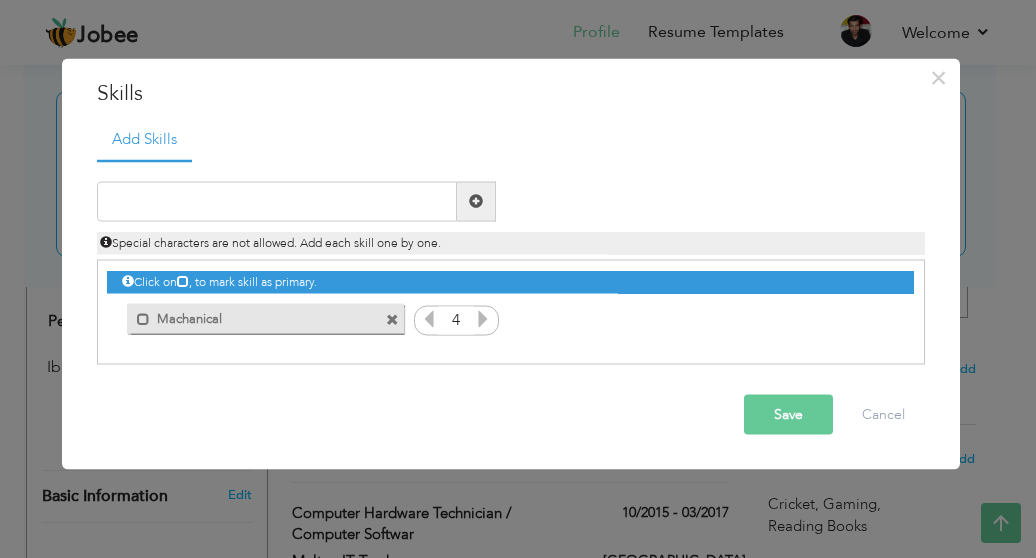 click at bounding box center (483, 318) 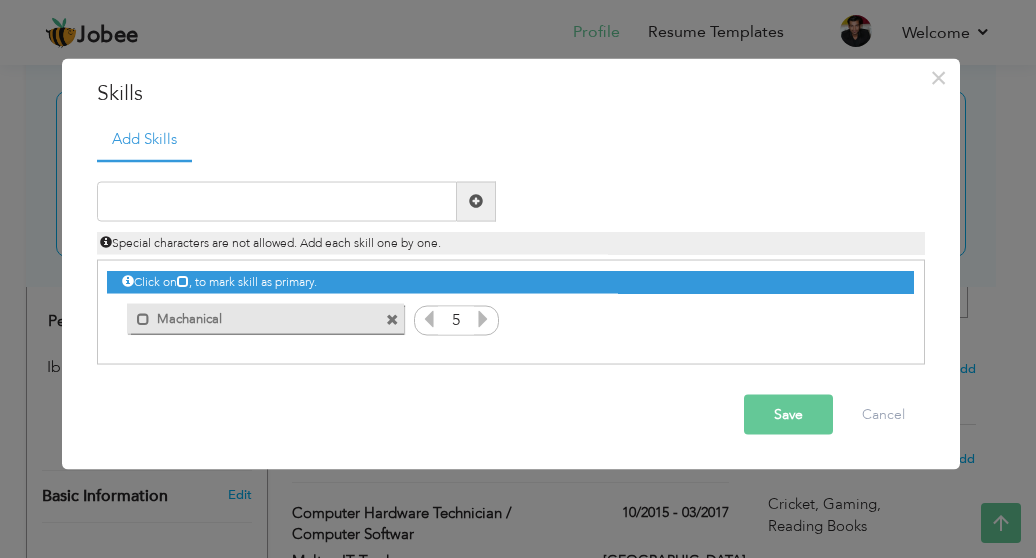 click at bounding box center (483, 318) 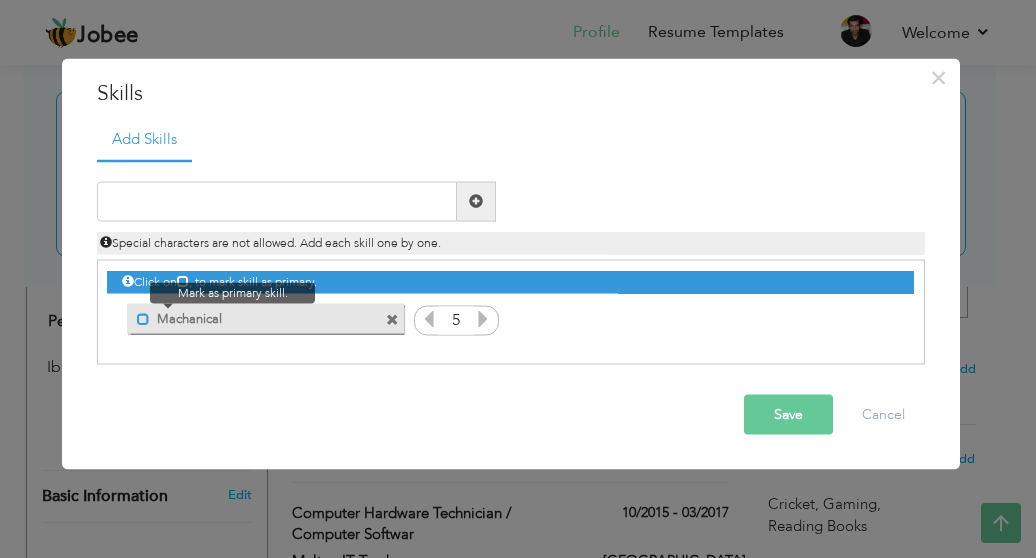 click at bounding box center [143, 319] 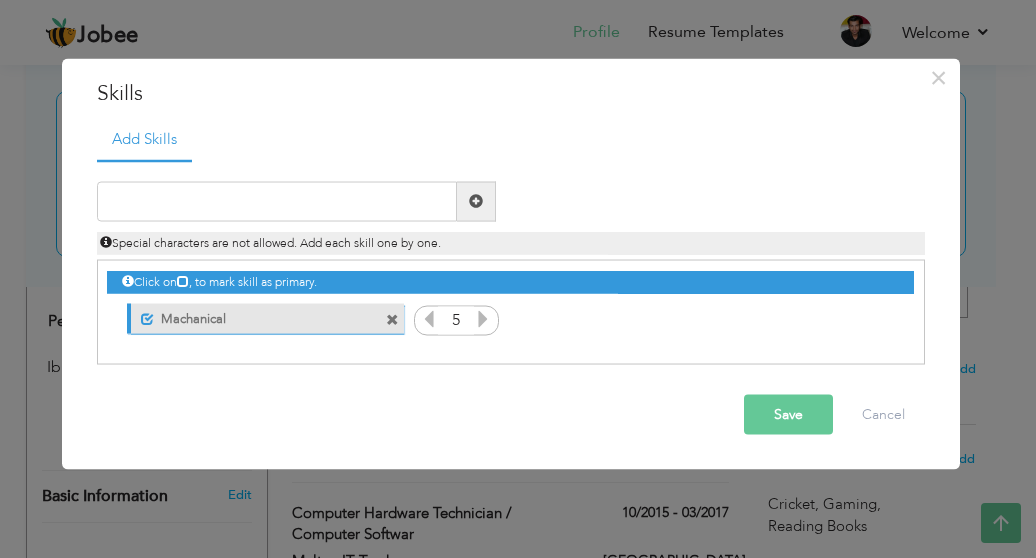 click at bounding box center (429, 318) 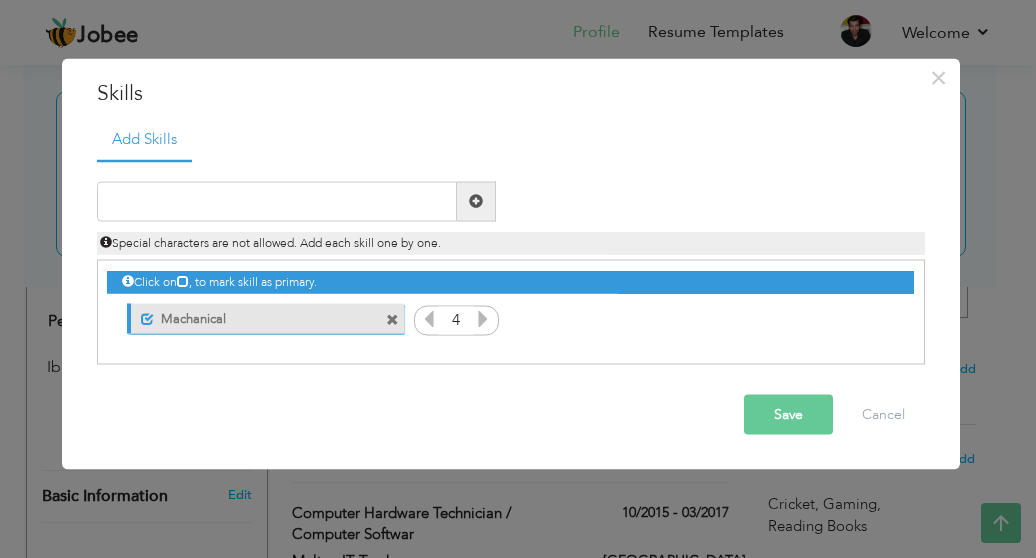 click at bounding box center [429, 318] 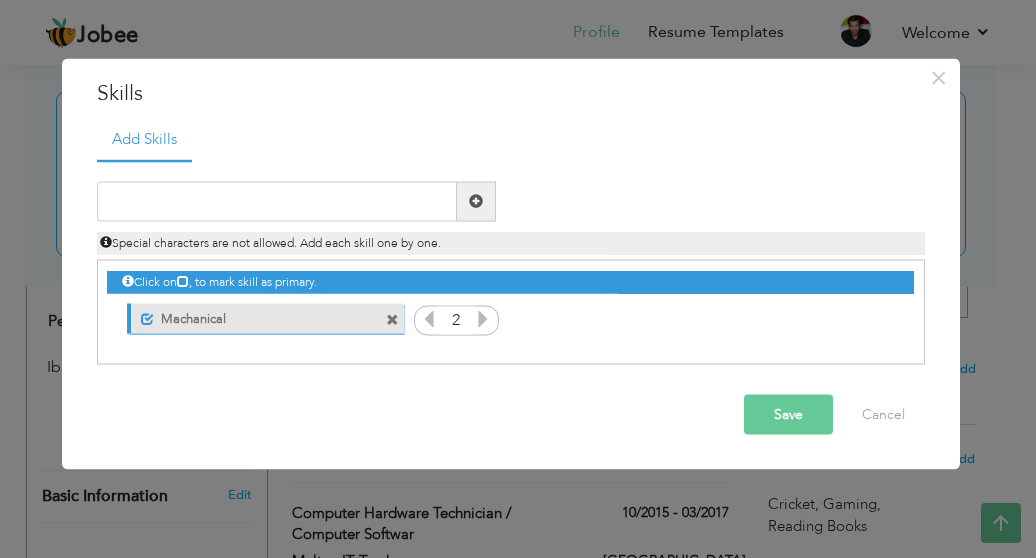 click at bounding box center (429, 318) 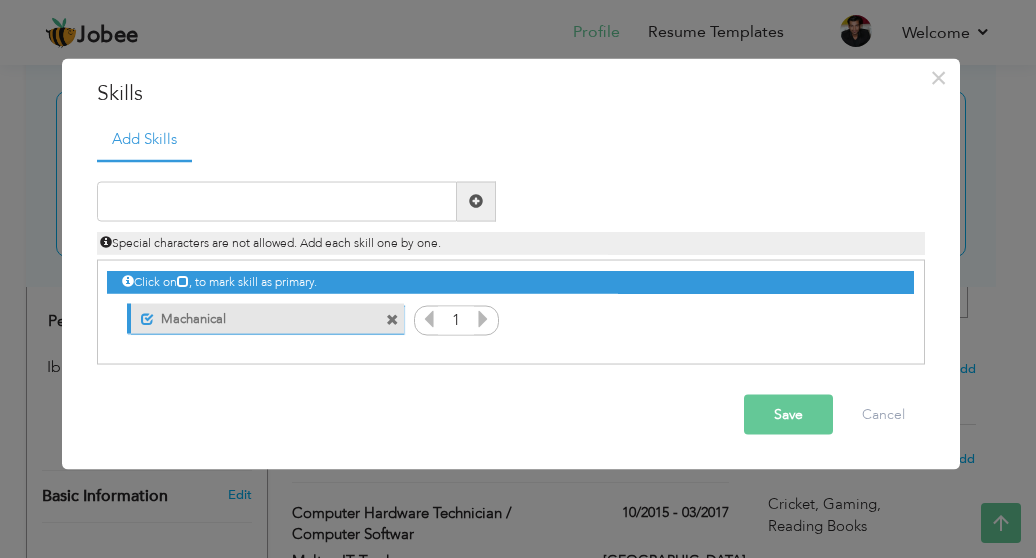 click at bounding box center (429, 318) 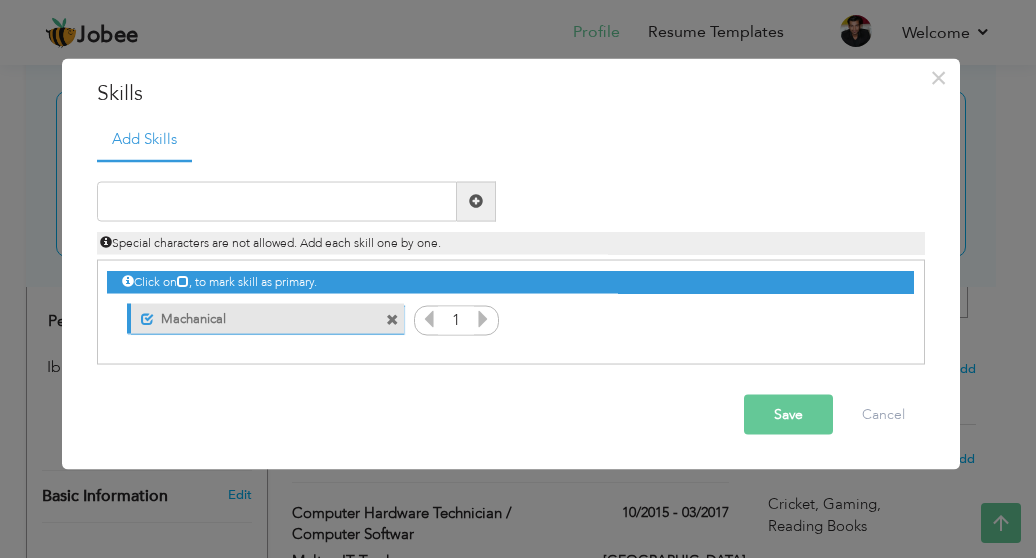 click at bounding box center [483, 318] 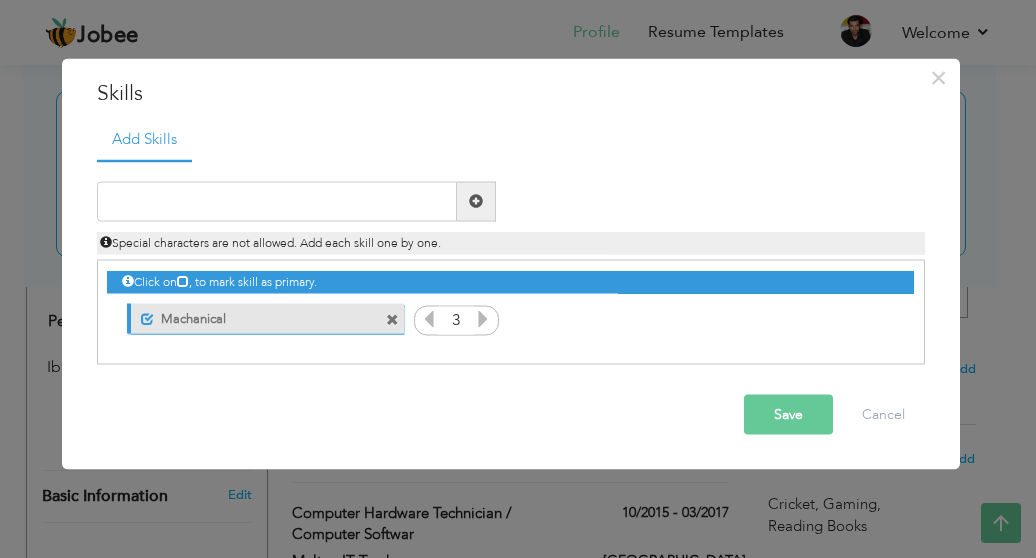 click at bounding box center [483, 318] 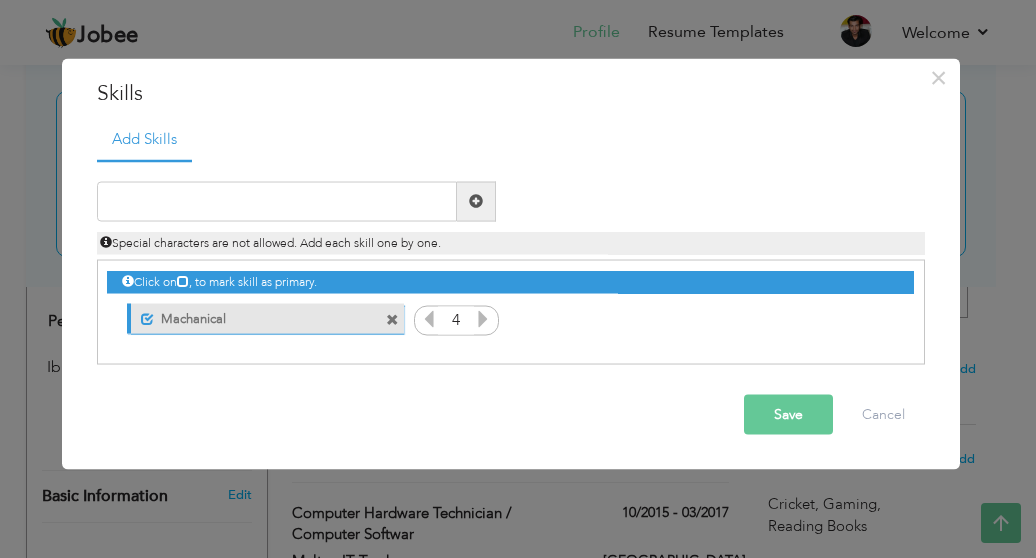 click at bounding box center (483, 318) 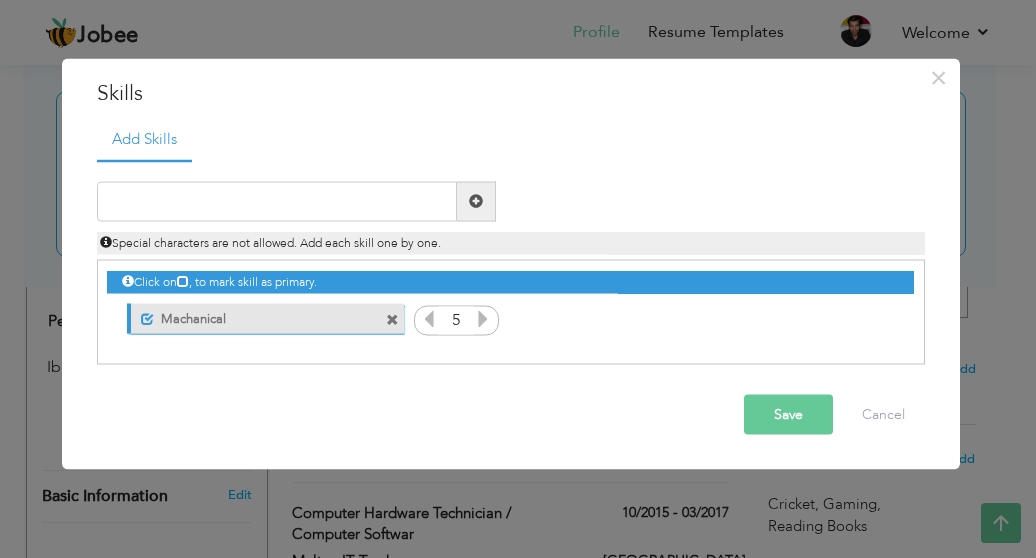 click at bounding box center [483, 318] 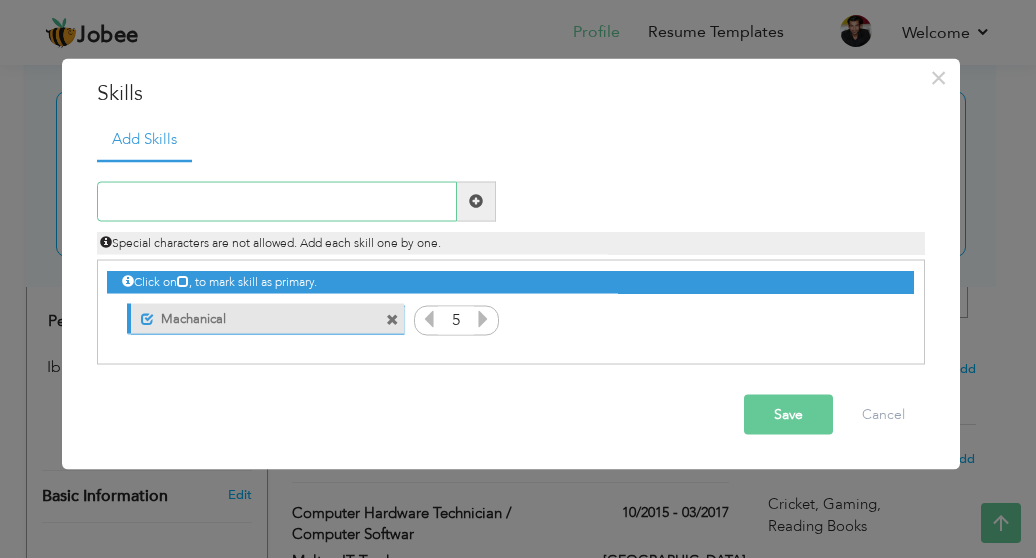 click at bounding box center (277, 201) 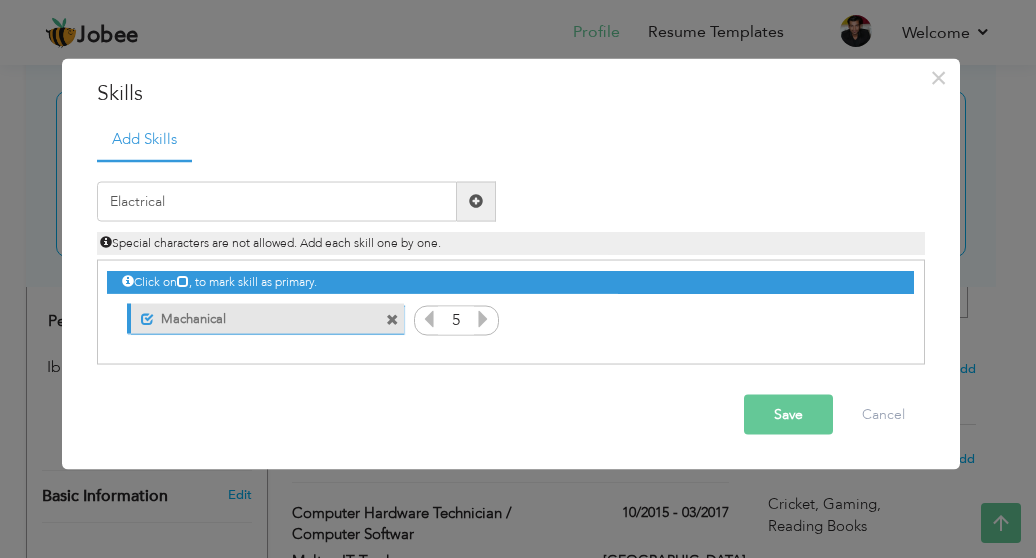 click on "Machanical" at bounding box center [253, 316] 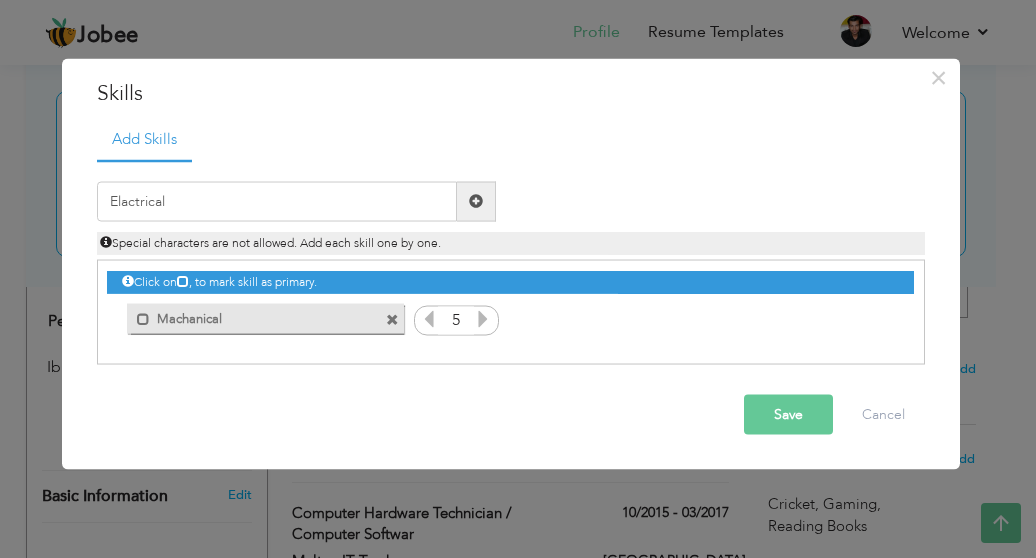 click on "Machanical" at bounding box center [251, 316] 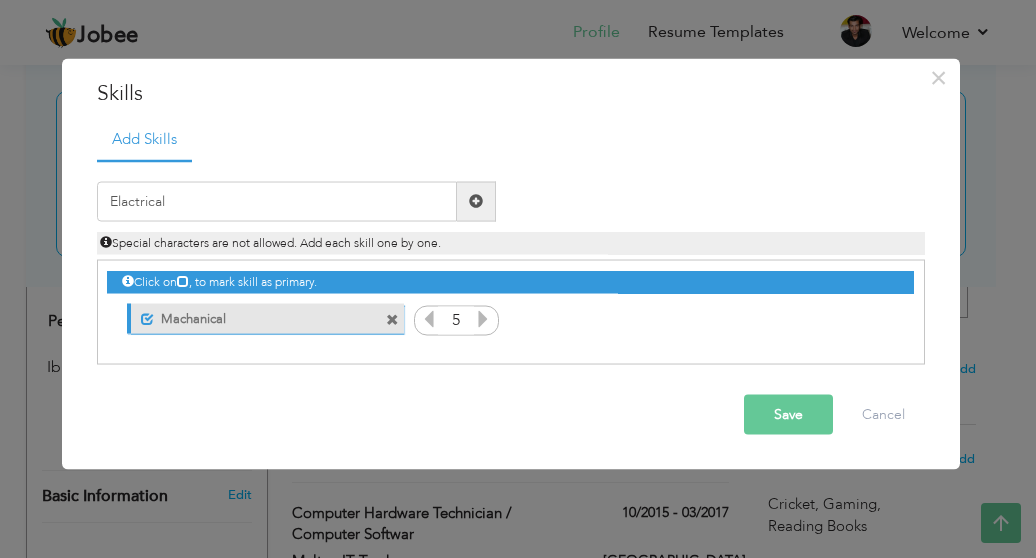 click at bounding box center [392, 320] 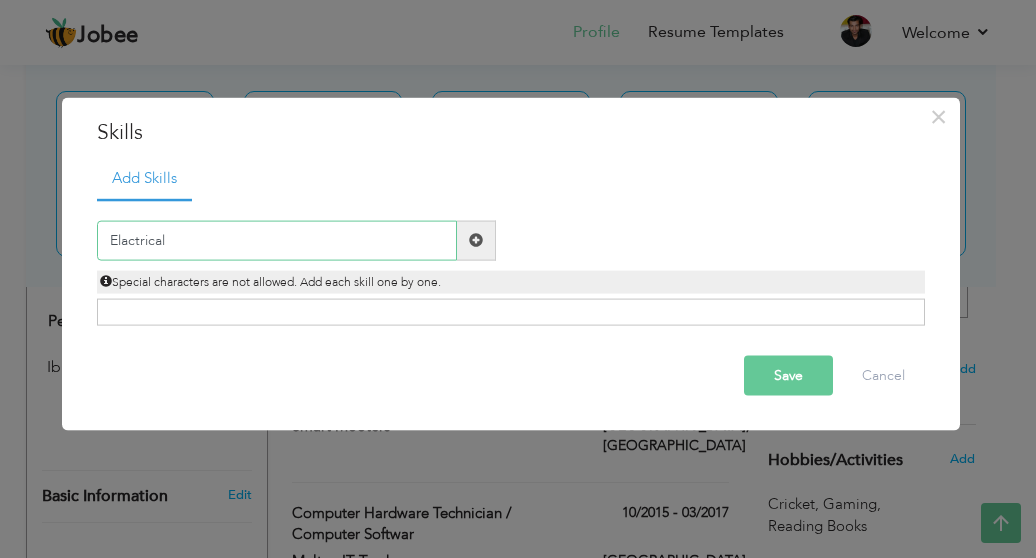 click on "Elactrical" at bounding box center [277, 240] 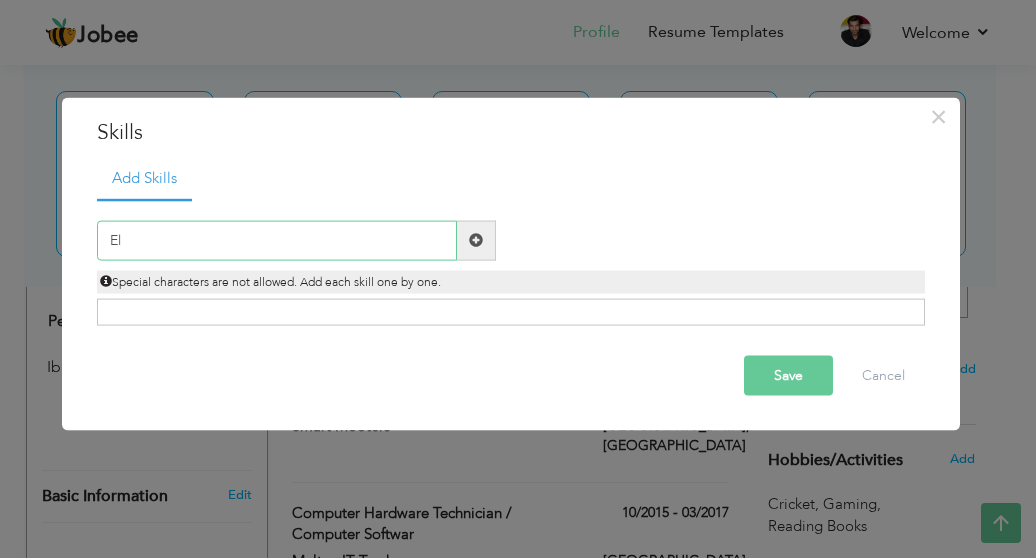 type on "E" 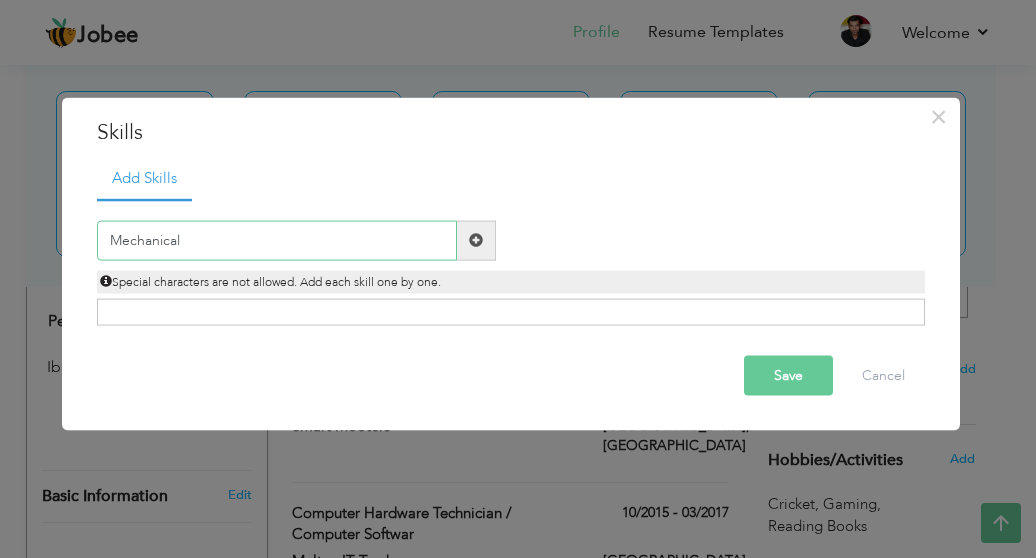type on "Mechanical" 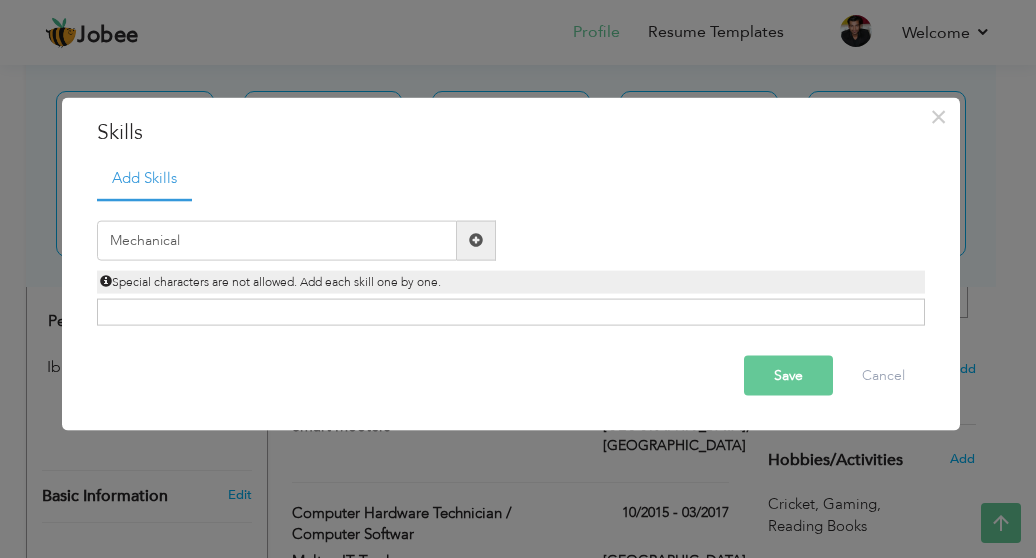 click at bounding box center (476, 240) 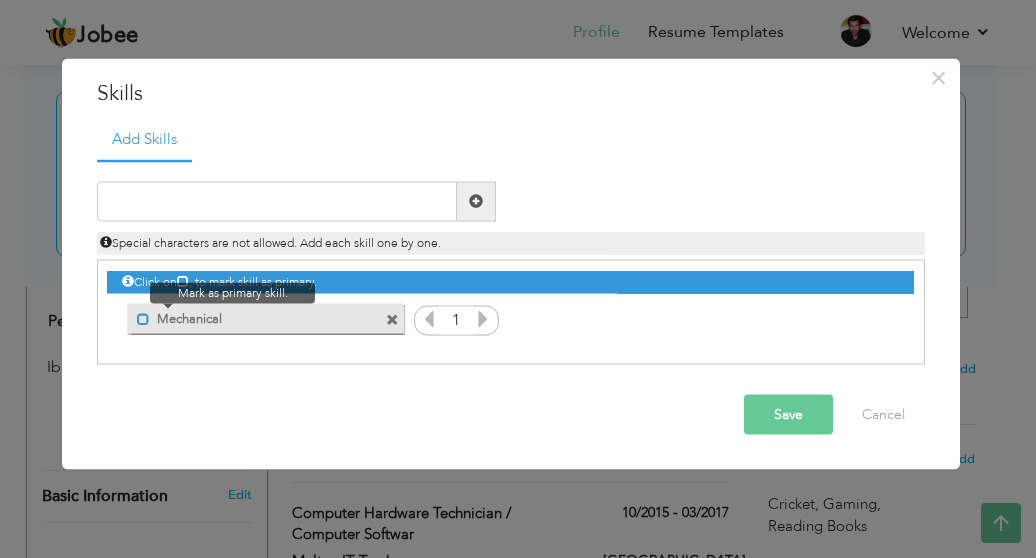 click at bounding box center (143, 319) 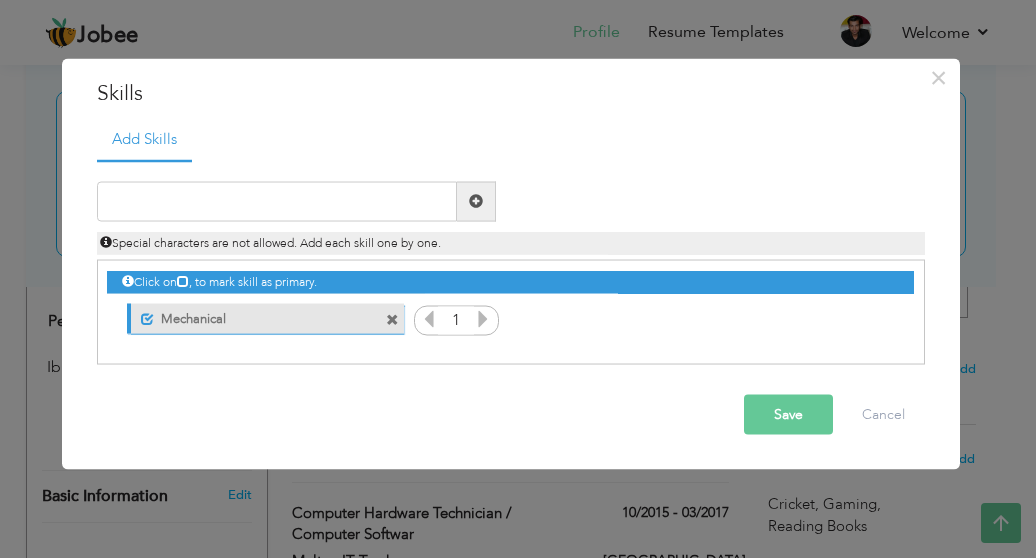 click at bounding box center [483, 318] 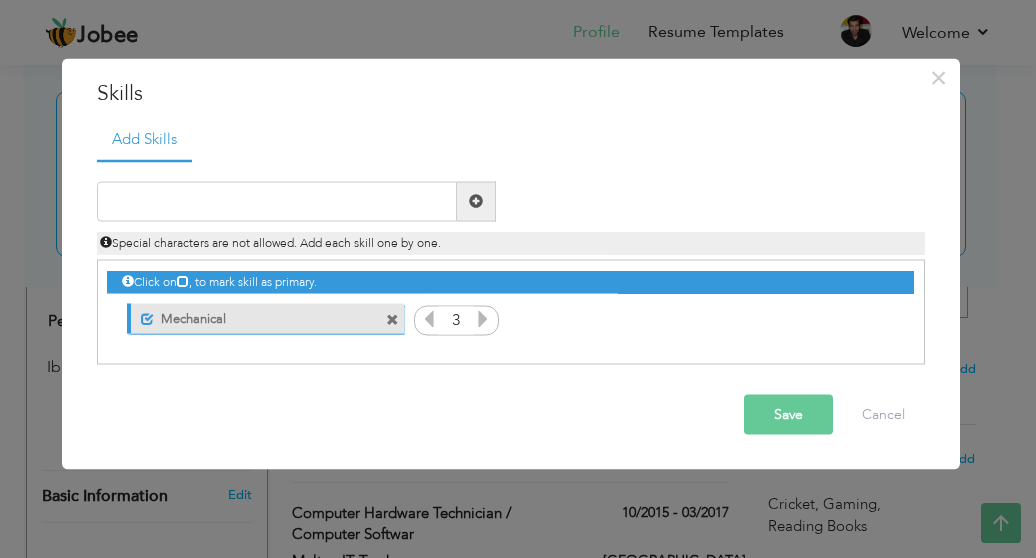click at bounding box center (483, 318) 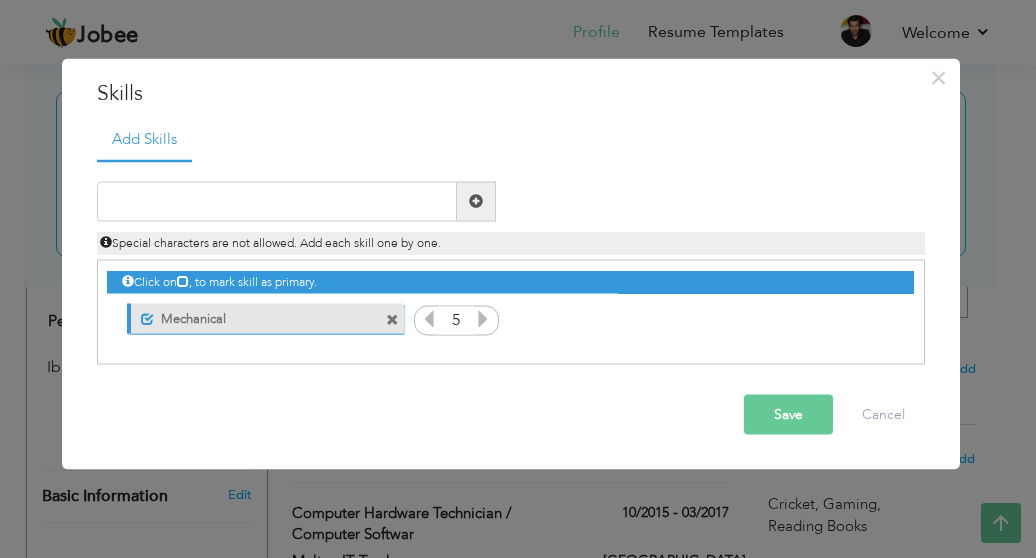 click at bounding box center (483, 318) 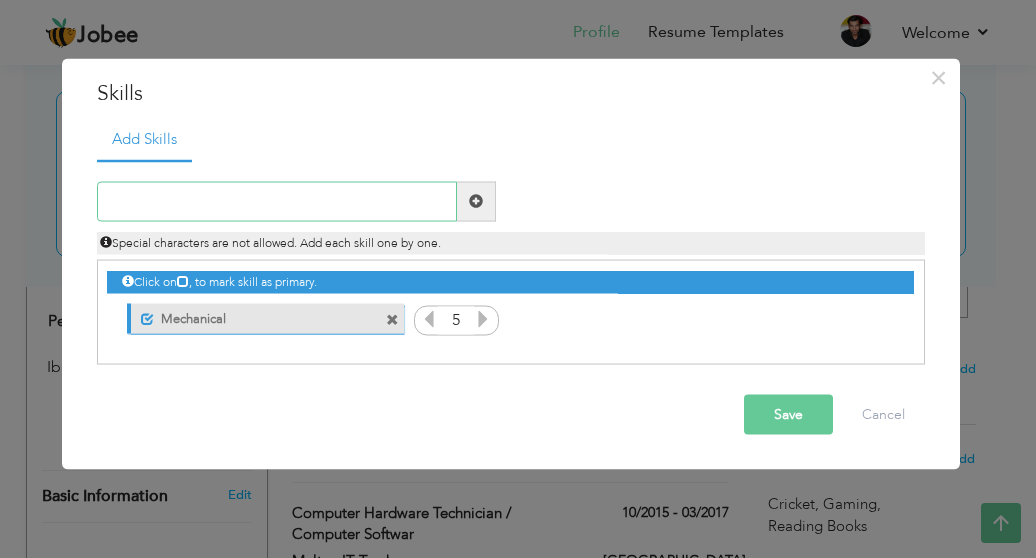 click at bounding box center (277, 201) 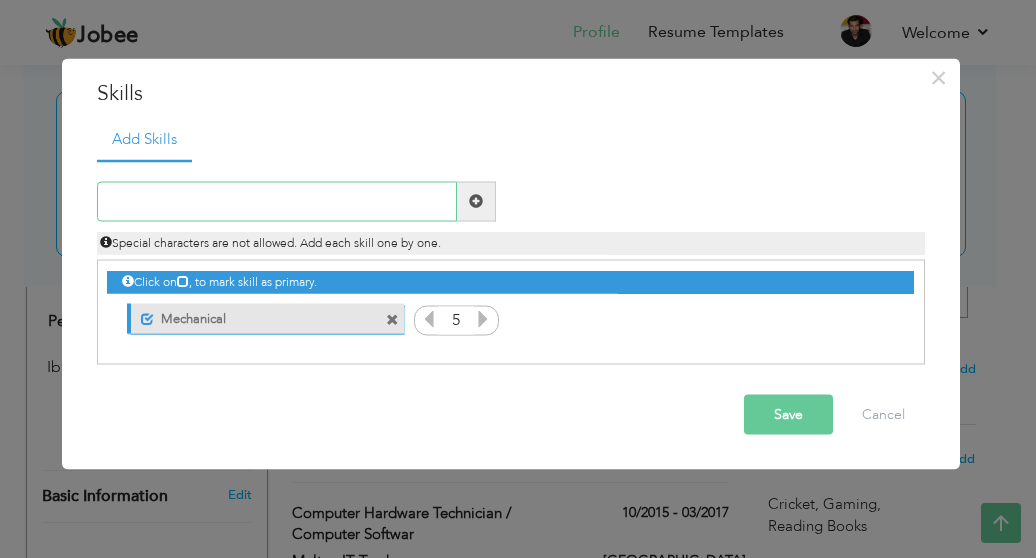 click at bounding box center (277, 201) 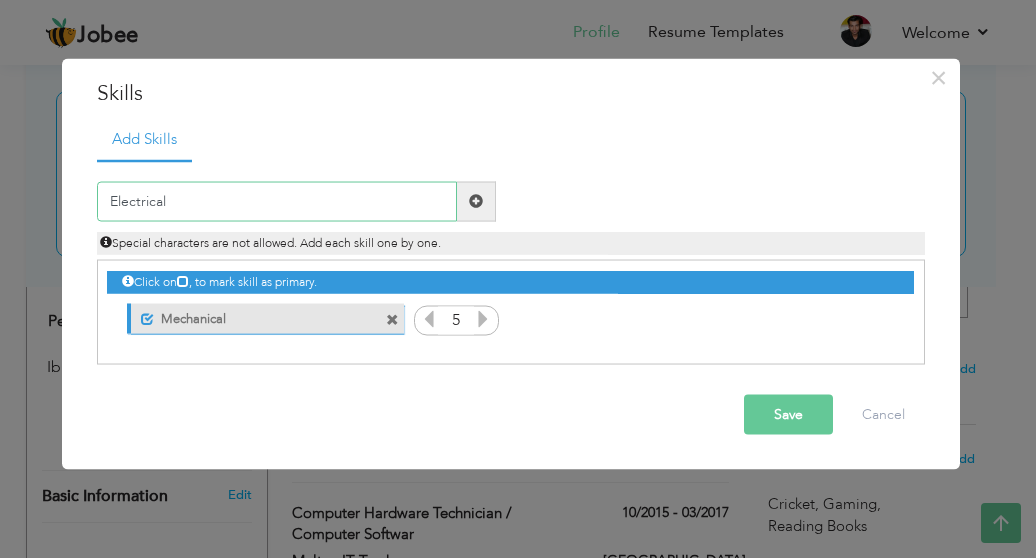 type on "Electrical" 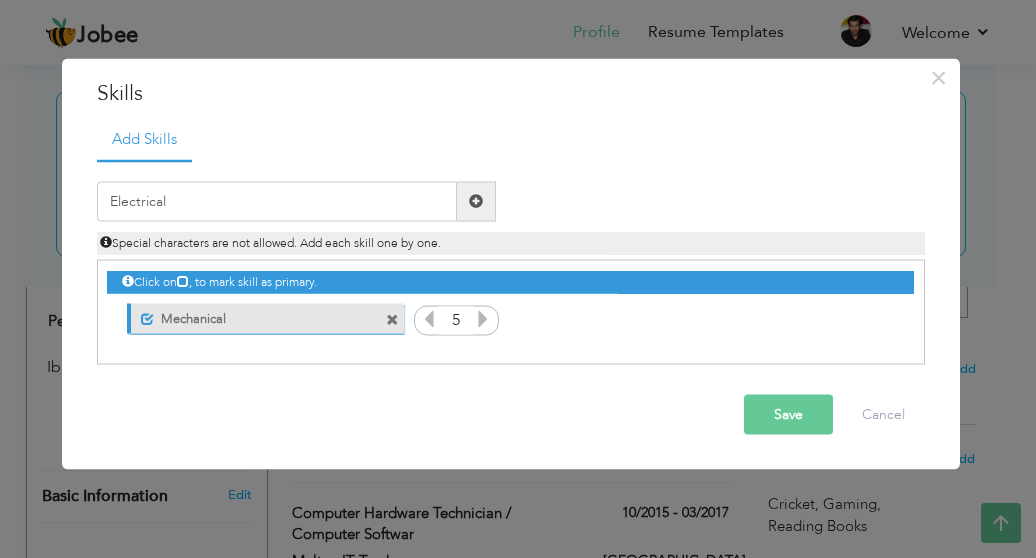 click at bounding box center (476, 201) 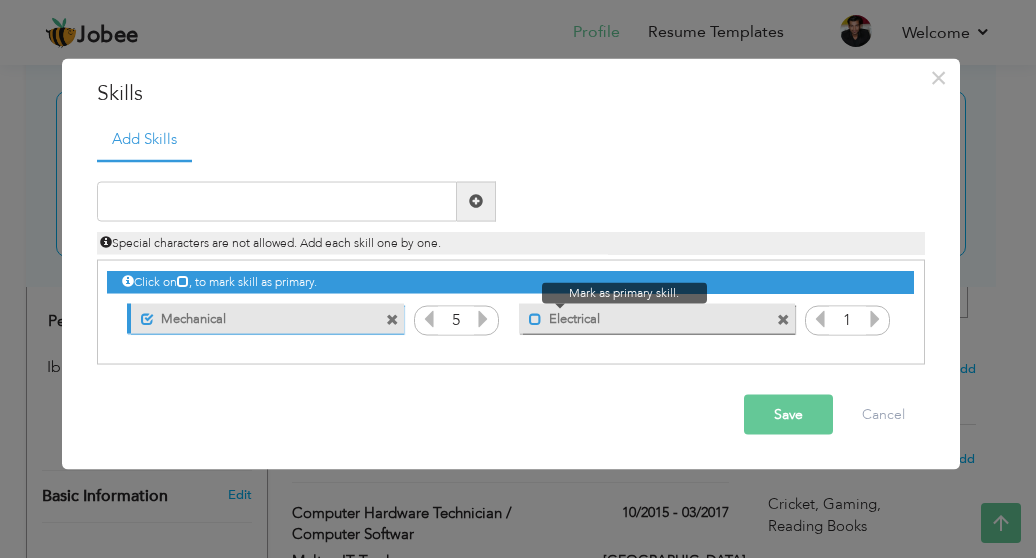 click at bounding box center [535, 319] 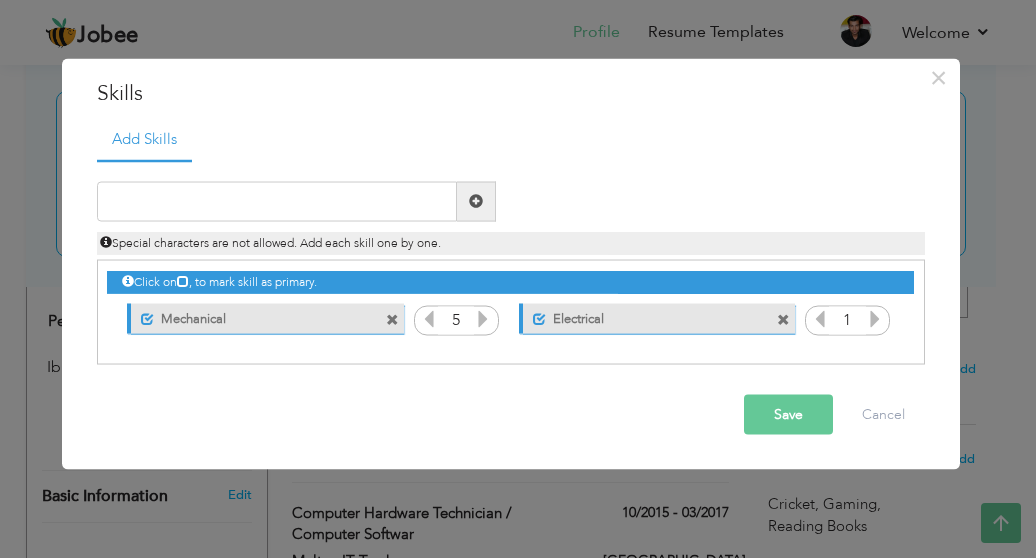 click at bounding box center (875, 318) 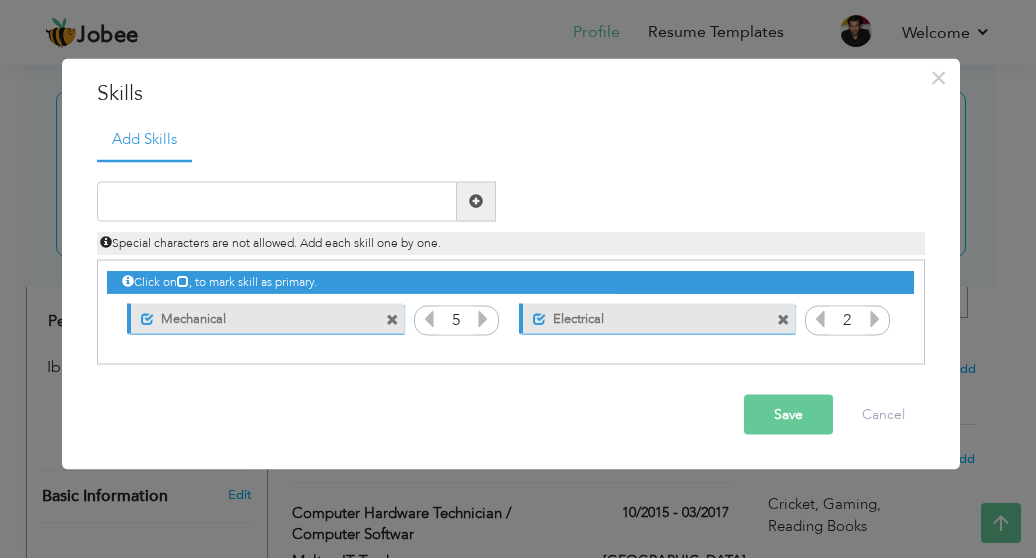 click at bounding box center [875, 318] 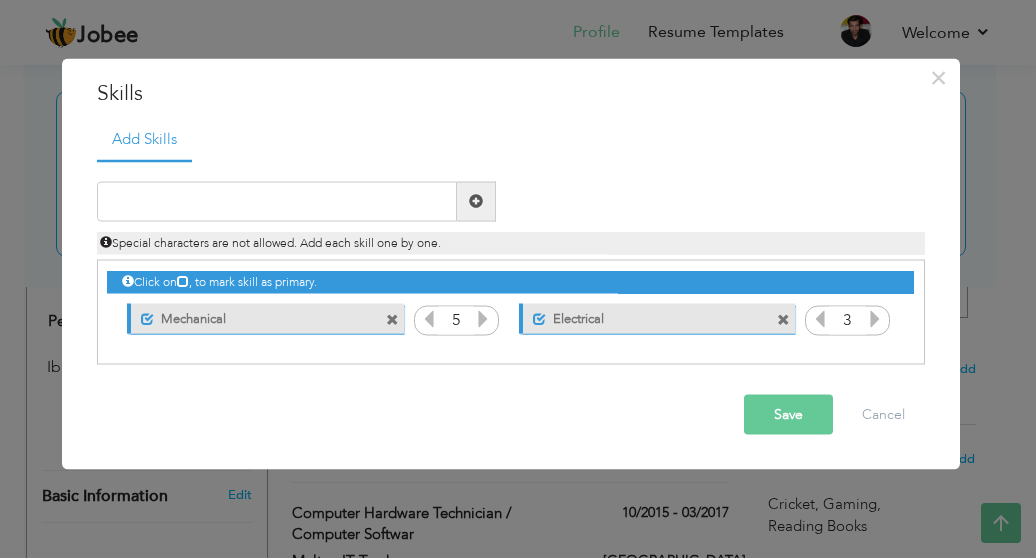 click at bounding box center (820, 318) 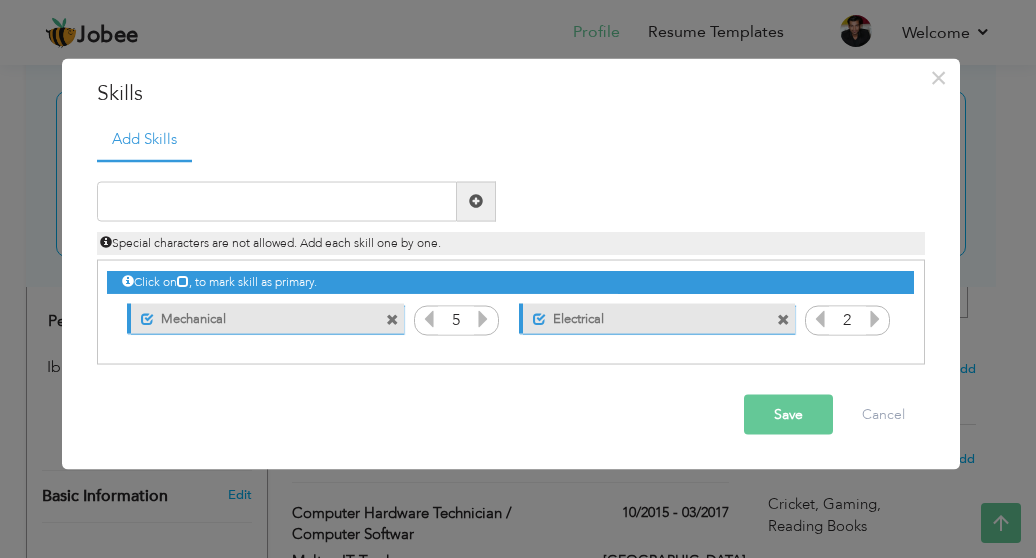 click on "Save" at bounding box center (788, 414) 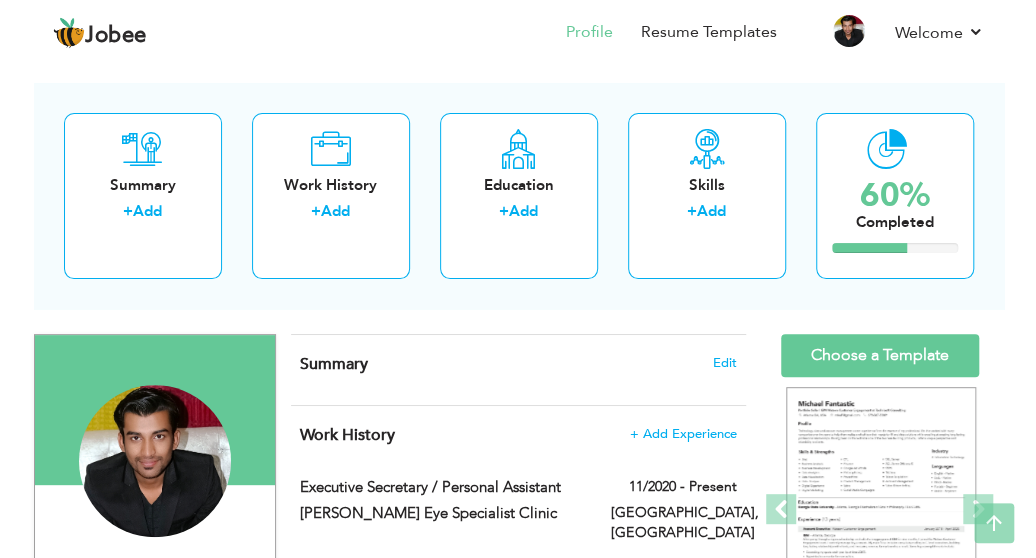 scroll, scrollTop: 73, scrollLeft: 0, axis: vertical 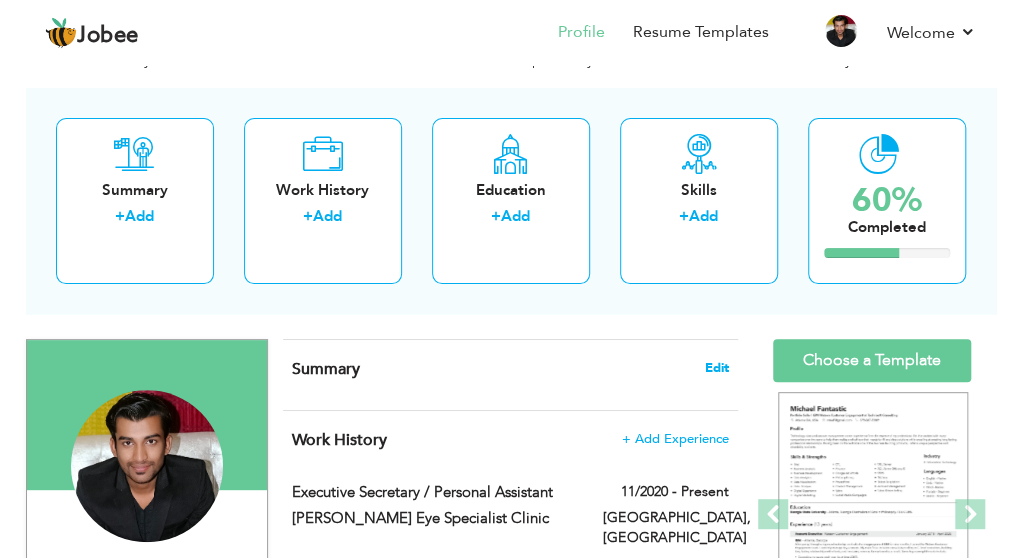 click on "Edit" at bounding box center [717, 368] 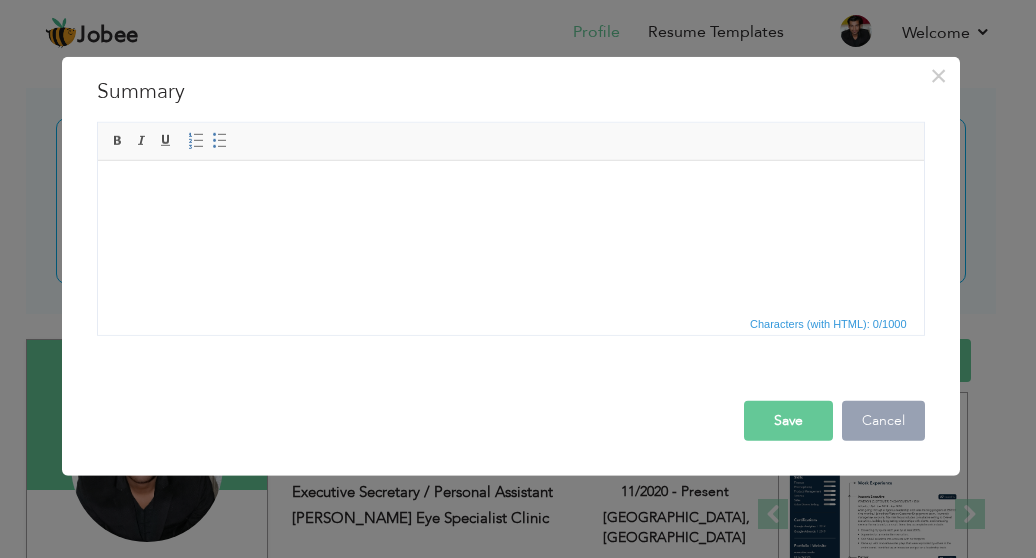 click on "Cancel" at bounding box center [883, 421] 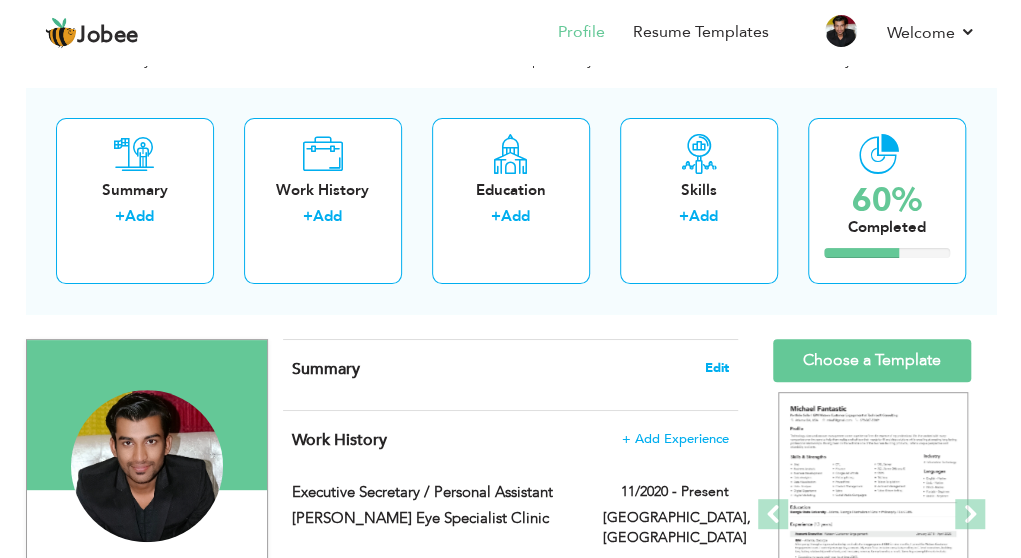 click on "Edit" at bounding box center [717, 368] 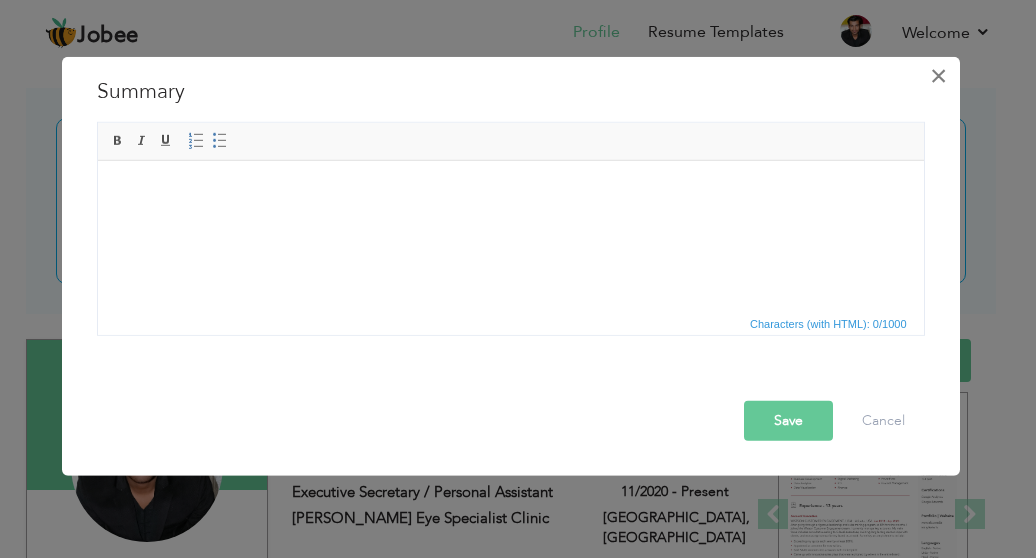 click on "×" at bounding box center [938, 76] 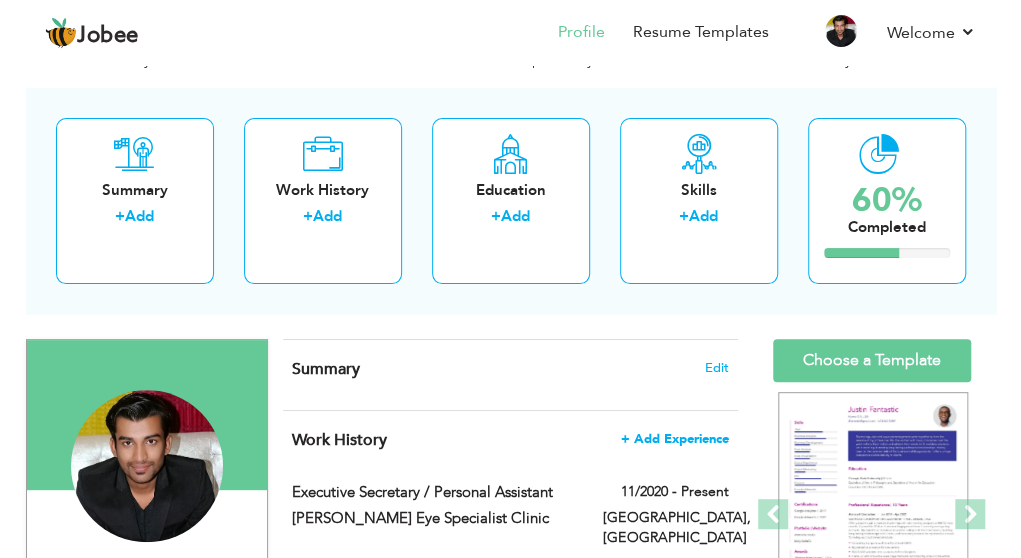 click on "+ Add Experience" at bounding box center [675, 439] 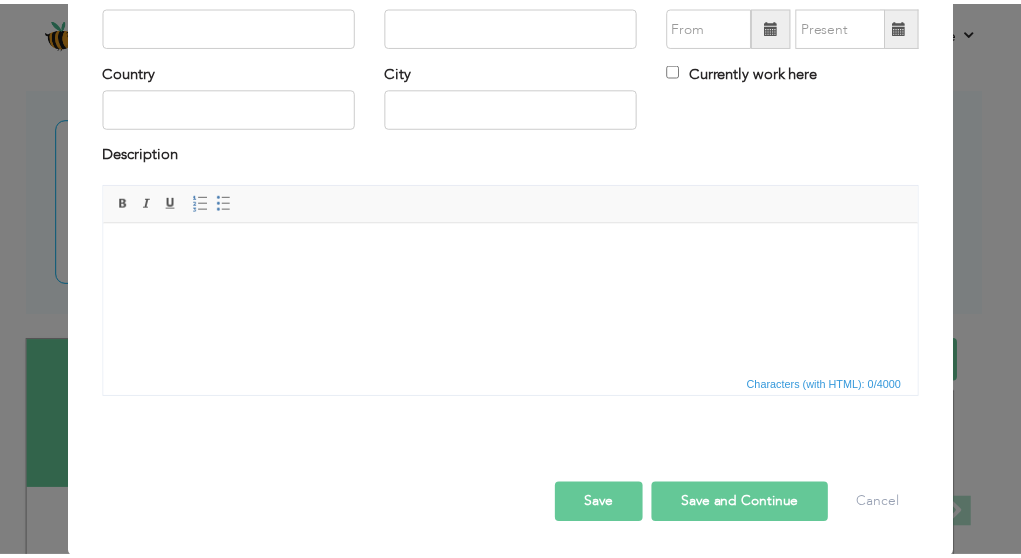 scroll, scrollTop: 0, scrollLeft: 0, axis: both 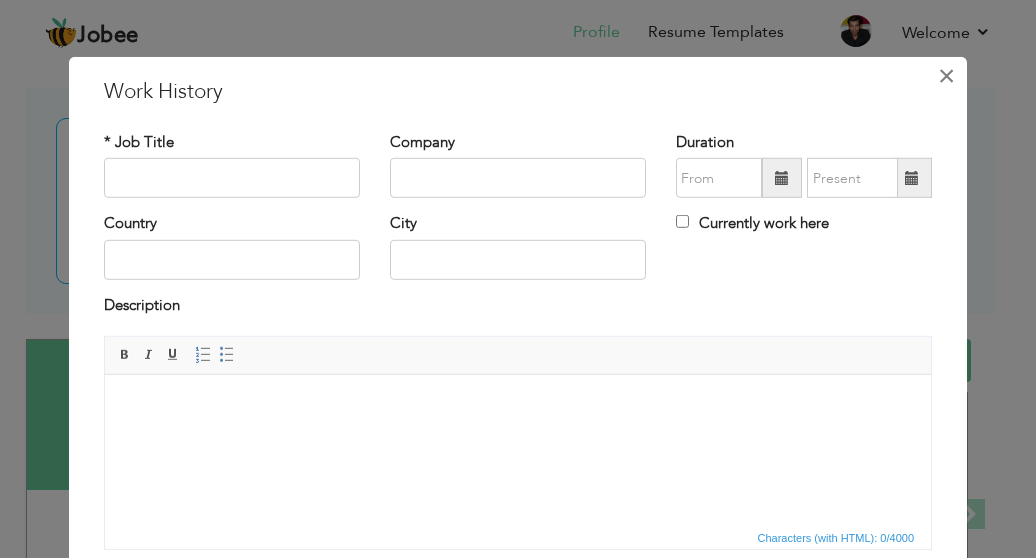 click on "×" at bounding box center [946, 76] 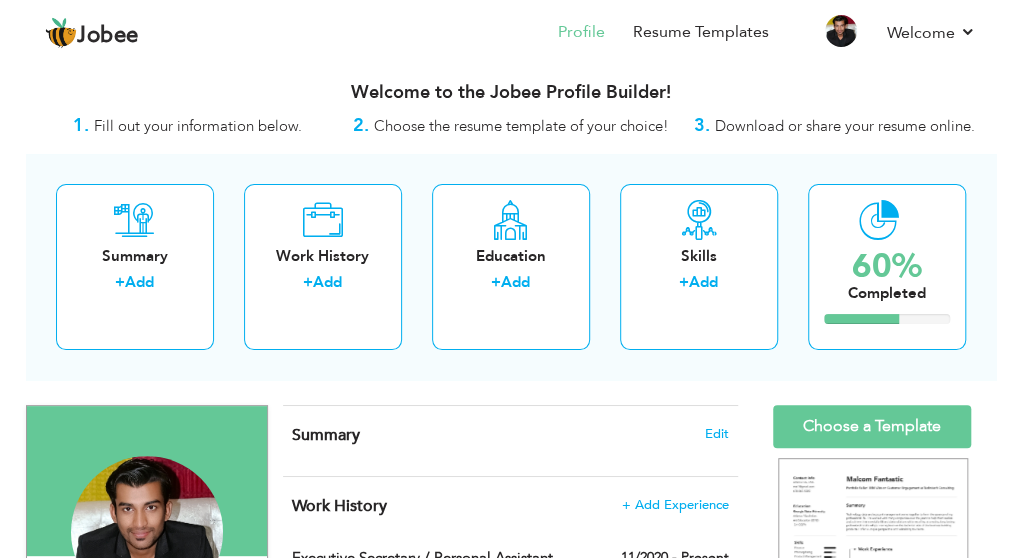 scroll, scrollTop: 6, scrollLeft: 0, axis: vertical 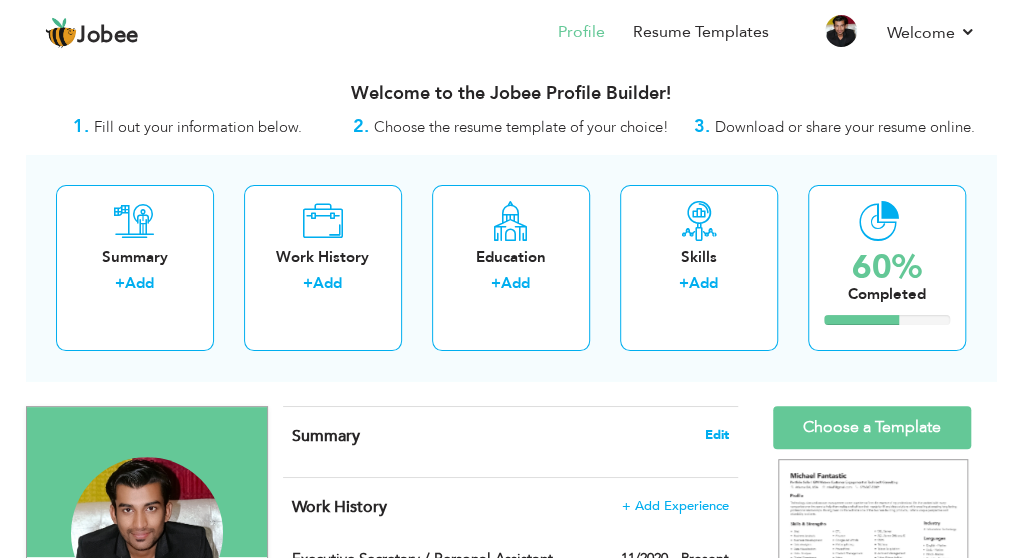 click on "Edit" at bounding box center (717, 435) 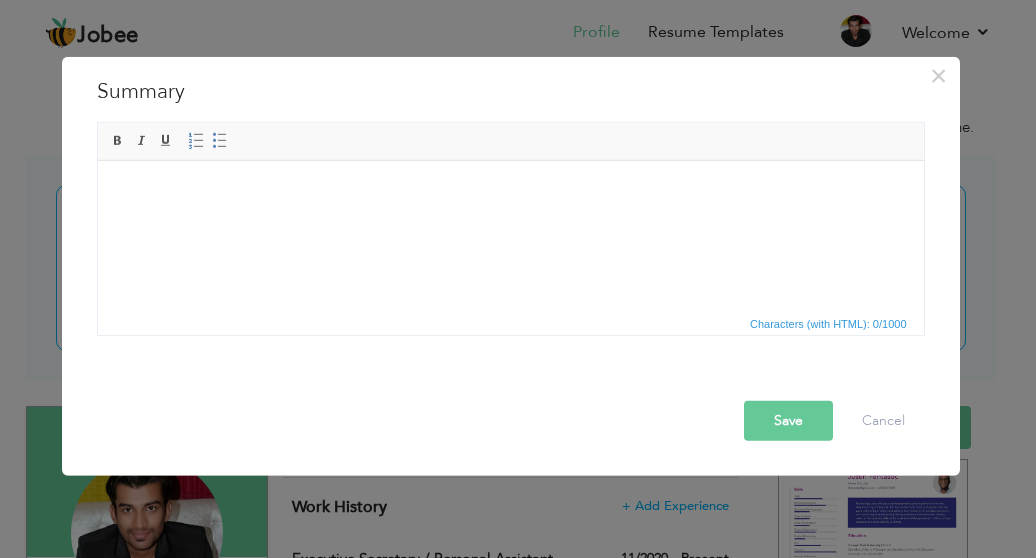 type 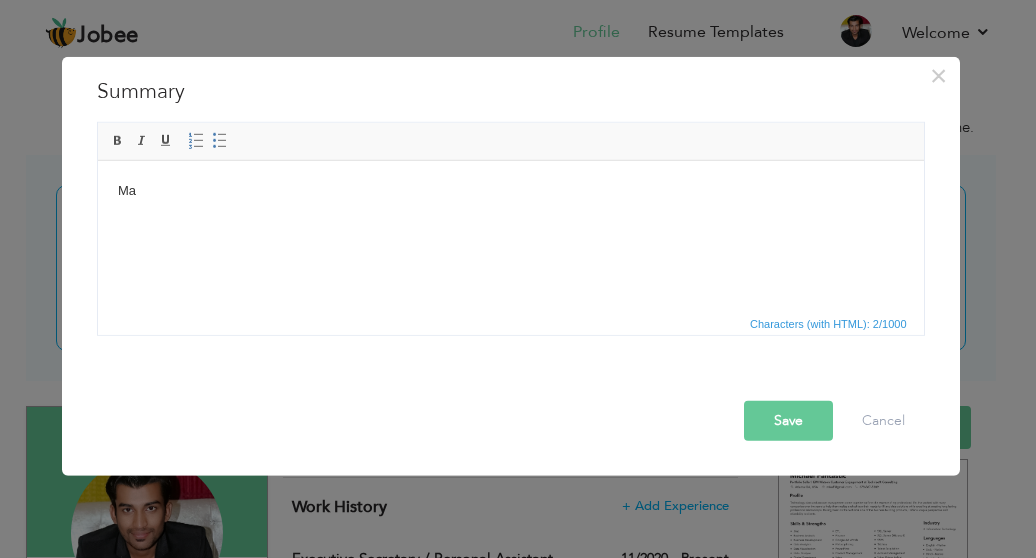 click on "Ma" at bounding box center [510, 190] 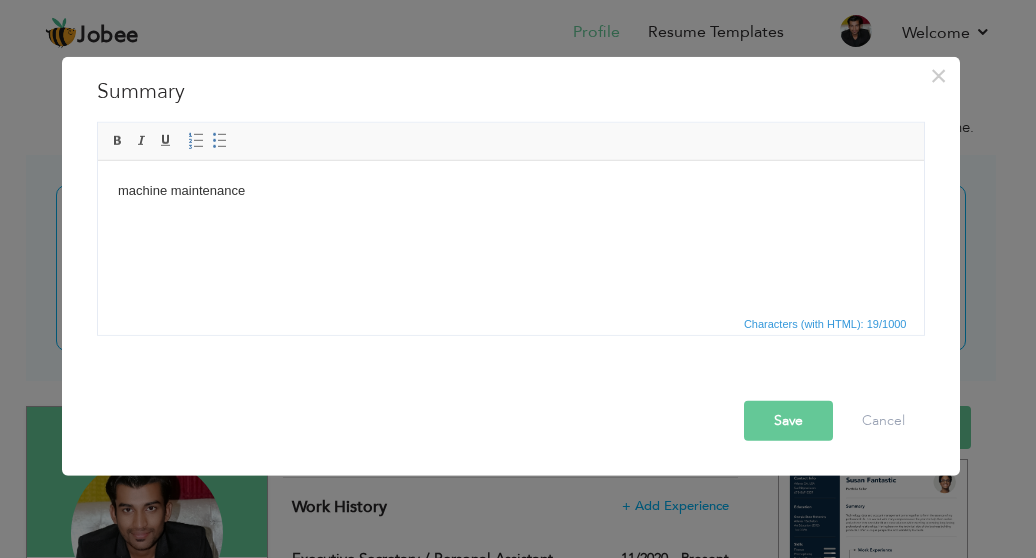 click on "machine maintenance" at bounding box center [510, 190] 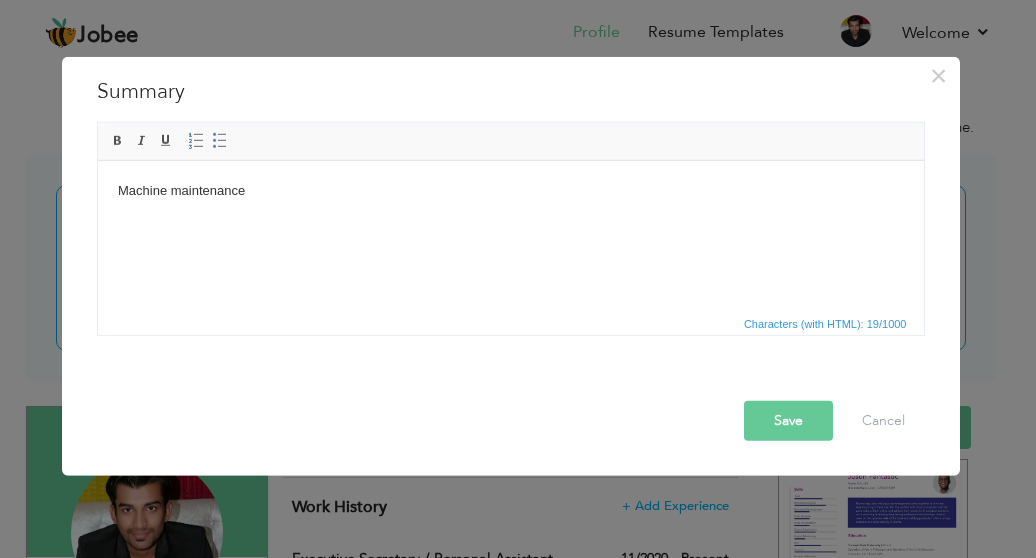 drag, startPoint x: 282, startPoint y: 231, endPoint x: 256, endPoint y: 167, distance: 69.079666 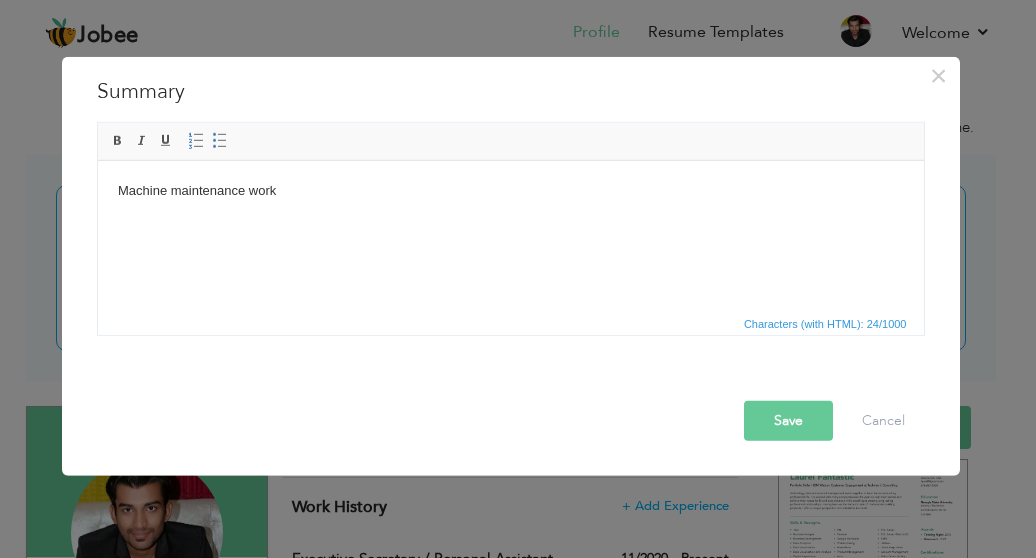 click on "Machine maintenance work" at bounding box center [510, 190] 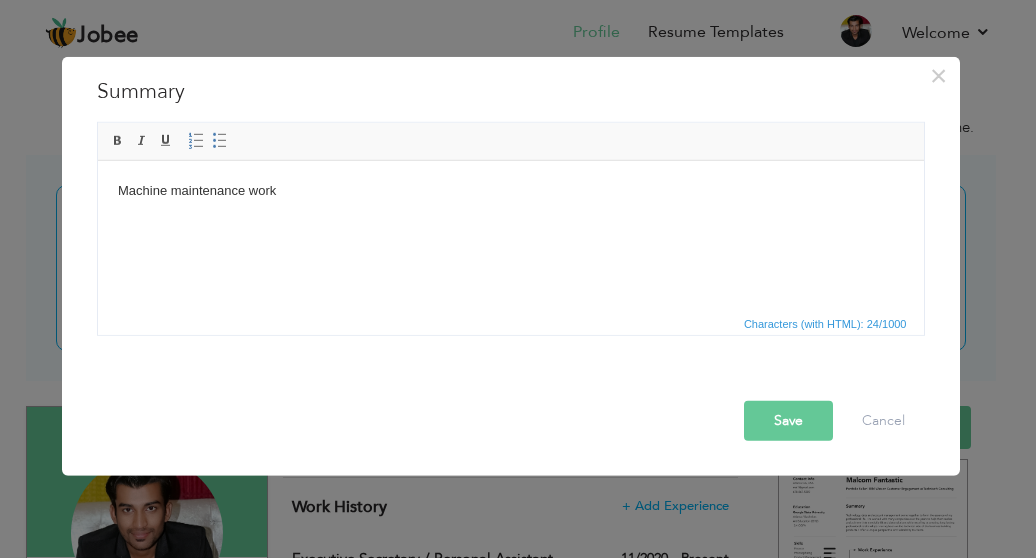 click on "Machine maintenance work" at bounding box center [510, 190] 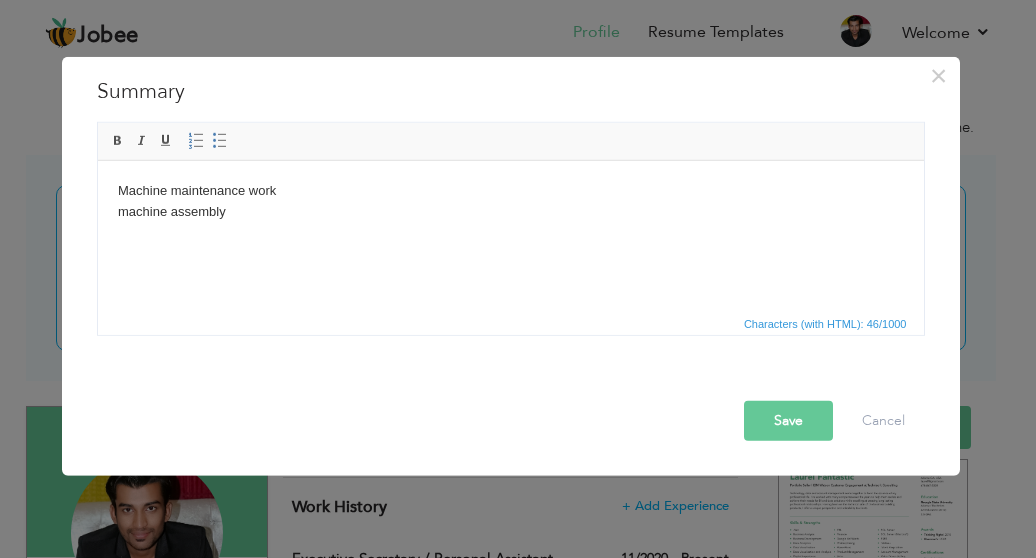 click on "Machine maintenance work ​​​​​​​ machine assembly" at bounding box center (510, 201) 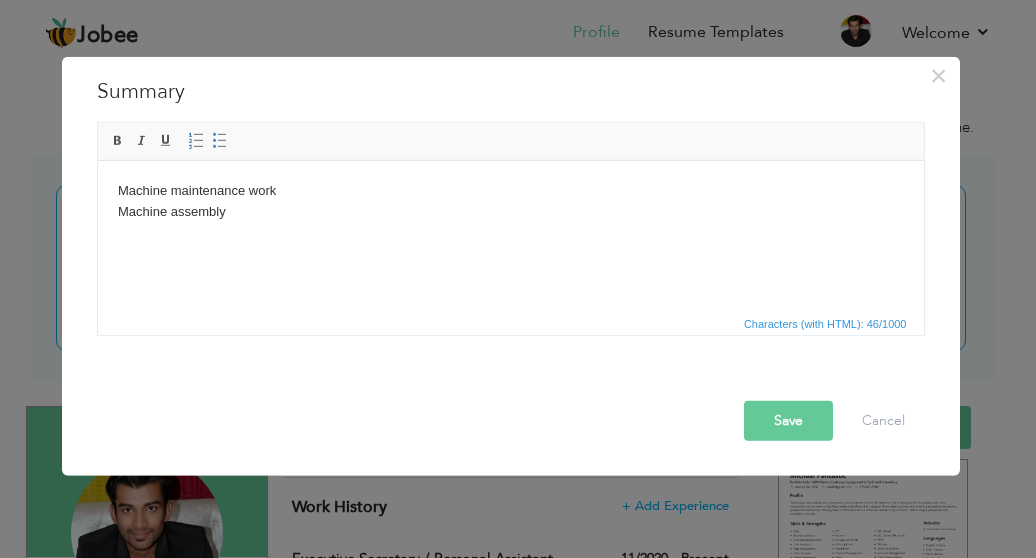 click on "Machine maintenance work Machine assembly" at bounding box center (510, 201) 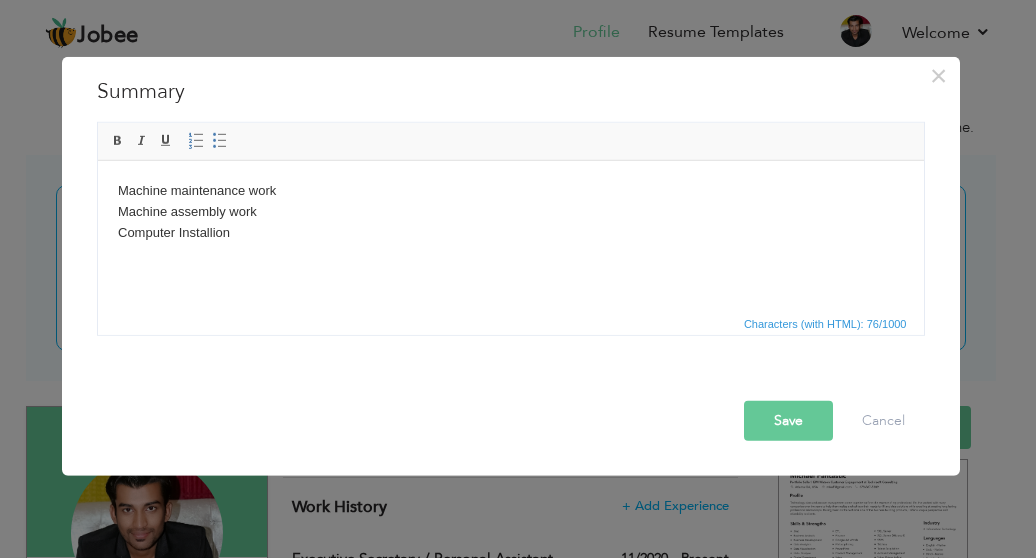 click on "Machine maintenance work Machine assembly work ​​​​​​​Computer Installion" at bounding box center (510, 211) 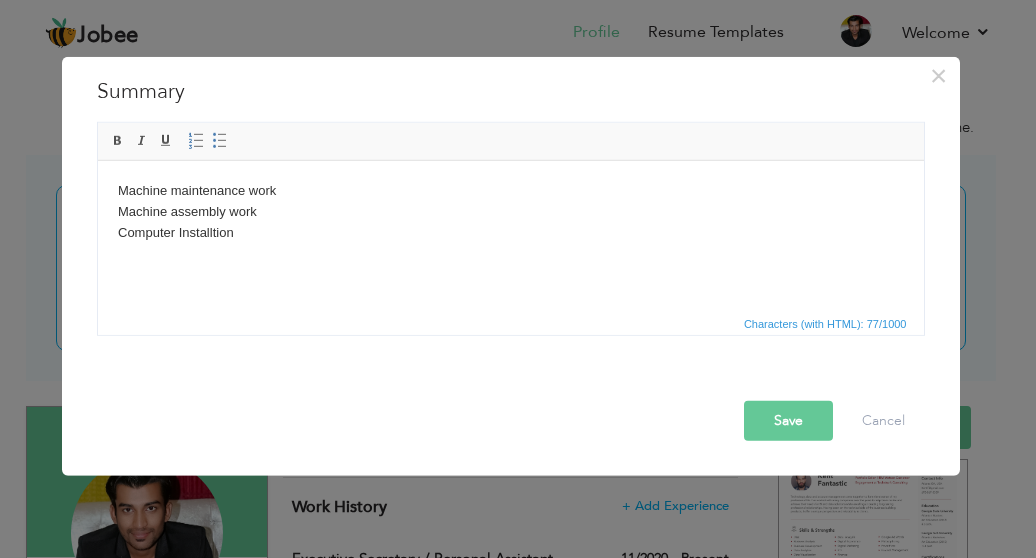 click on "Machine maintenance work Machine assembly work ​​​​​​​Computer Installtion" at bounding box center (510, 211) 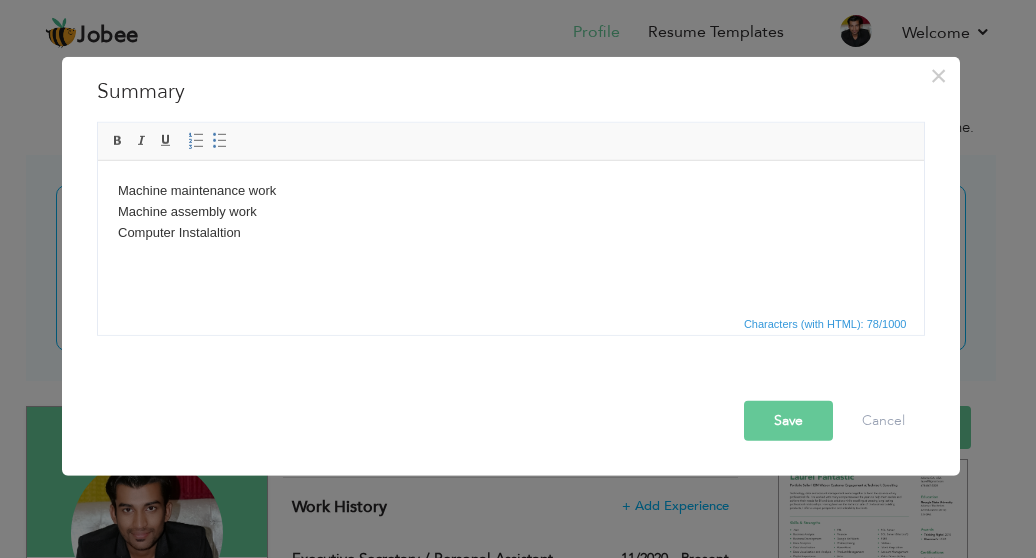 click on "Machine maintenance work Machine assembly work Computer Instalaltion" at bounding box center [510, 211] 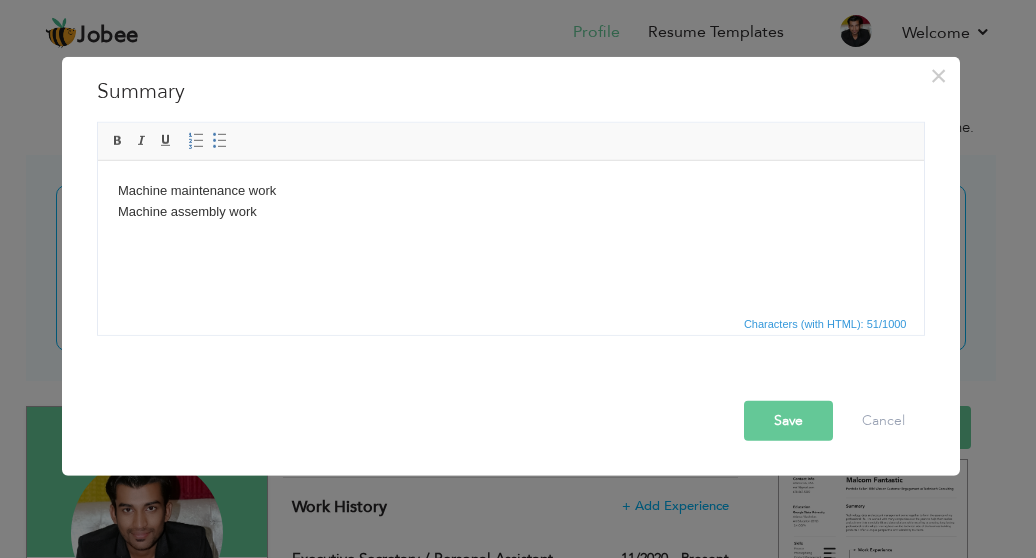 click on "Machine maintenance work Machine assembly work" at bounding box center (510, 201) 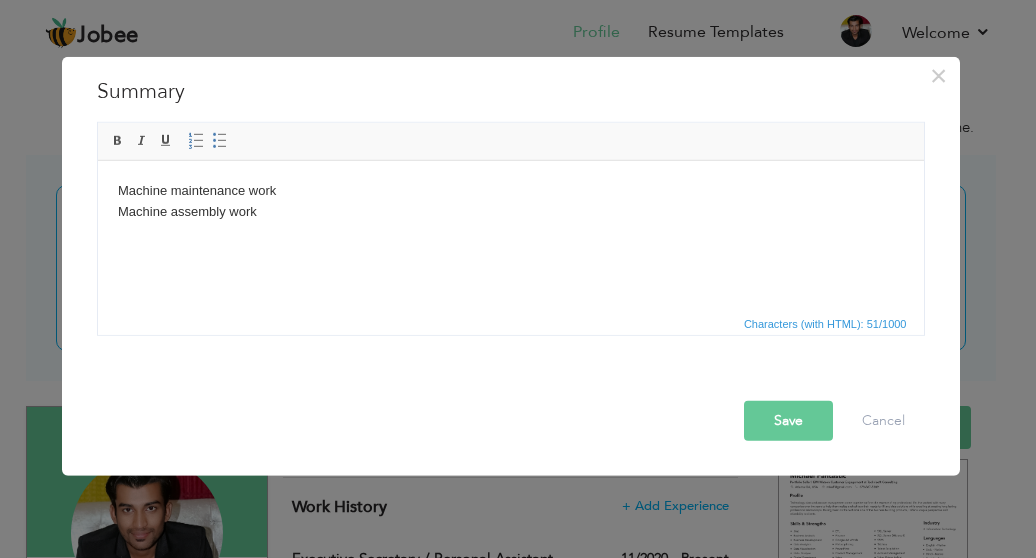 click on "Machine maintenance work Machine assembly work" at bounding box center (510, 201) 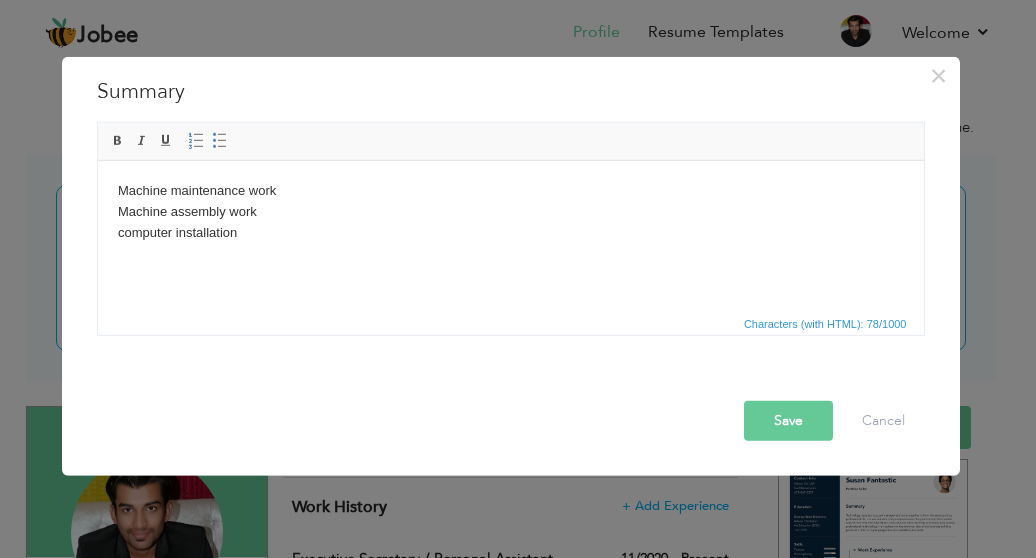 click on "Machine maintenance work Machine assembly work ​​​​​​​ computer installation" at bounding box center (510, 211) 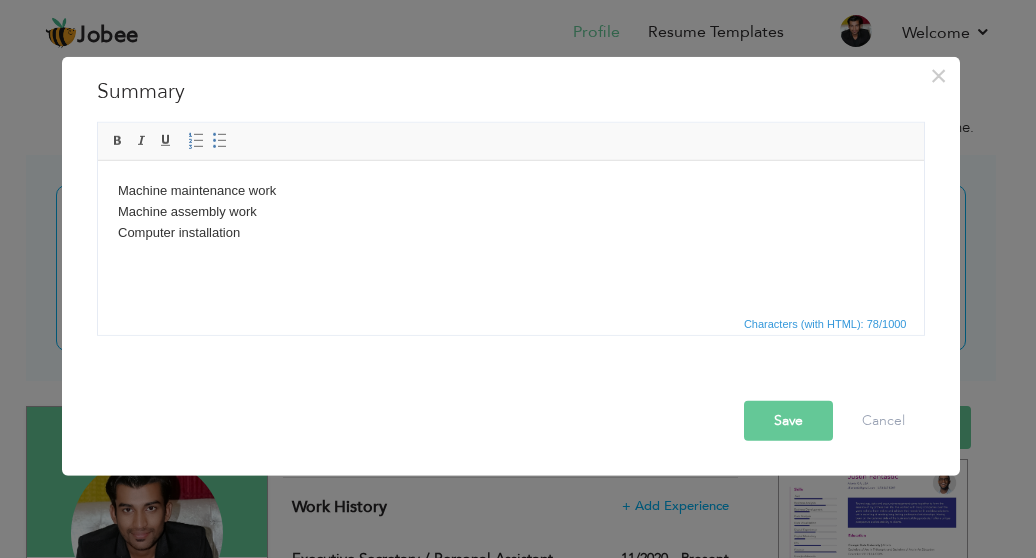 click on "Machine maintenance work Machine assembly work Computer installation" at bounding box center (510, 211) 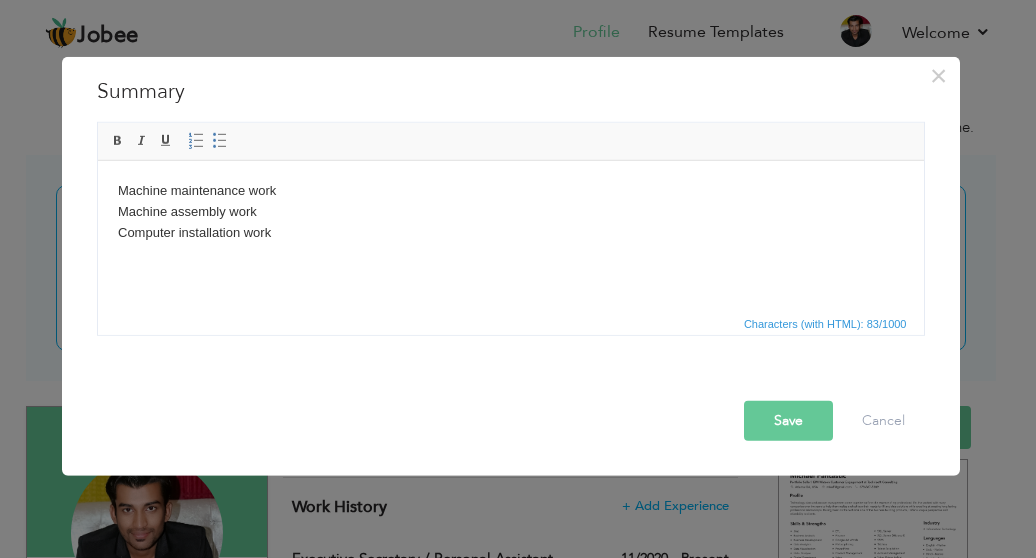 click on "Machine maintenance work Machine assembly work Computer installation work" at bounding box center (510, 211) 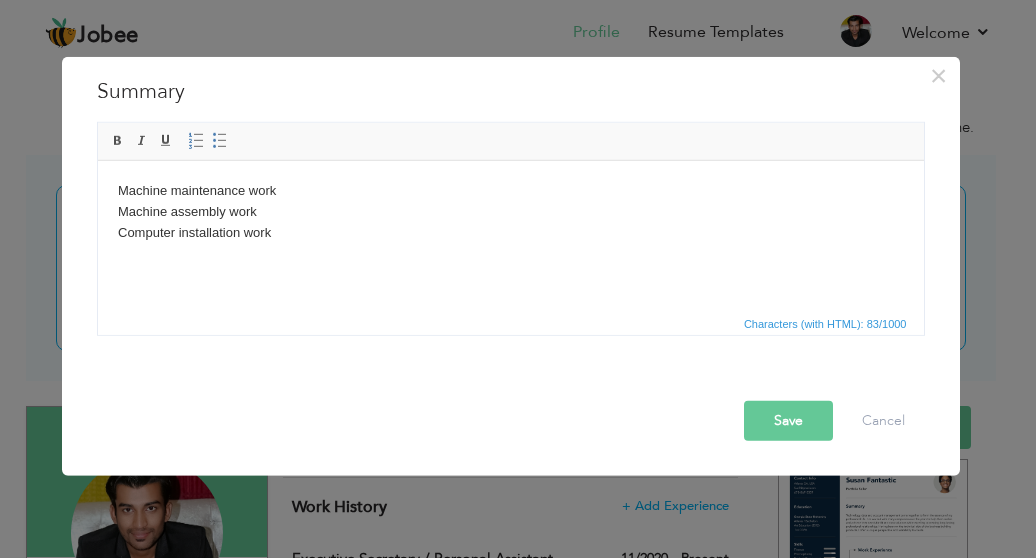 click on "Machine maintenance work Machine assembly work Computer inst allation work" at bounding box center (510, 211) 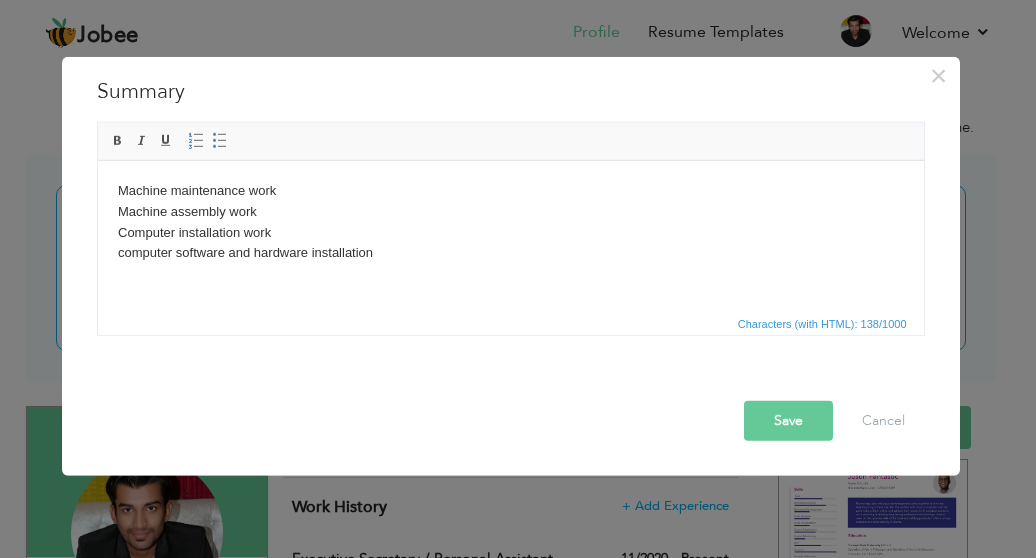 click on "Machine maintenance work Machine assembly work Computer inst allation work ​​​​​​​ computer software and hardware installation" at bounding box center (510, 221) 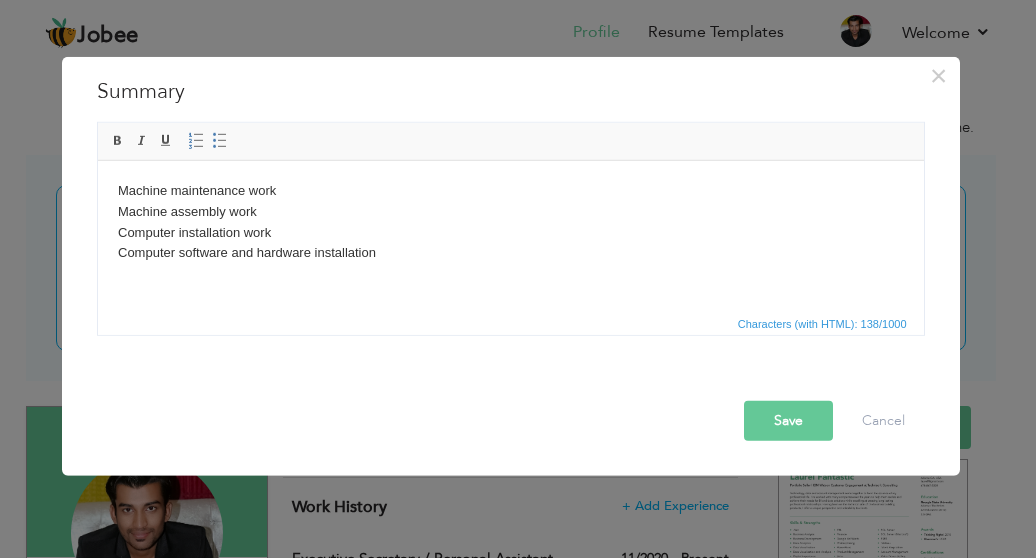 click on "Machine maintenance work Machine assembly work Computer inst allation work Computer software and hardware installation" at bounding box center (510, 221) 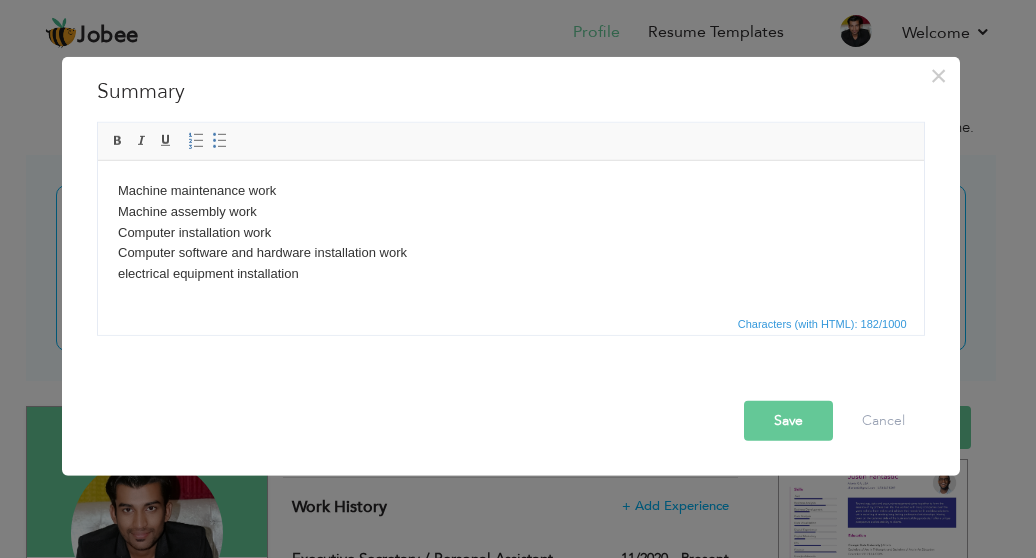 click on "Machine maintenance work Machine assembly work Computer inst allation work Computer software and hardware installation work ​​​​​​​ electrical equipment installation" at bounding box center (510, 232) 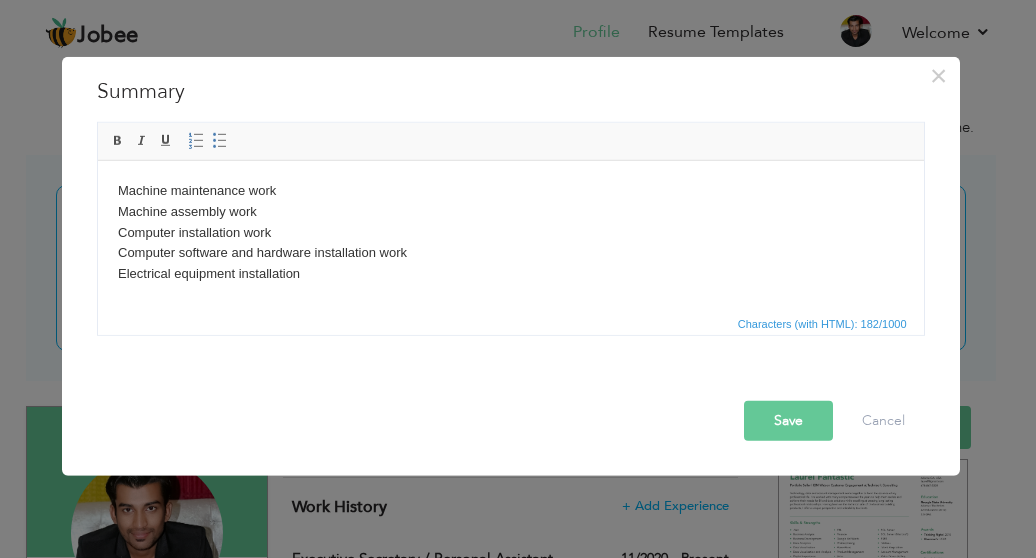 click on "Machine maintenance work Machine assembly work Computer inst allation work Computer software and hardware installation work Electrical equipment installation" at bounding box center (510, 232) 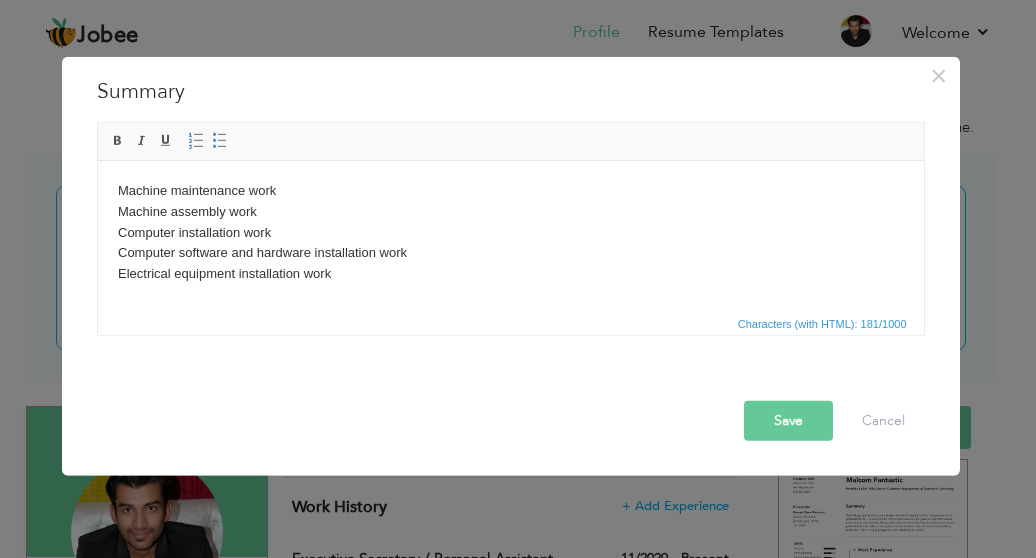 click on "Machine maintenance work Machine assembly work Computer inst allation work Computer software and hardware installation work Electrical equipment installation work" at bounding box center [510, 232] 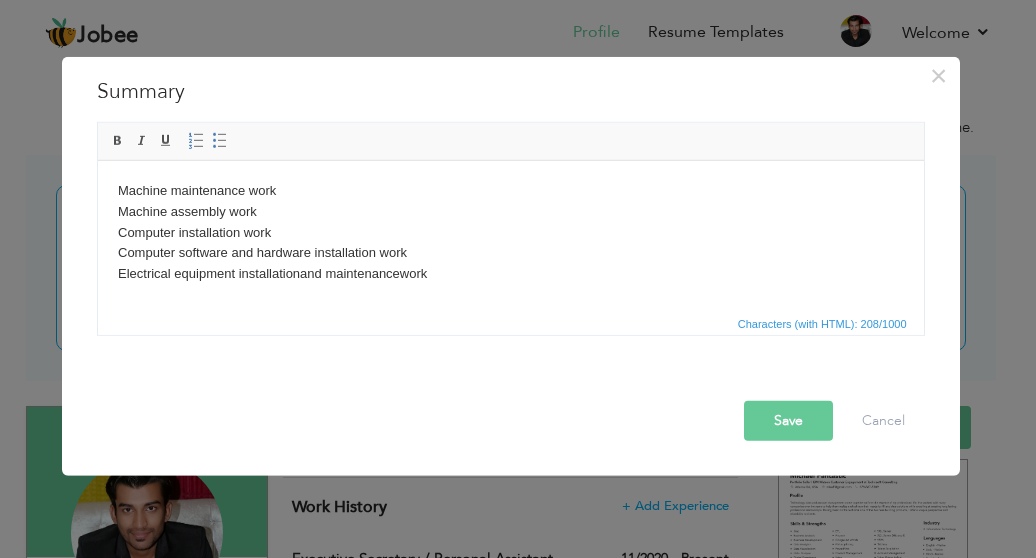 click on "Save" at bounding box center [788, 421] 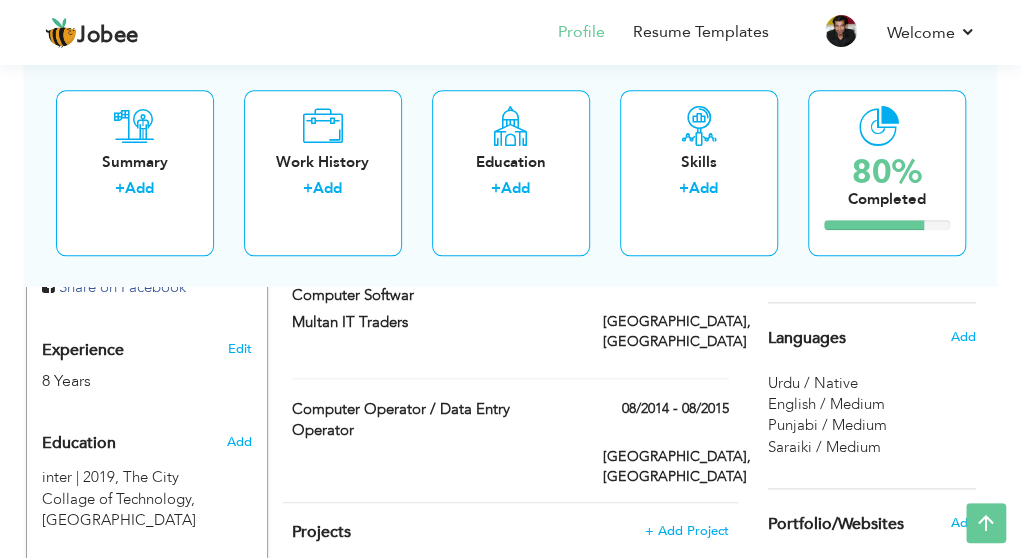 scroll, scrollTop: 739, scrollLeft: 0, axis: vertical 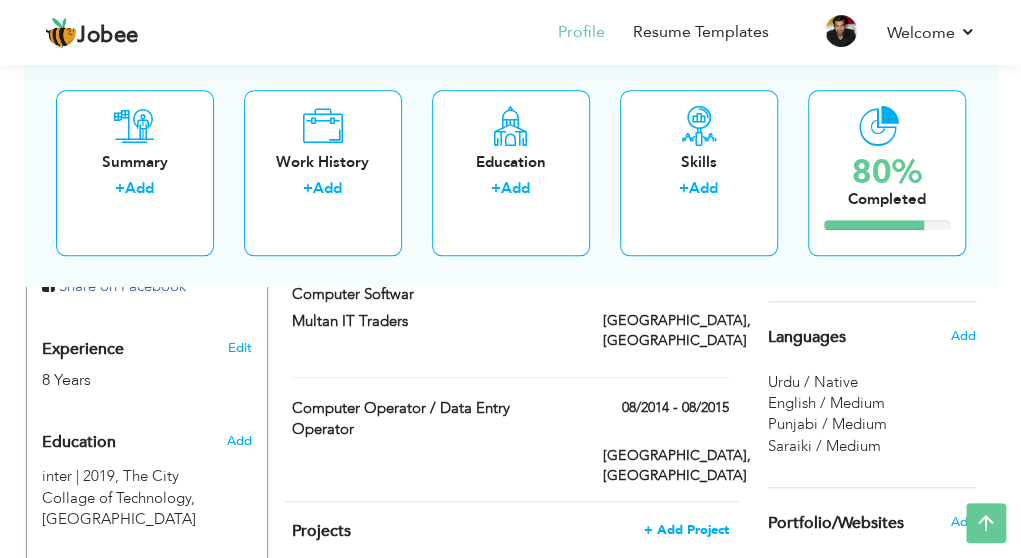 click on "+ Add Project" at bounding box center (686, 530) 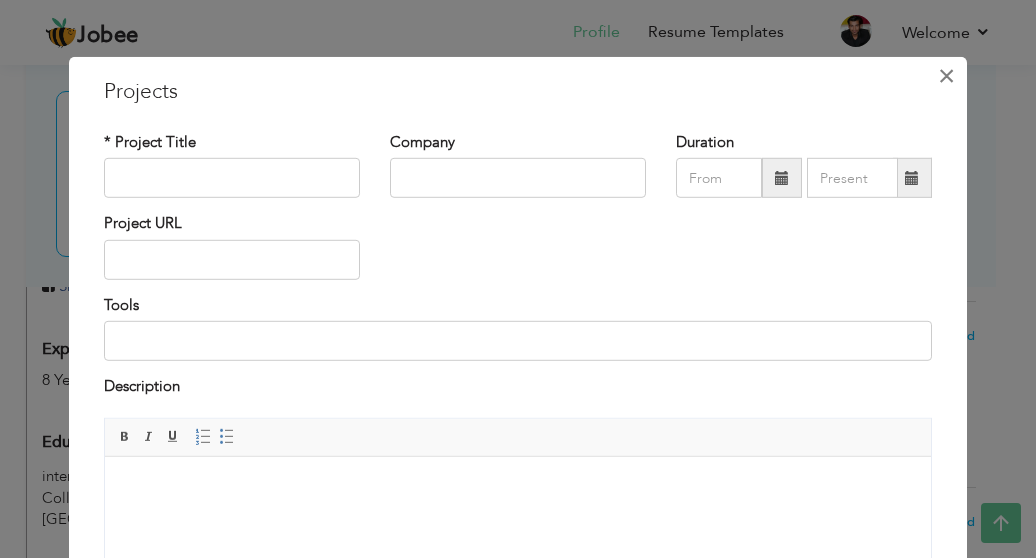 click on "×" at bounding box center [946, 76] 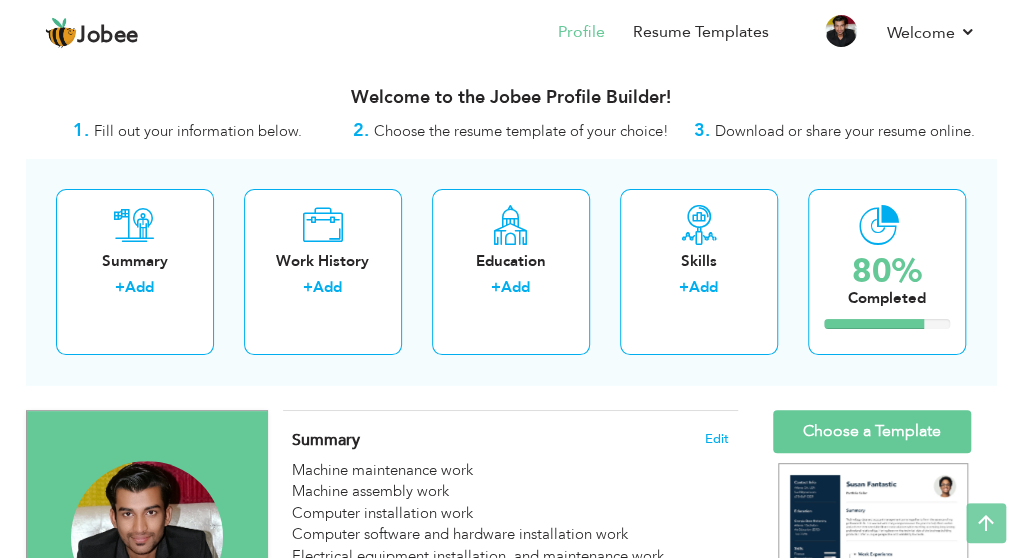 scroll, scrollTop: 0, scrollLeft: 0, axis: both 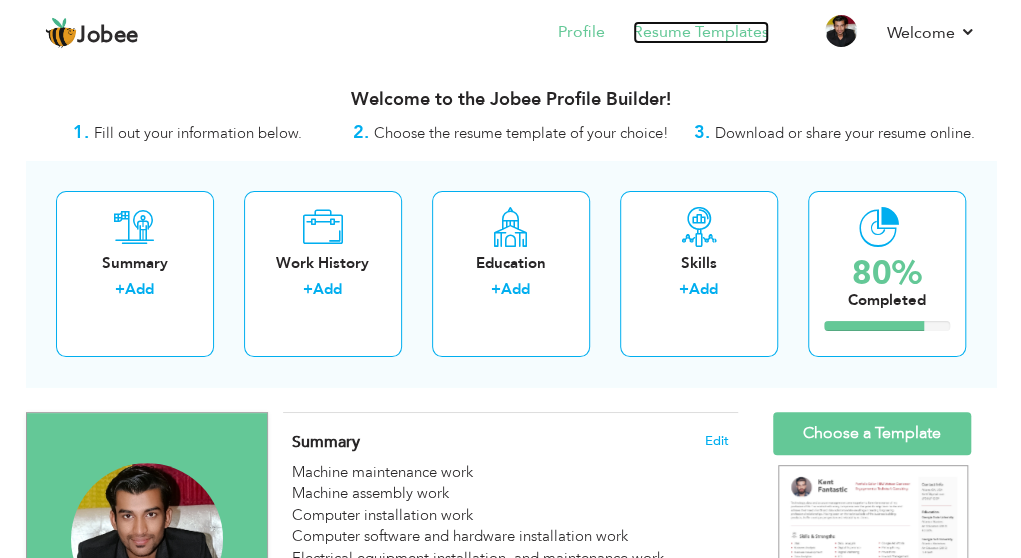 click on "Resume Templates" at bounding box center (701, 32) 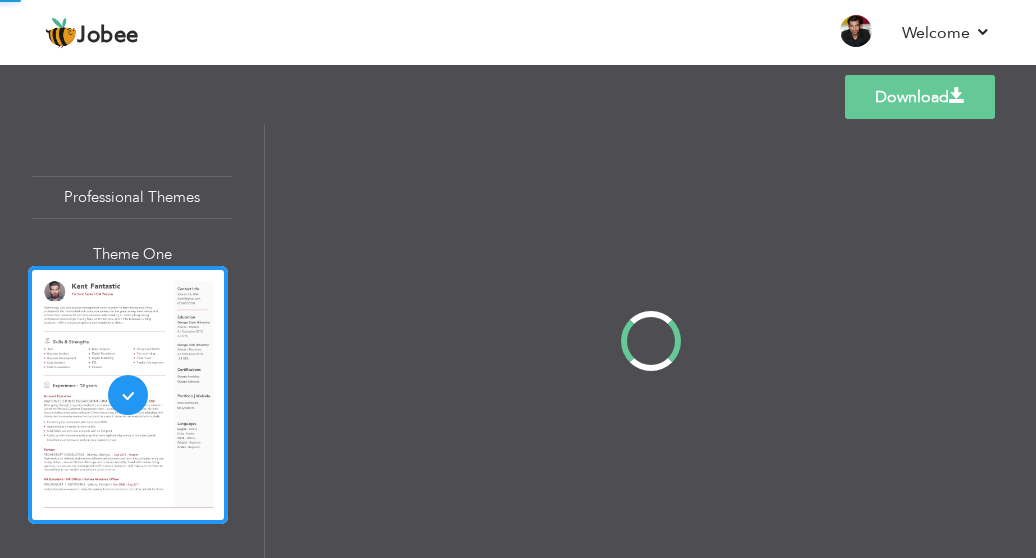 scroll, scrollTop: 0, scrollLeft: 0, axis: both 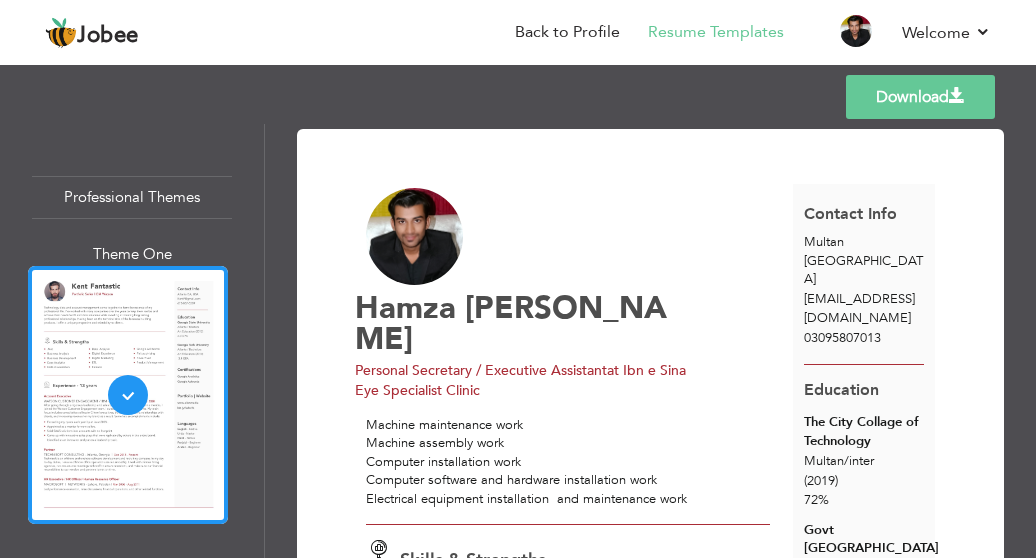 click on "Download" at bounding box center (920, 97) 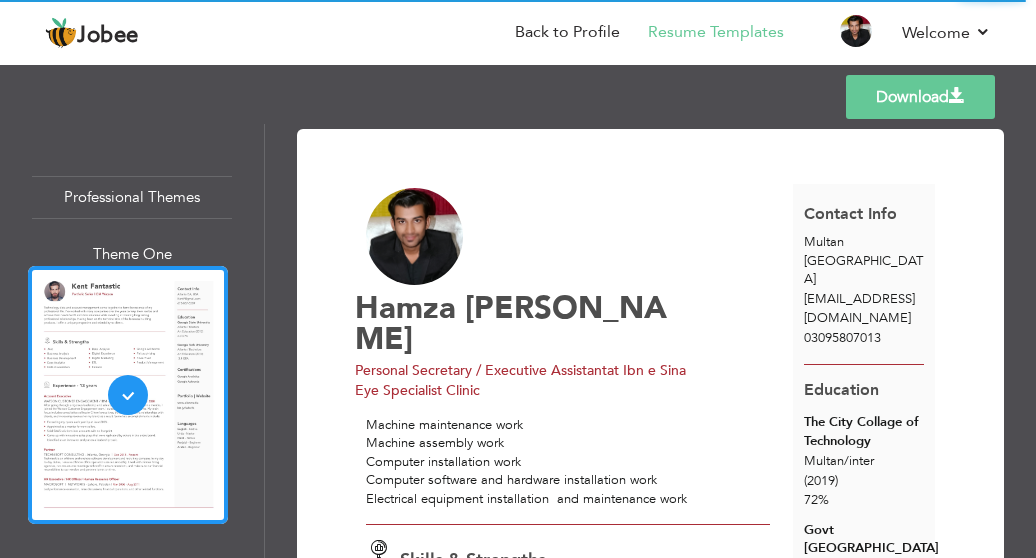 click on "Download" at bounding box center [920, 97] 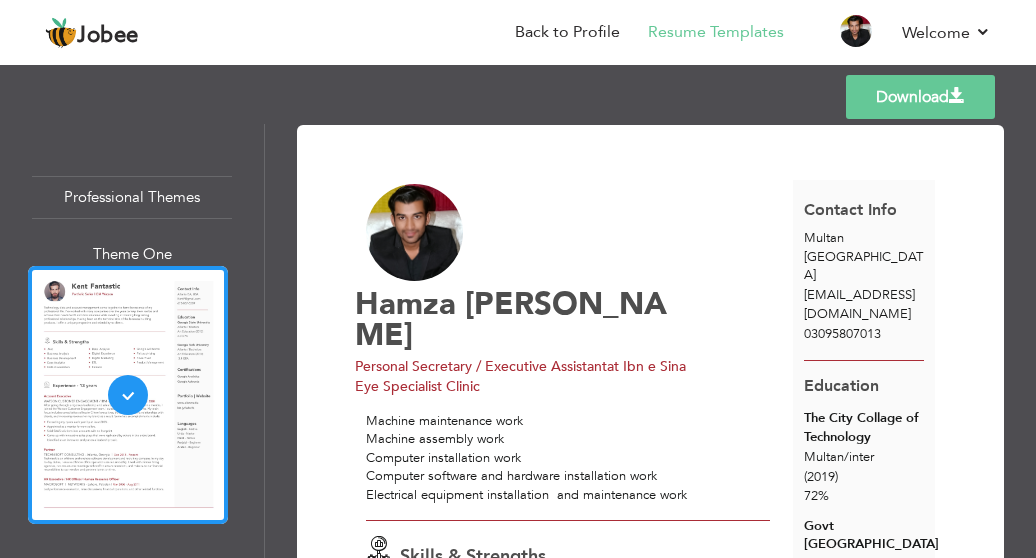scroll, scrollTop: 0, scrollLeft: 0, axis: both 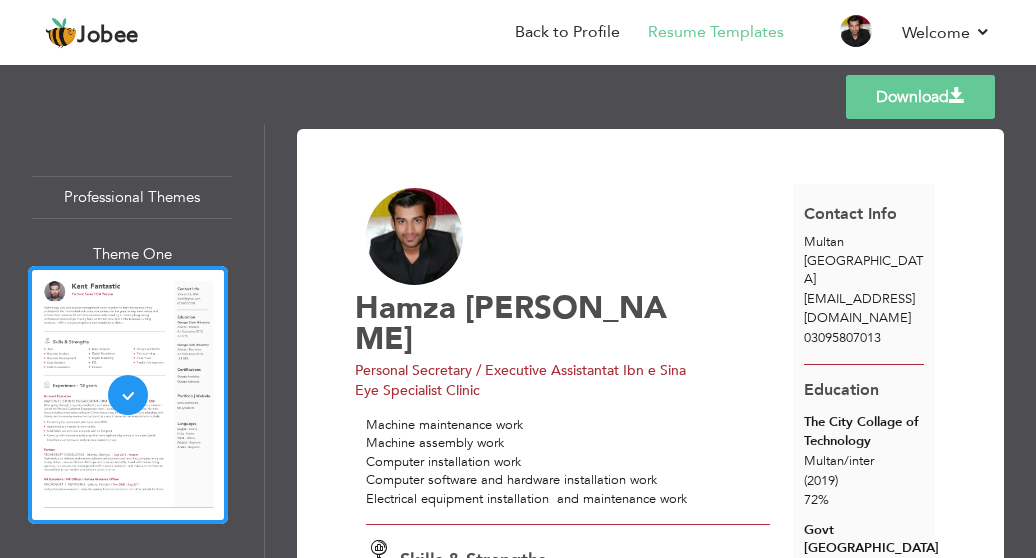 click on "Download" at bounding box center (920, 97) 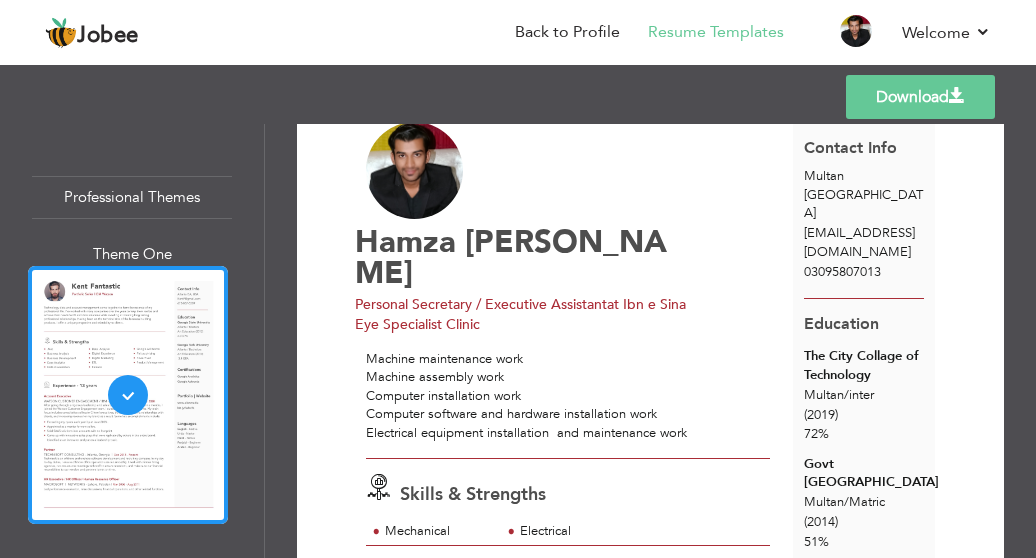 scroll, scrollTop: 0, scrollLeft: 0, axis: both 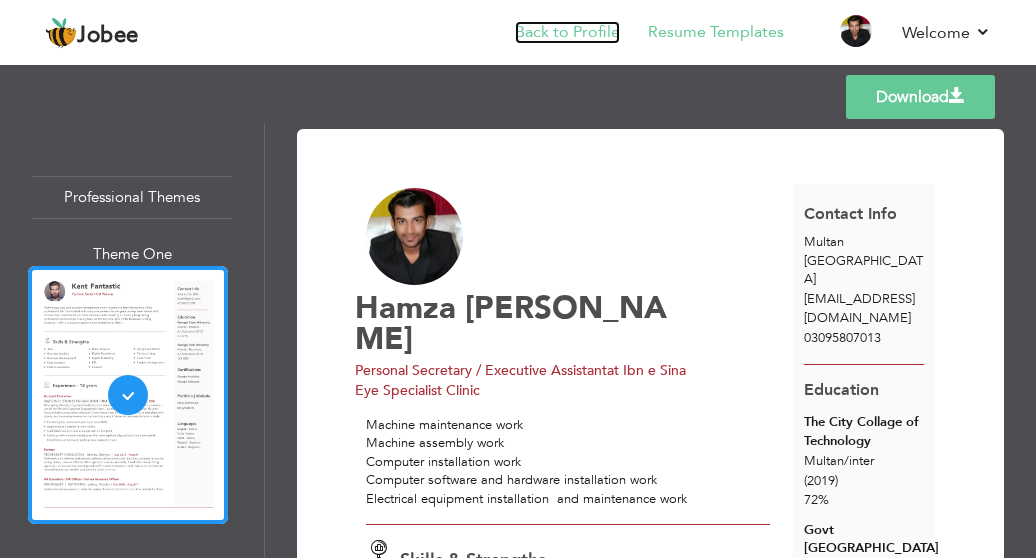 click on "Back to Profile" at bounding box center [567, 32] 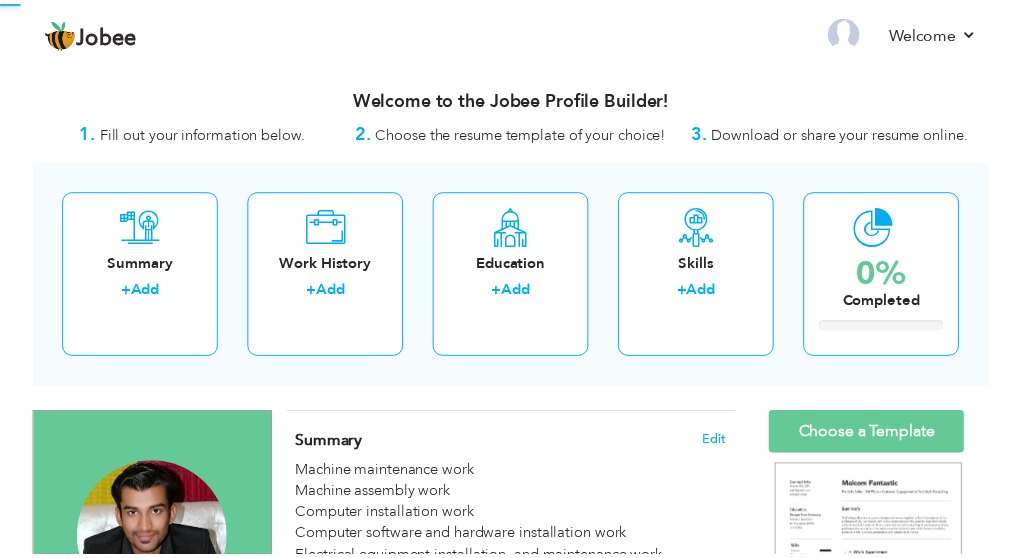 scroll, scrollTop: 0, scrollLeft: 0, axis: both 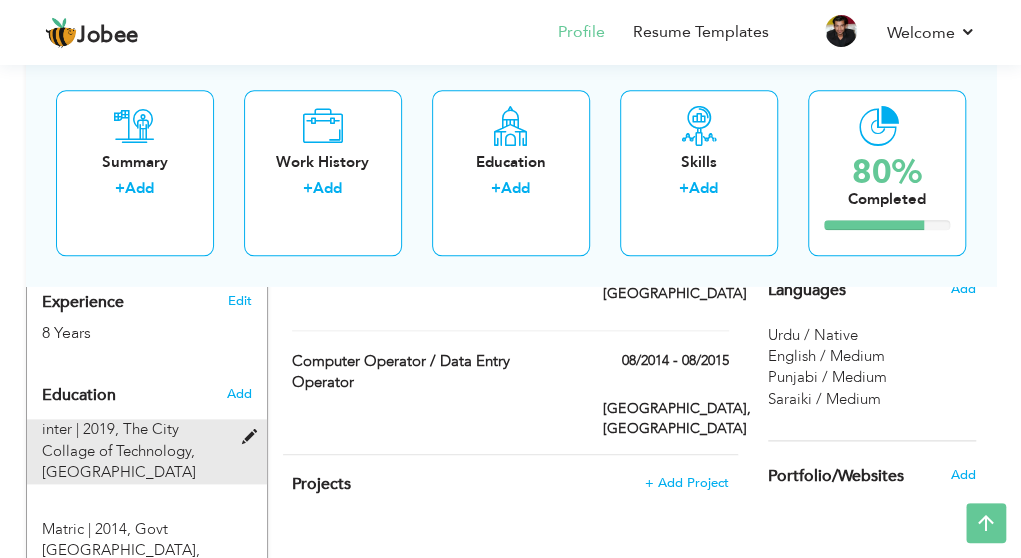 click at bounding box center [254, 437] 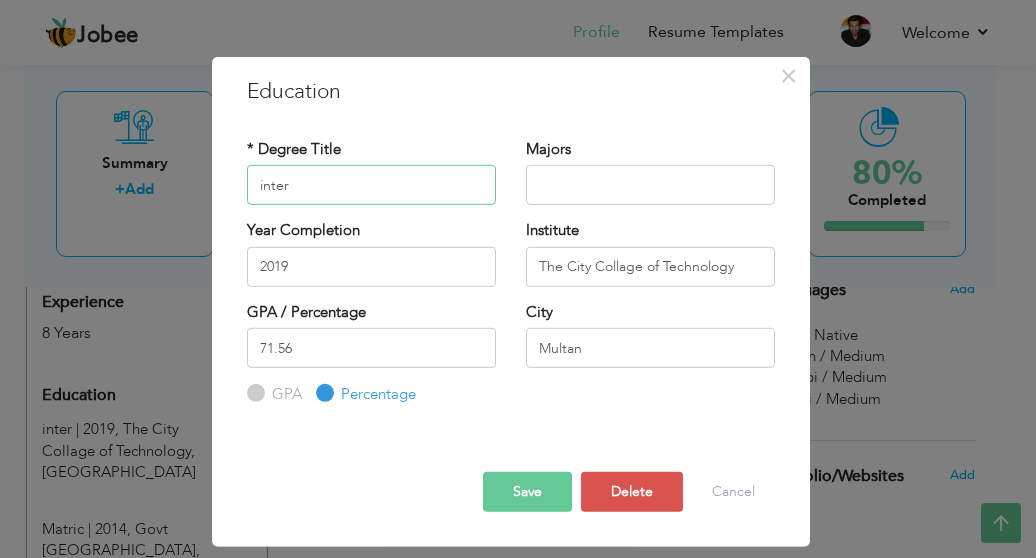 click on "inter" at bounding box center [371, 185] 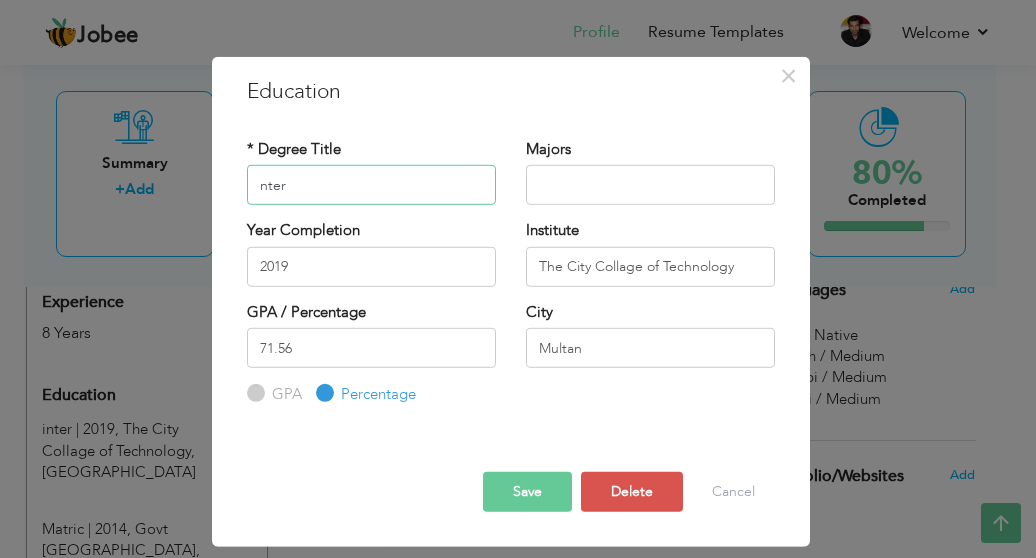 type on "inter" 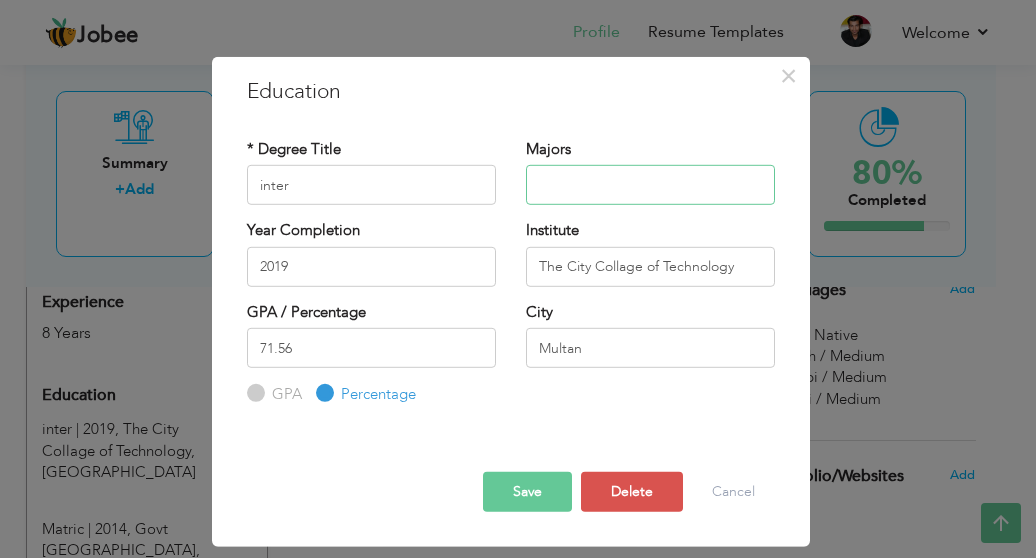 click at bounding box center [650, 185] 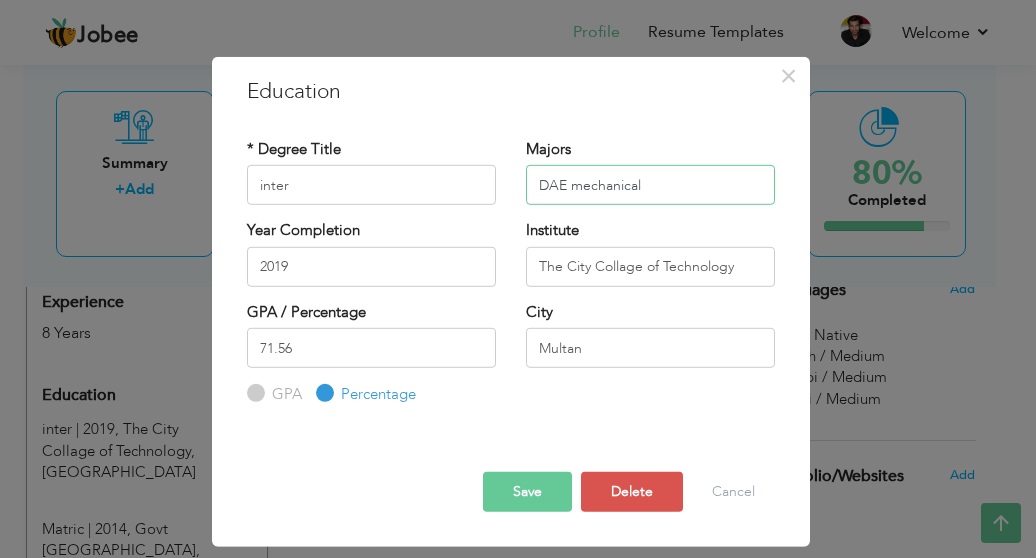 click on "DAE mechanical" at bounding box center (650, 185) 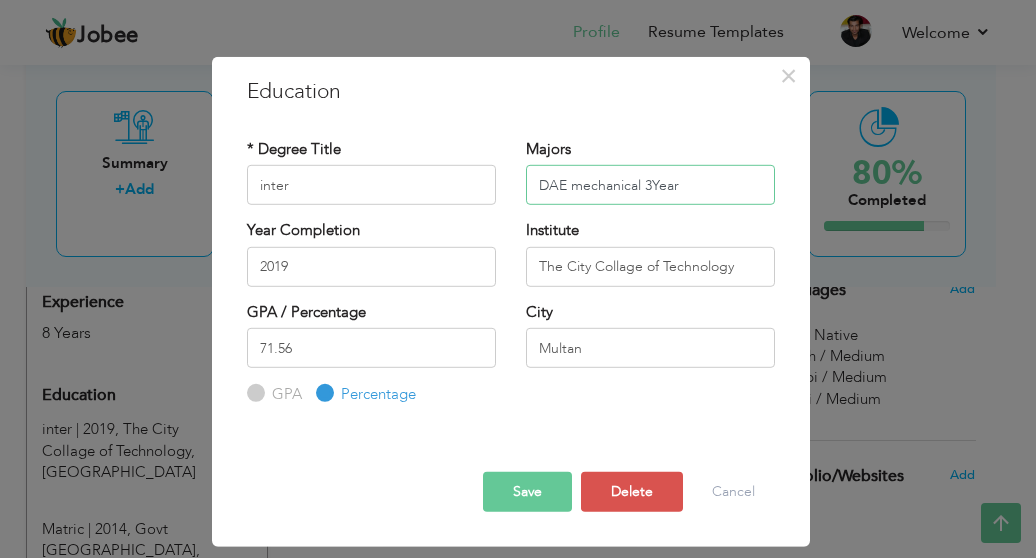 type on "DAE mechanical 3Year" 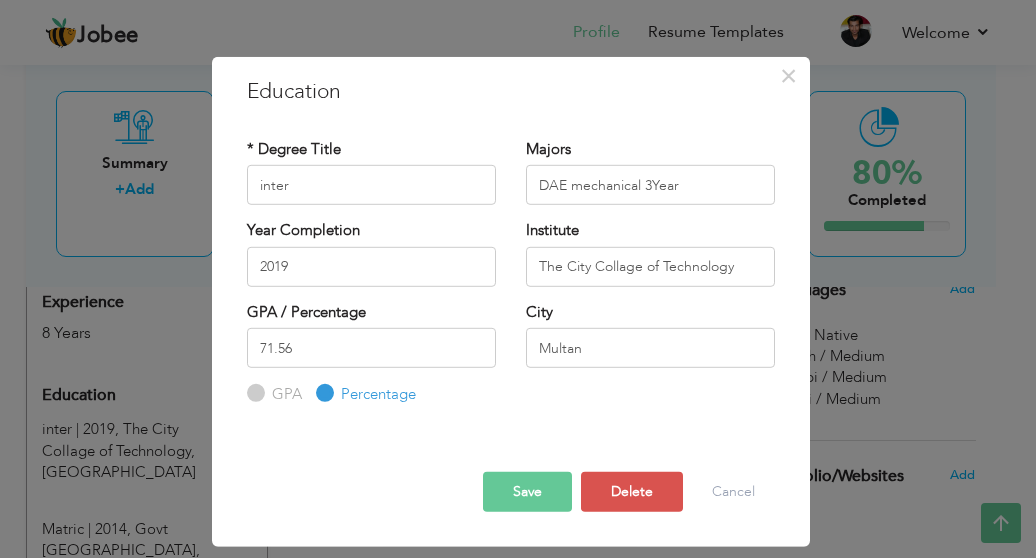 click on "Save" at bounding box center (527, 491) 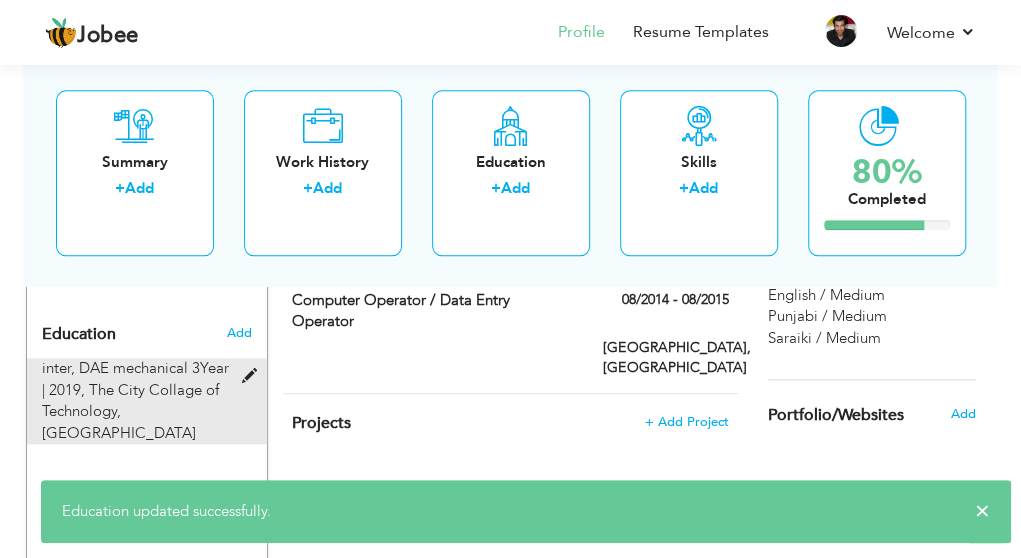 scroll, scrollTop: 853, scrollLeft: 0, axis: vertical 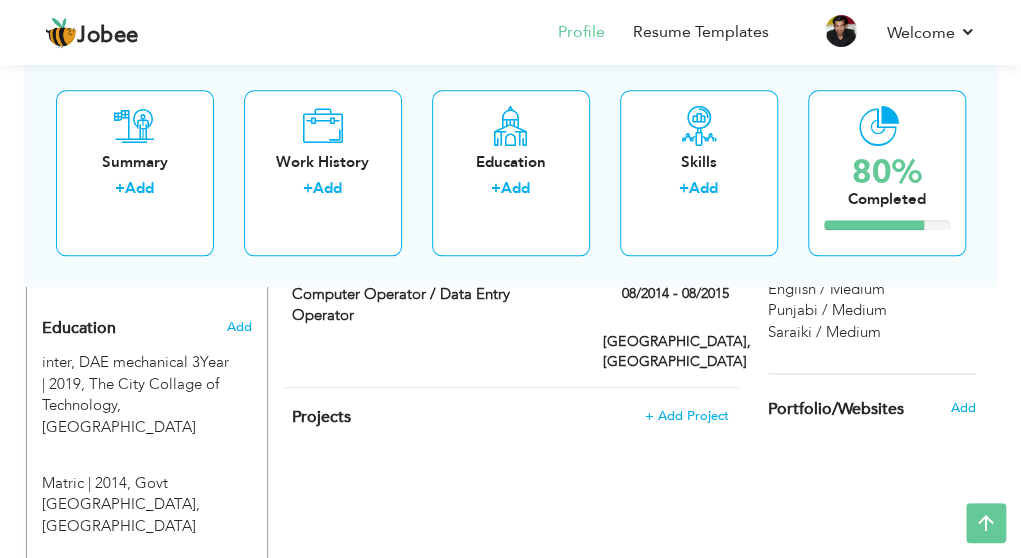 click on "CV Import
Profile Strength
0%
Select an Item from right menu
Work History
* Job Title Tools" at bounding box center (510, 134) 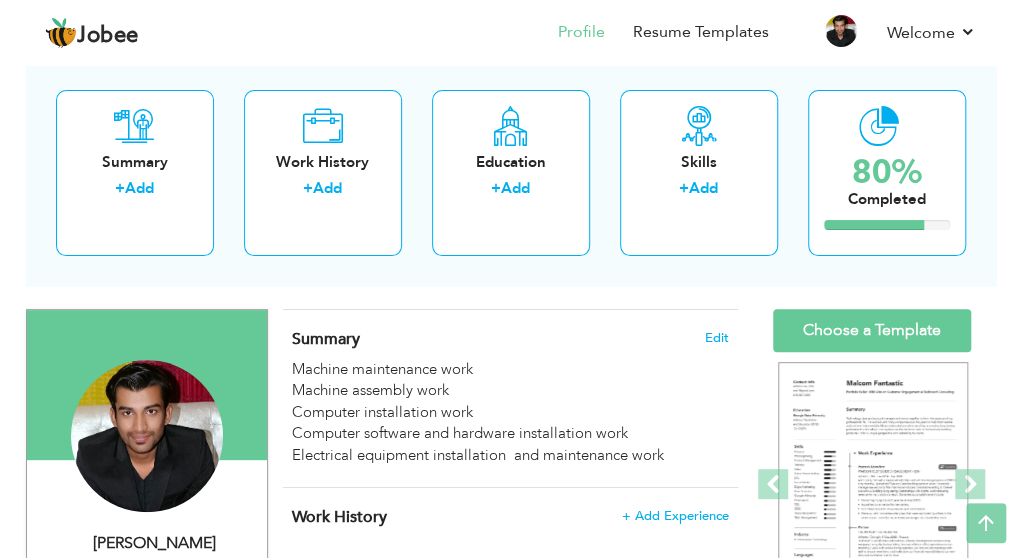 scroll, scrollTop: 0, scrollLeft: 0, axis: both 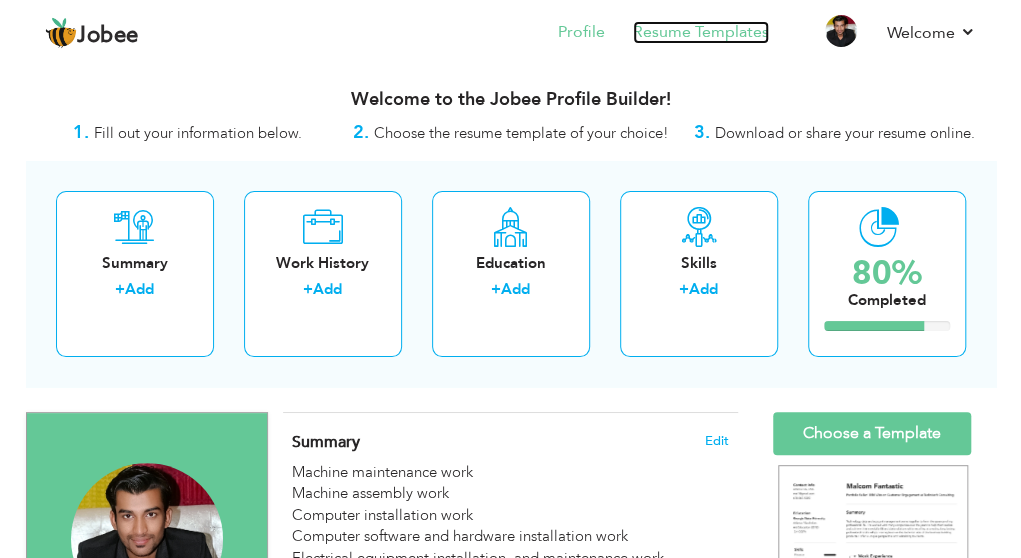 click on "Resume Templates" at bounding box center (701, 32) 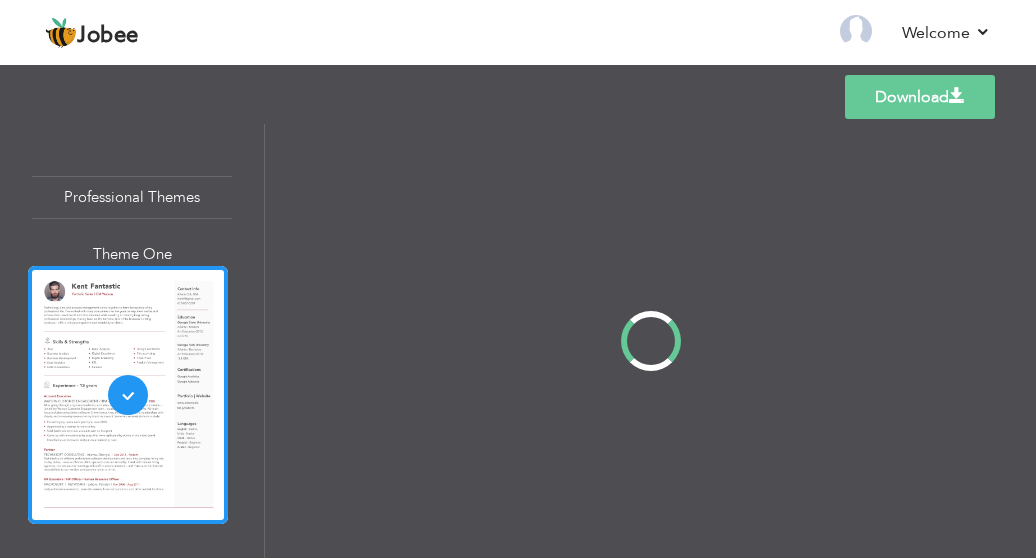 scroll, scrollTop: 0, scrollLeft: 0, axis: both 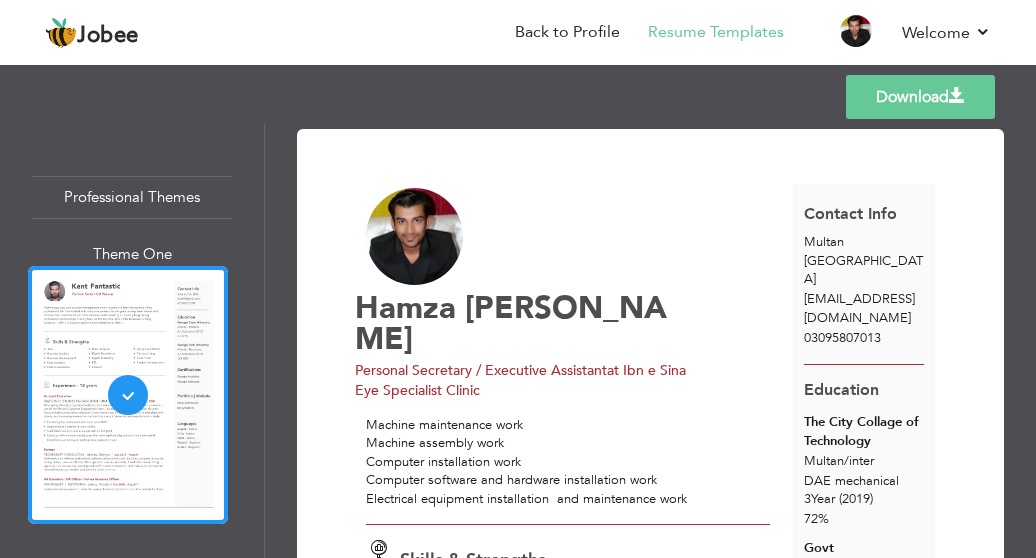 click on "Download" at bounding box center (920, 97) 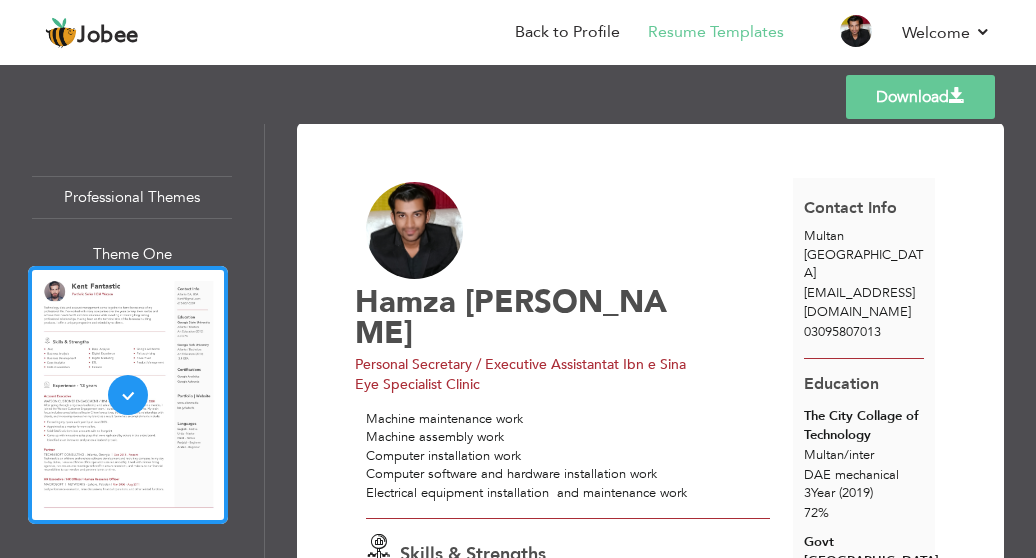 scroll, scrollTop: 0, scrollLeft: 0, axis: both 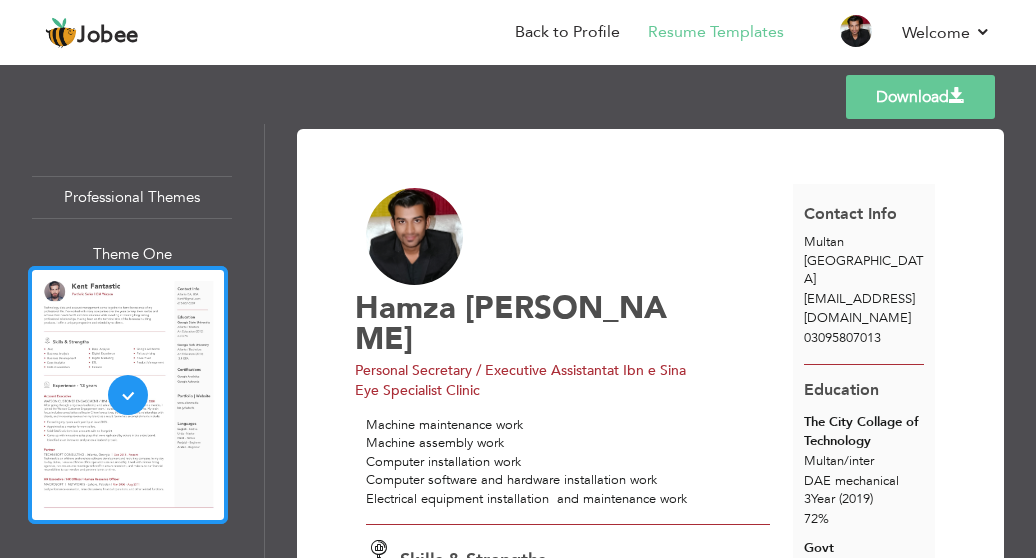 click at bounding box center (128, 395) 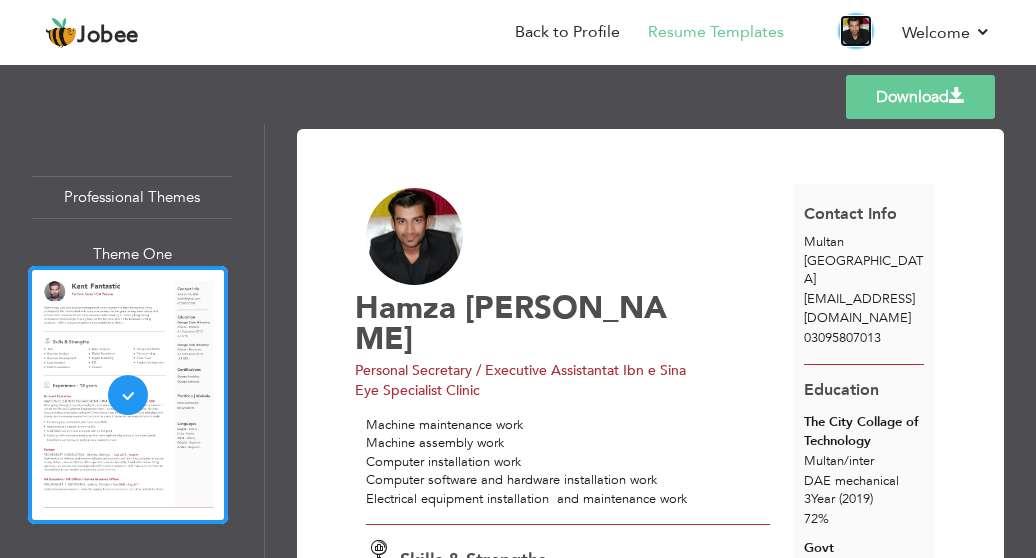 click at bounding box center (856, 31) 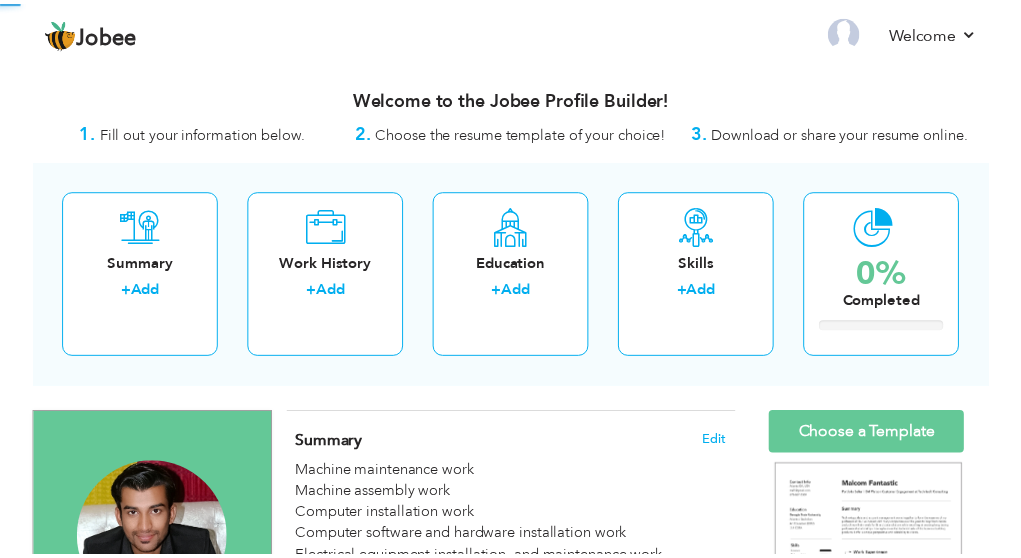 scroll, scrollTop: 0, scrollLeft: 0, axis: both 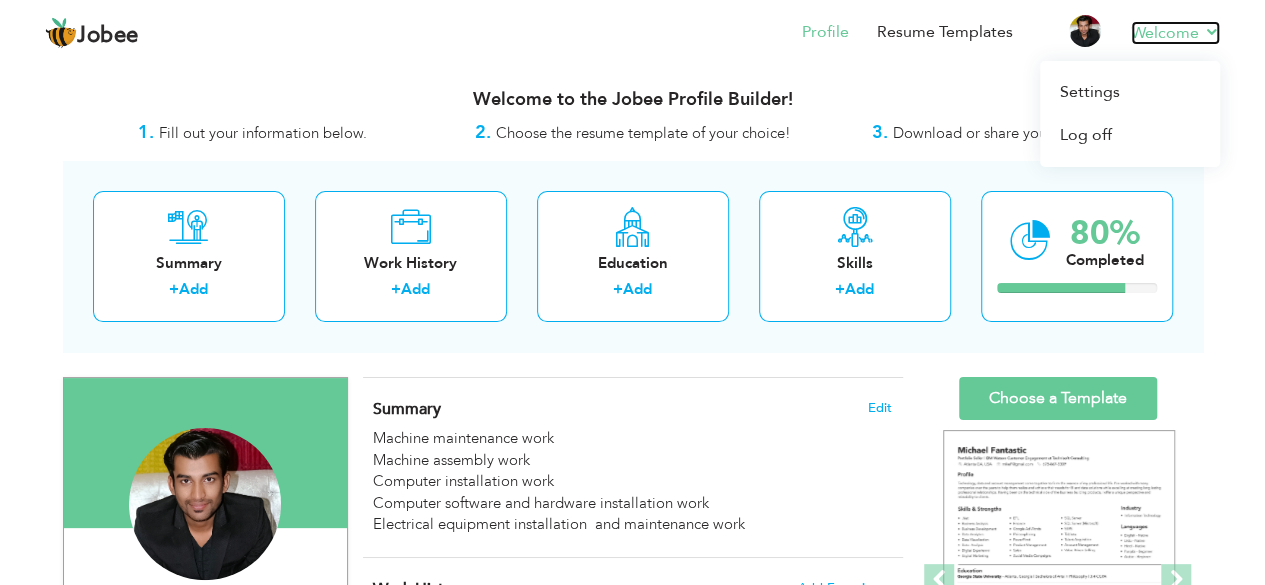 click on "Welcome" at bounding box center [1175, 33] 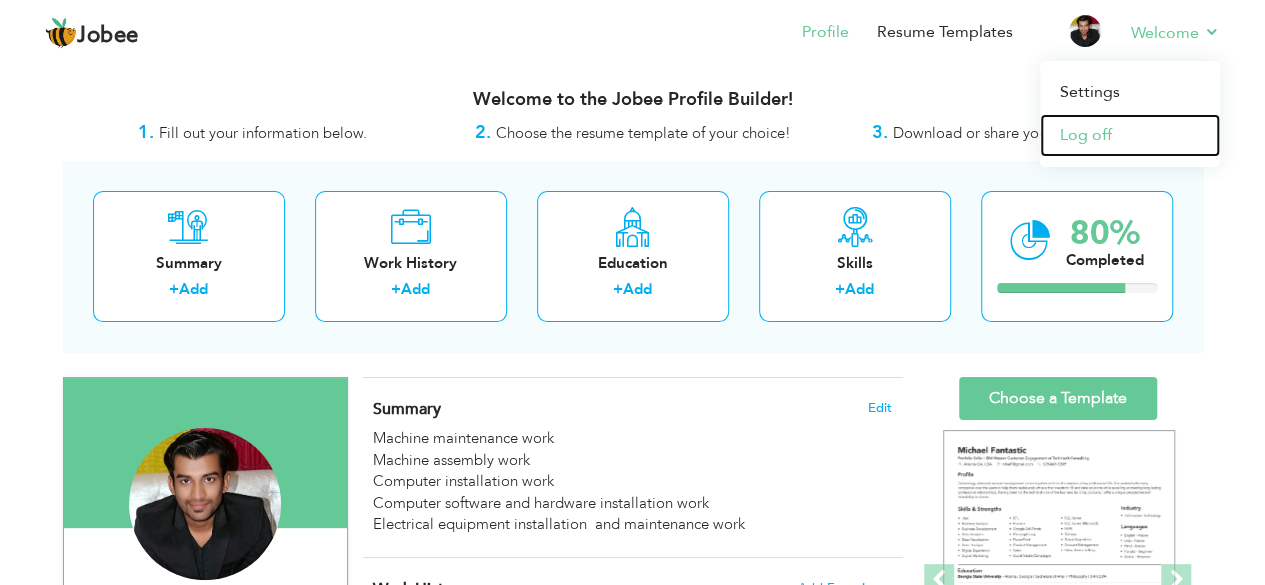 click on "Log off" at bounding box center [1130, 135] 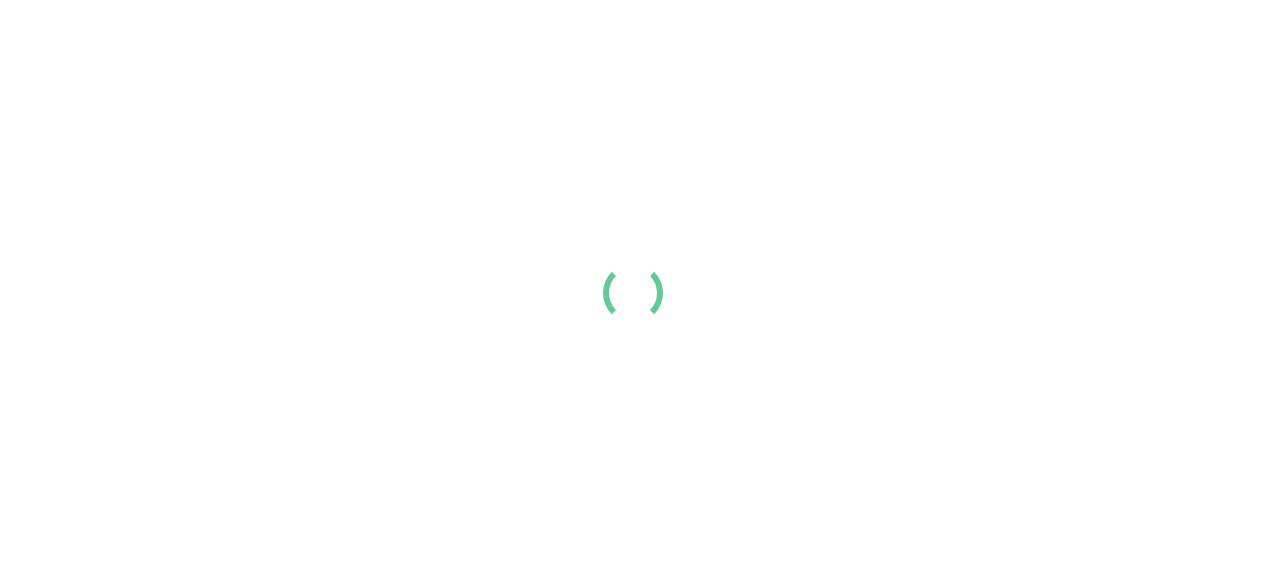 scroll, scrollTop: 0, scrollLeft: 0, axis: both 